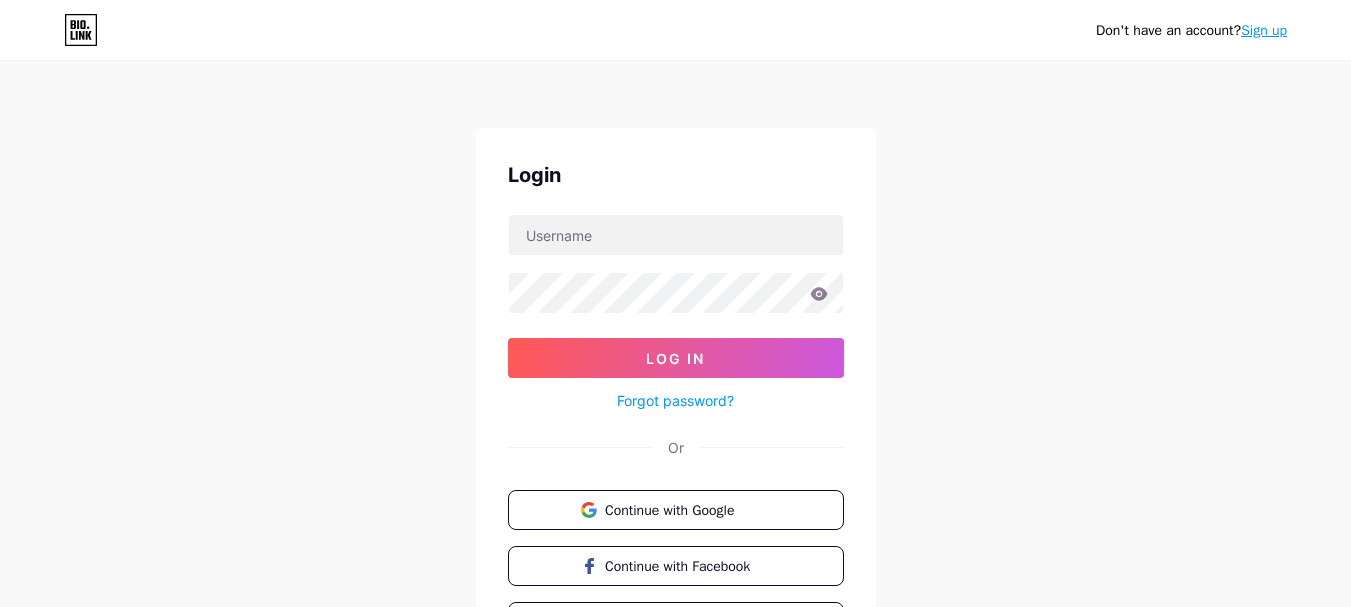 scroll, scrollTop: 0, scrollLeft: 0, axis: both 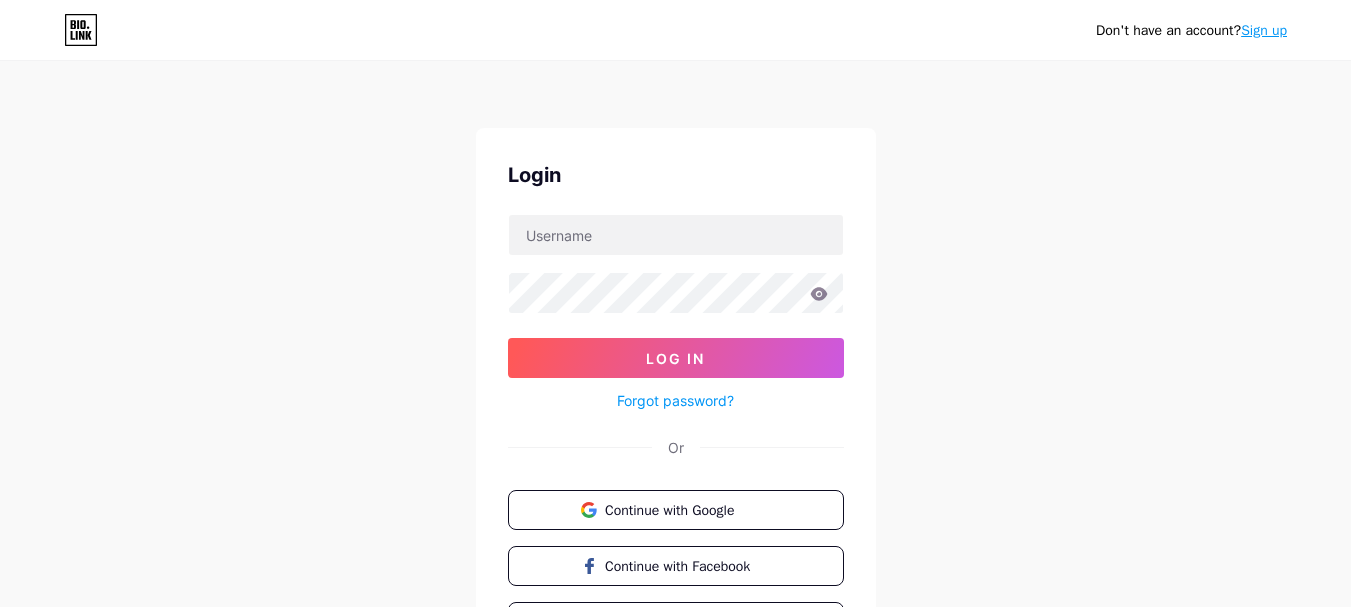 click on "Don't have an account?  Sign up   Login                   Log In
Forgot password?
Or       Continue with Google     Continue with Facebook
Continue with Apple" at bounding box center [675, 369] 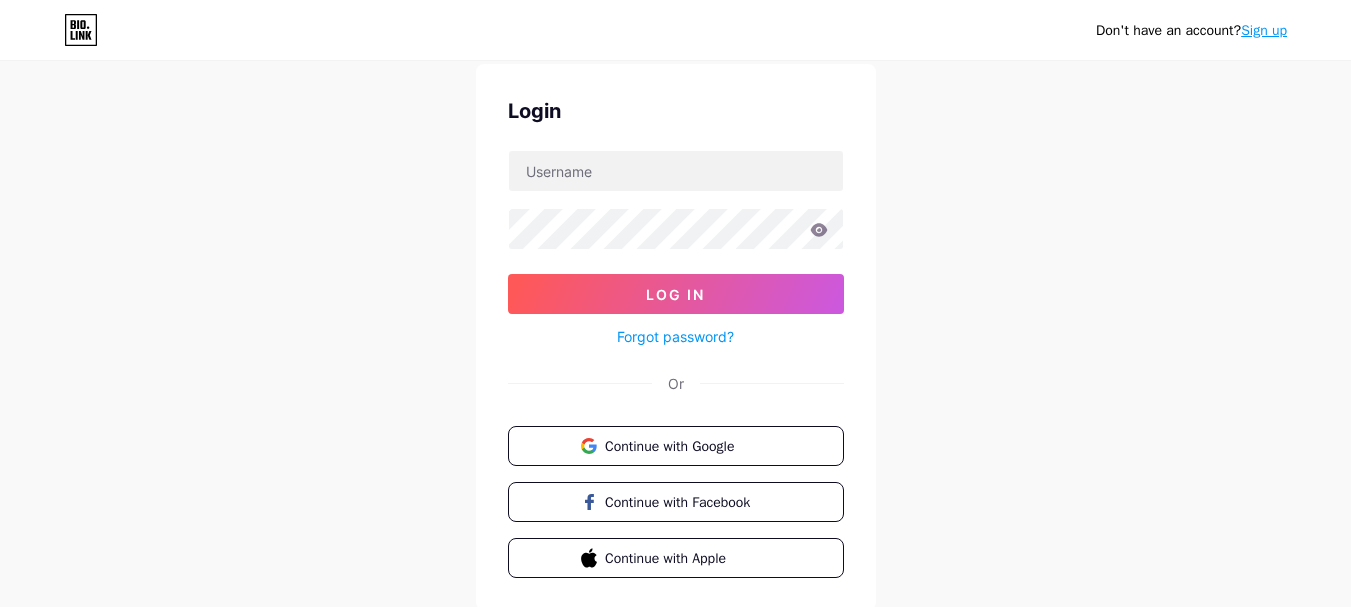 scroll, scrollTop: 0, scrollLeft: 0, axis: both 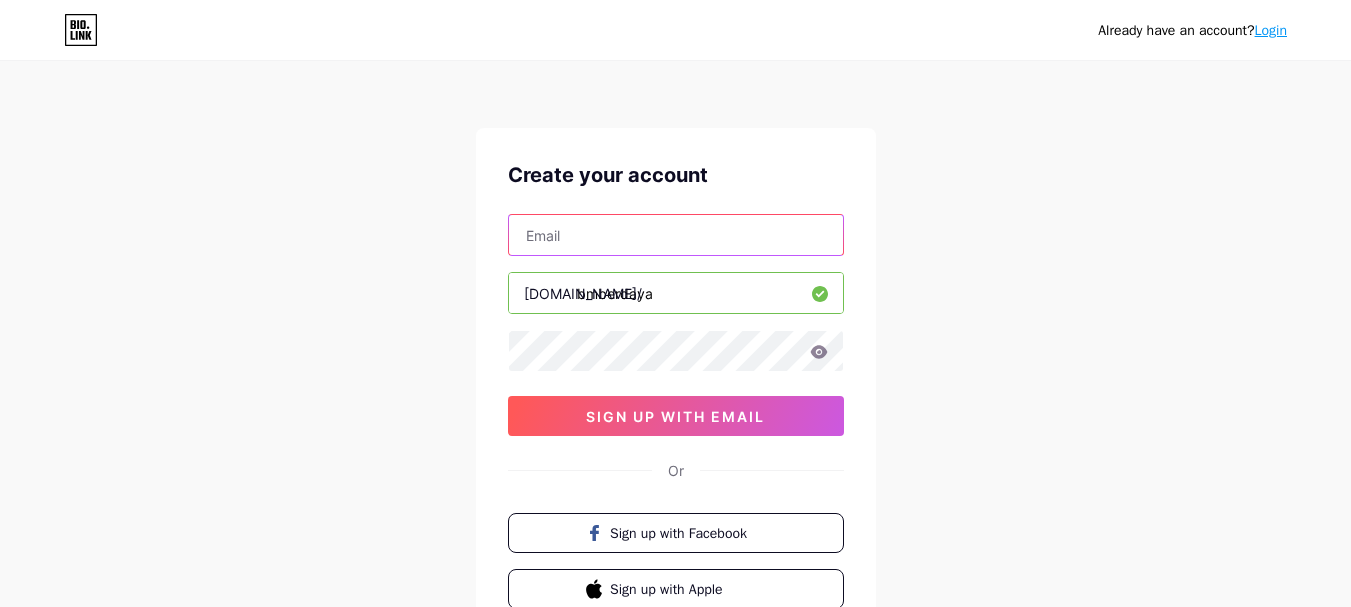 click at bounding box center (676, 235) 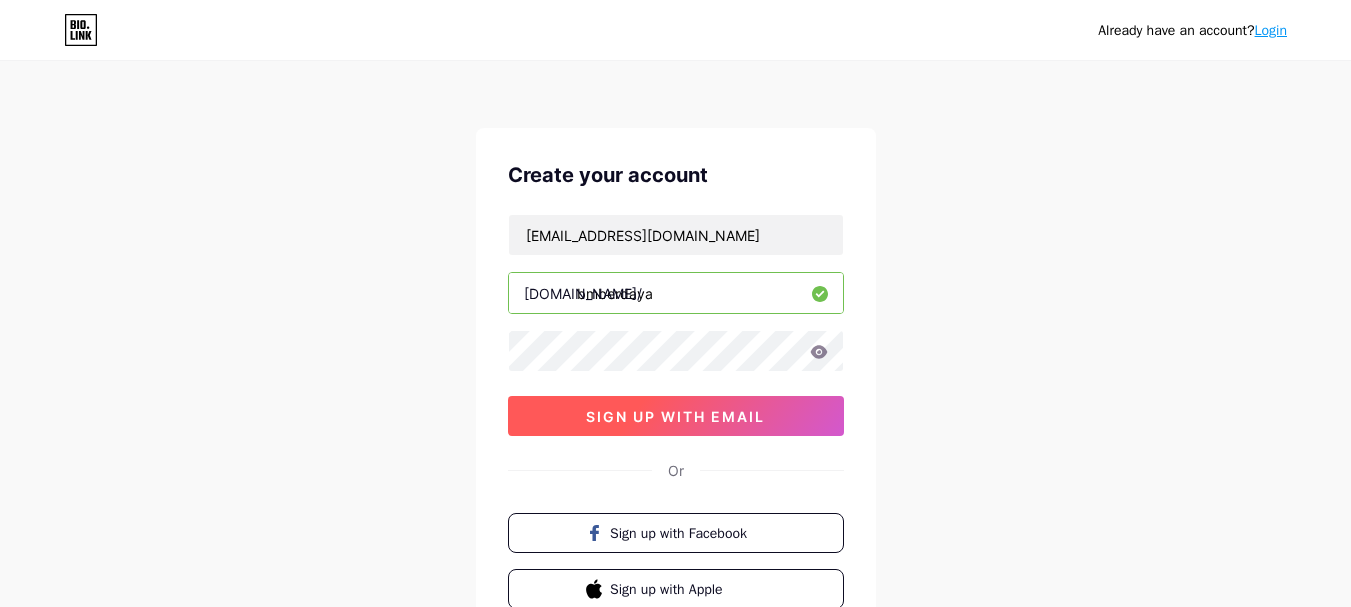 click on "sign up with email" at bounding box center (675, 416) 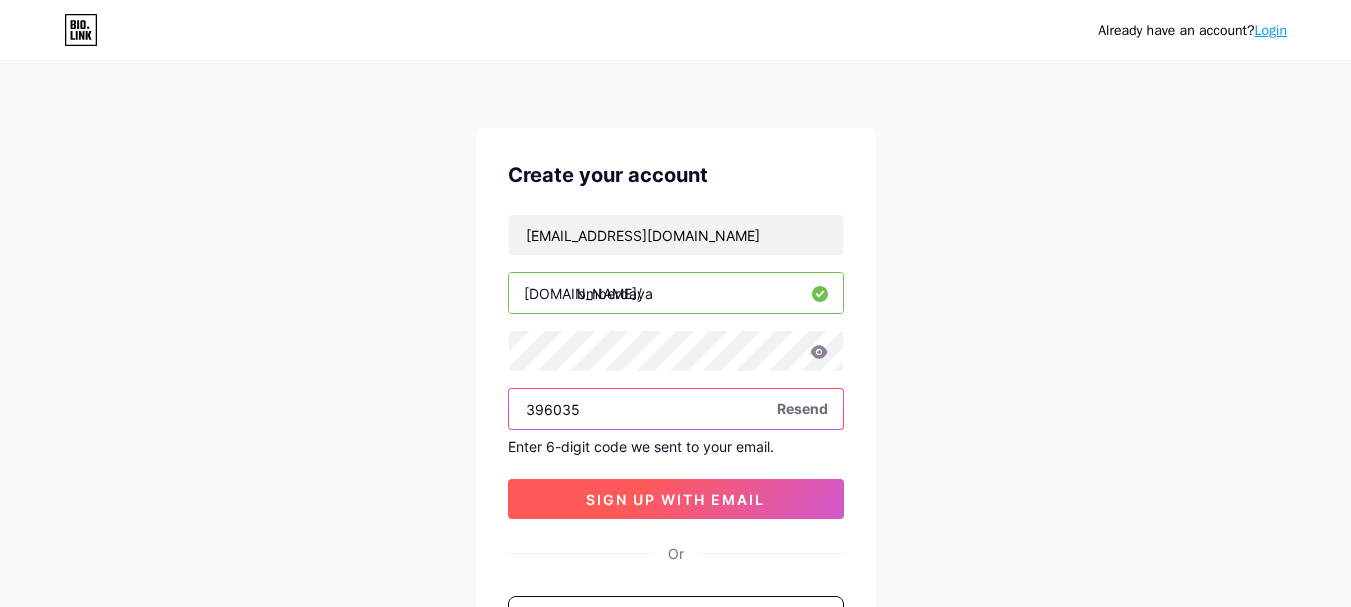 type on "396035" 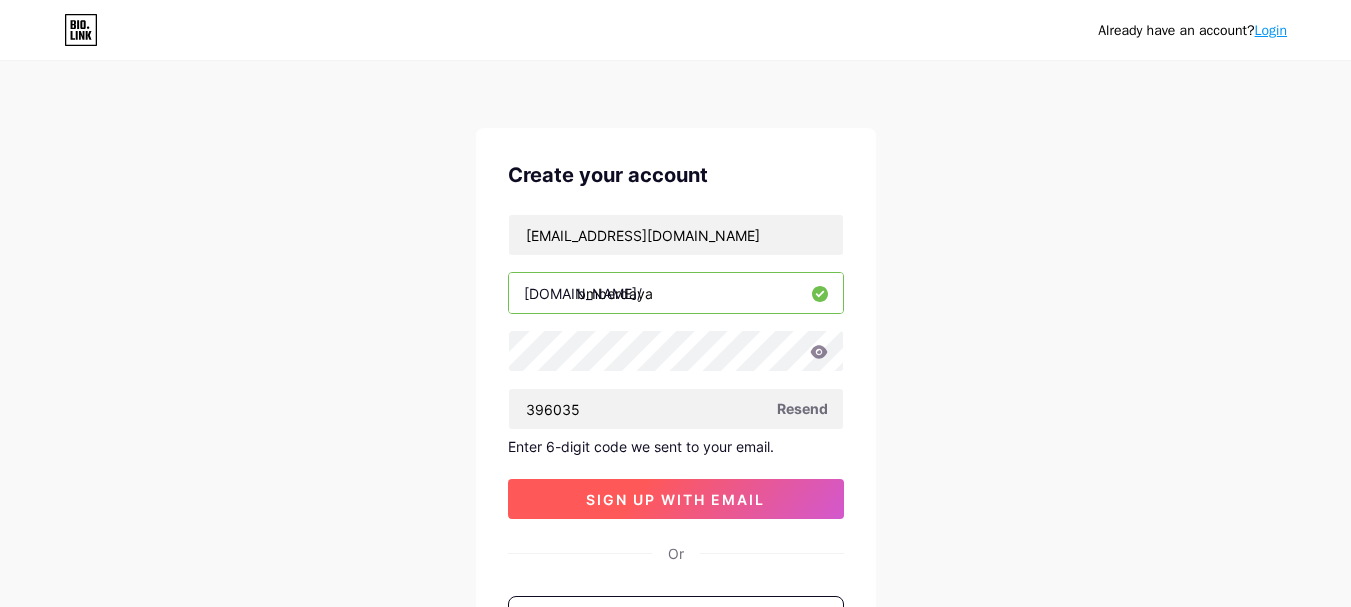 click on "sign up with email" at bounding box center [675, 499] 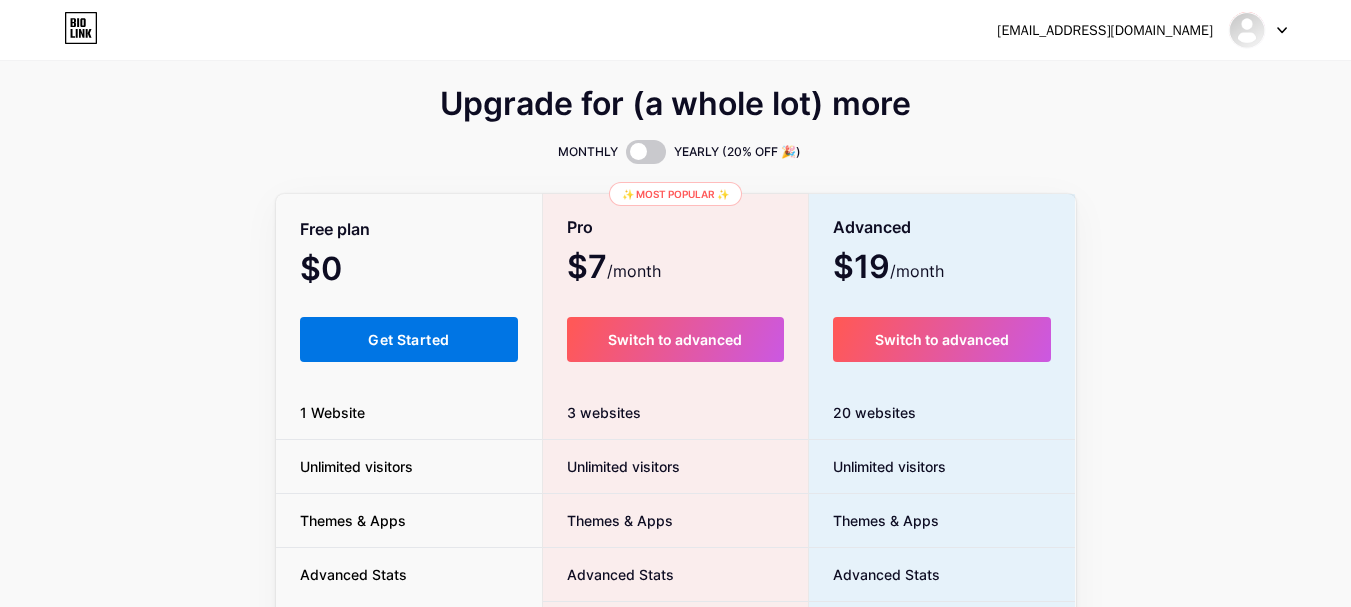 click on "Get Started" at bounding box center (408, 339) 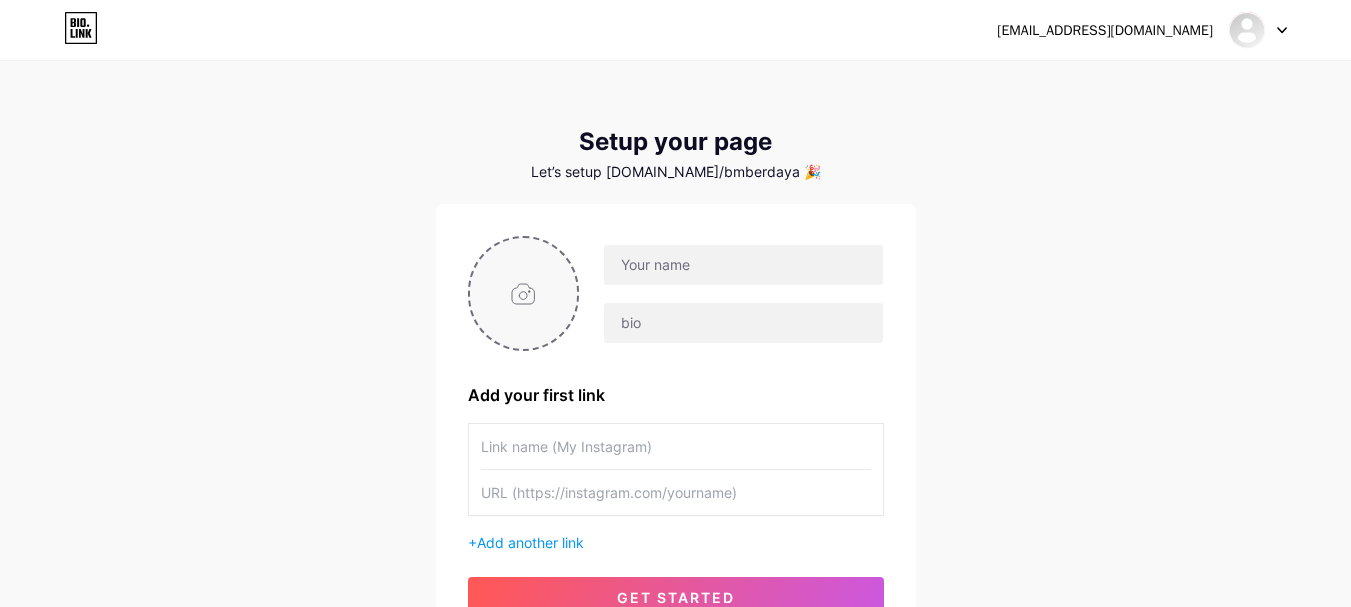 click at bounding box center (524, 293) 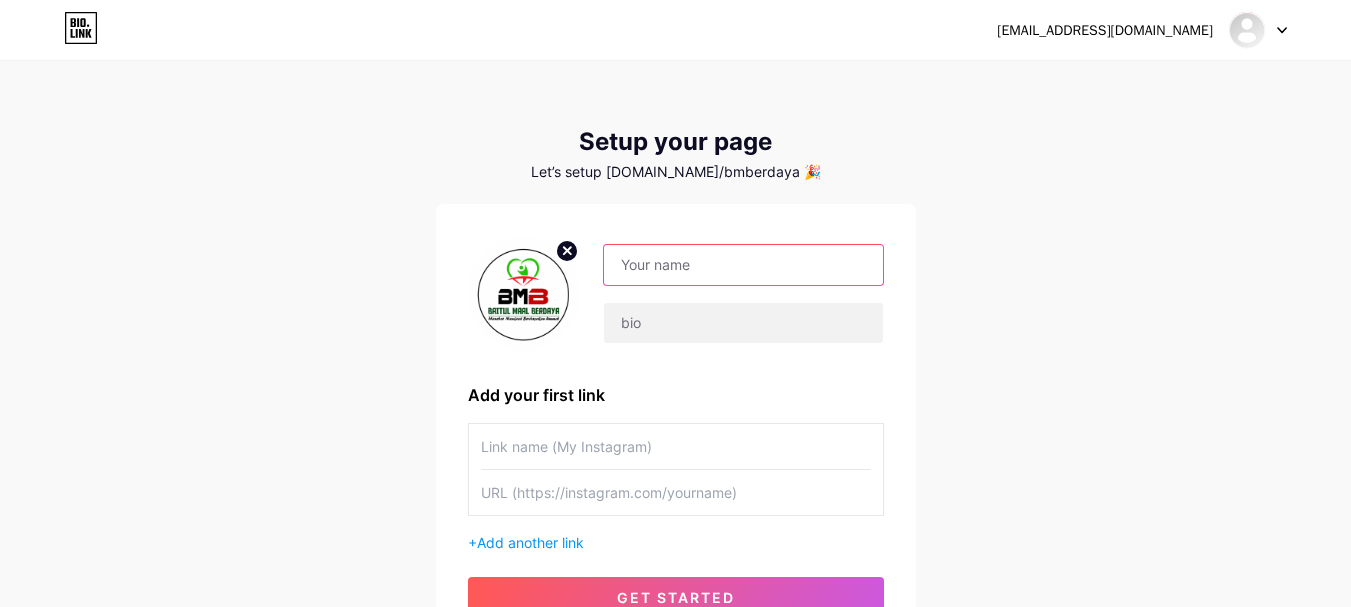 click at bounding box center [743, 265] 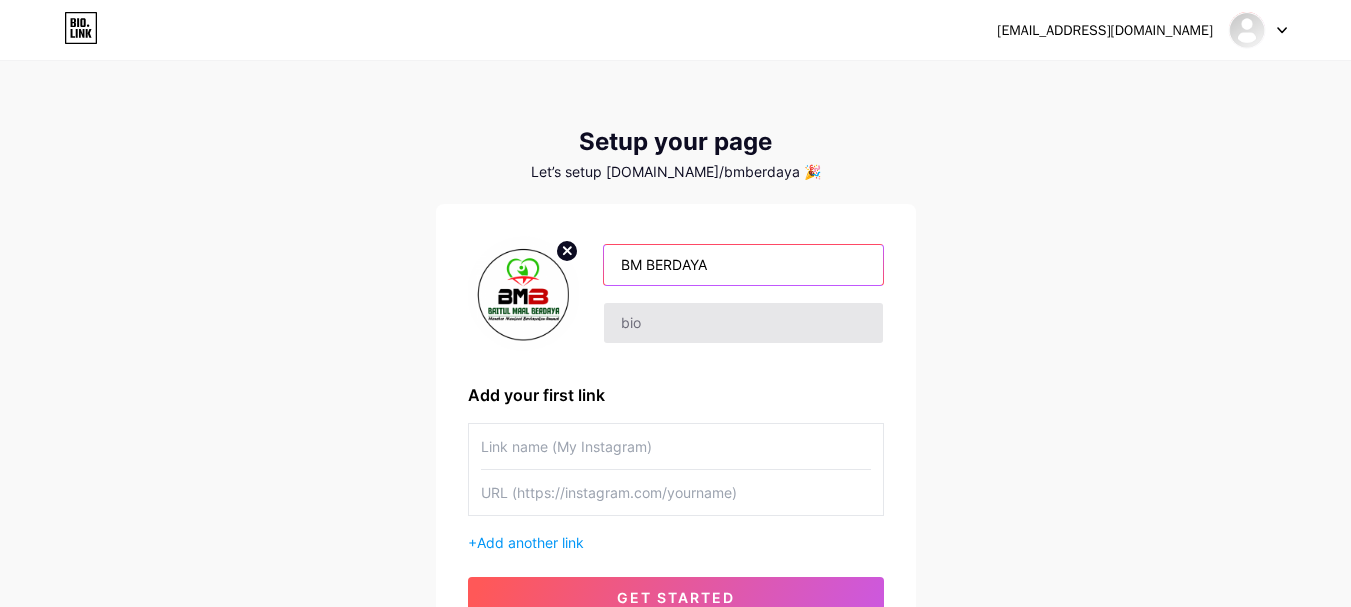 type on "BM BERDAYA" 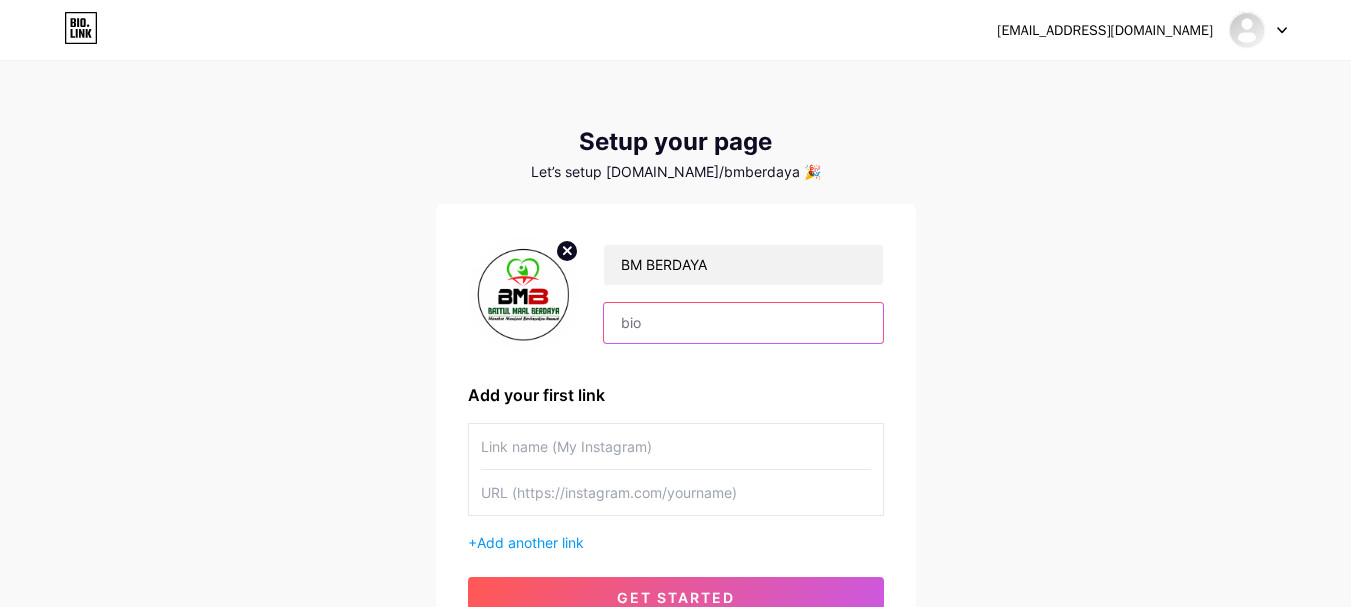 click at bounding box center (743, 323) 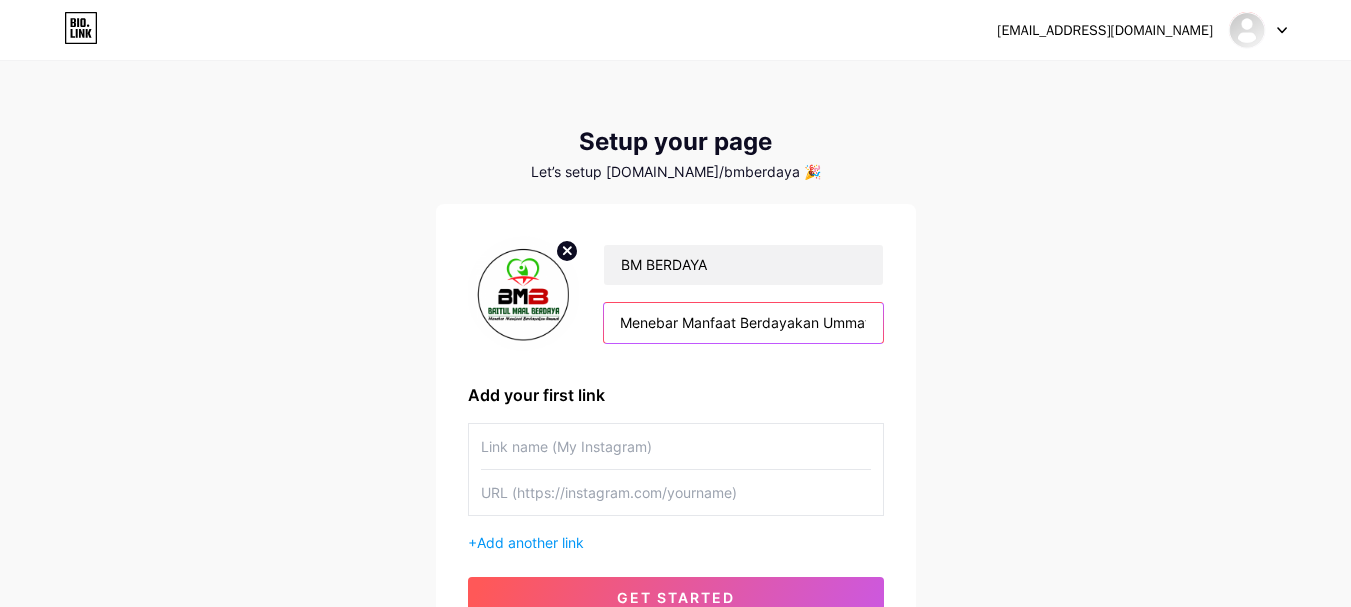scroll, scrollTop: 0, scrollLeft: 6, axis: horizontal 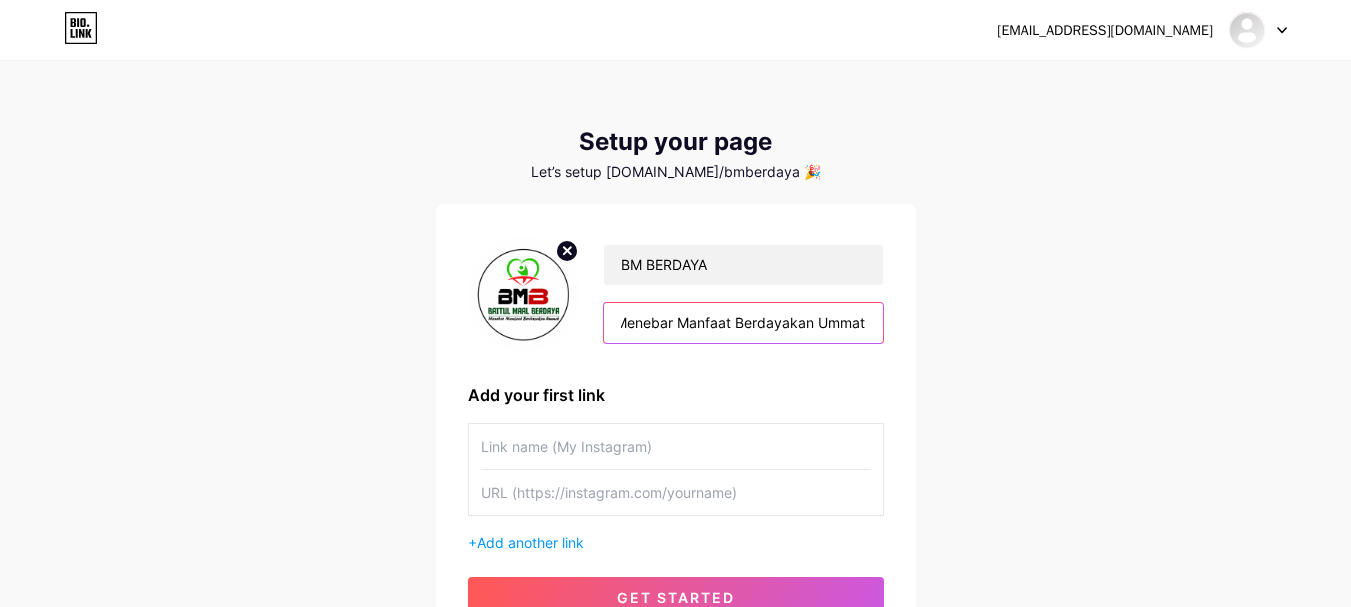 type on "Menebar Manfaat Berdayakan Ummat" 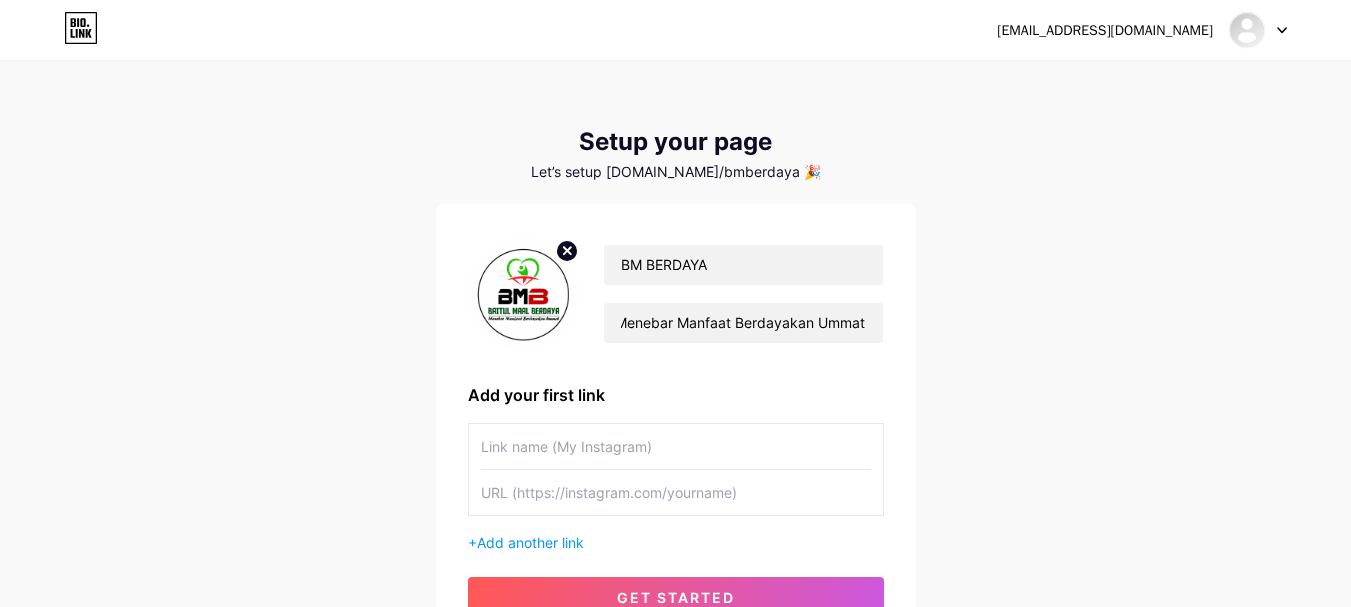 scroll, scrollTop: 0, scrollLeft: 0, axis: both 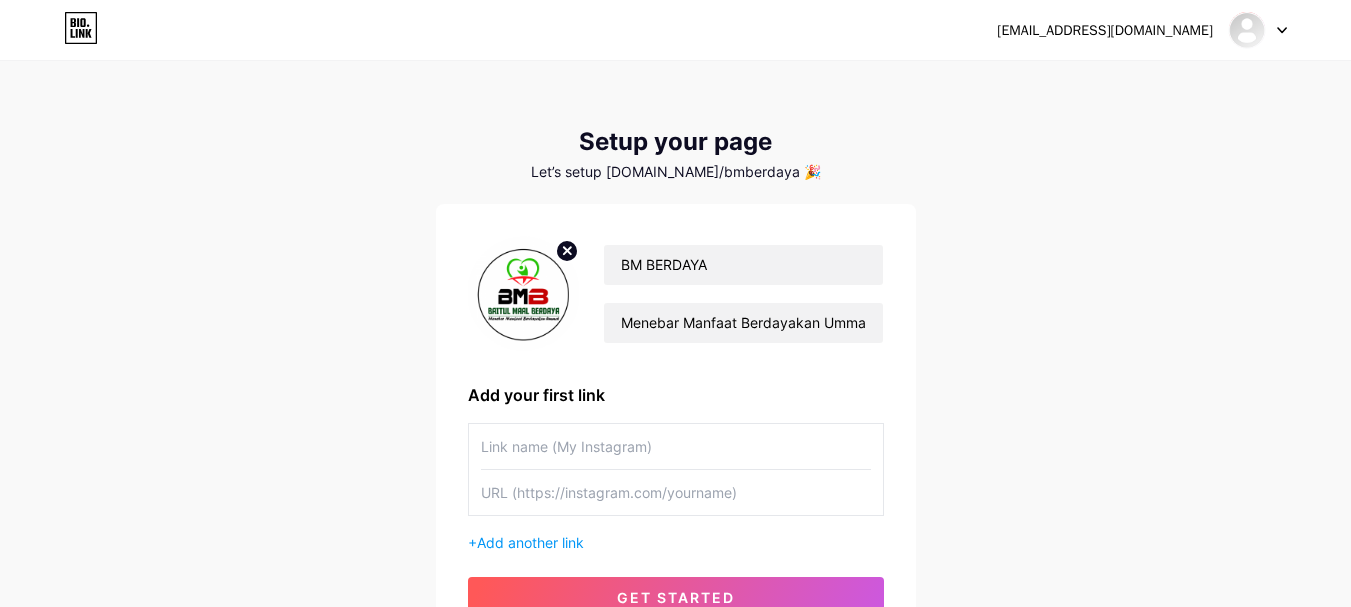 click at bounding box center [676, 446] 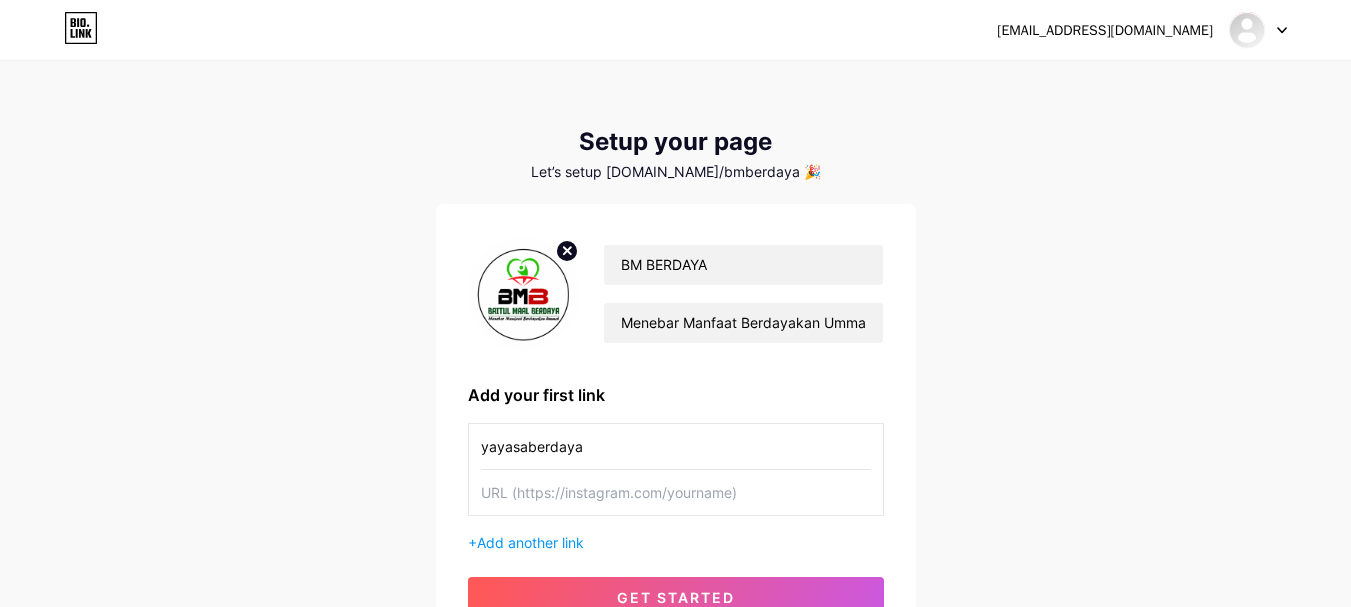 click on "yayasaberdaya" at bounding box center (676, 446) 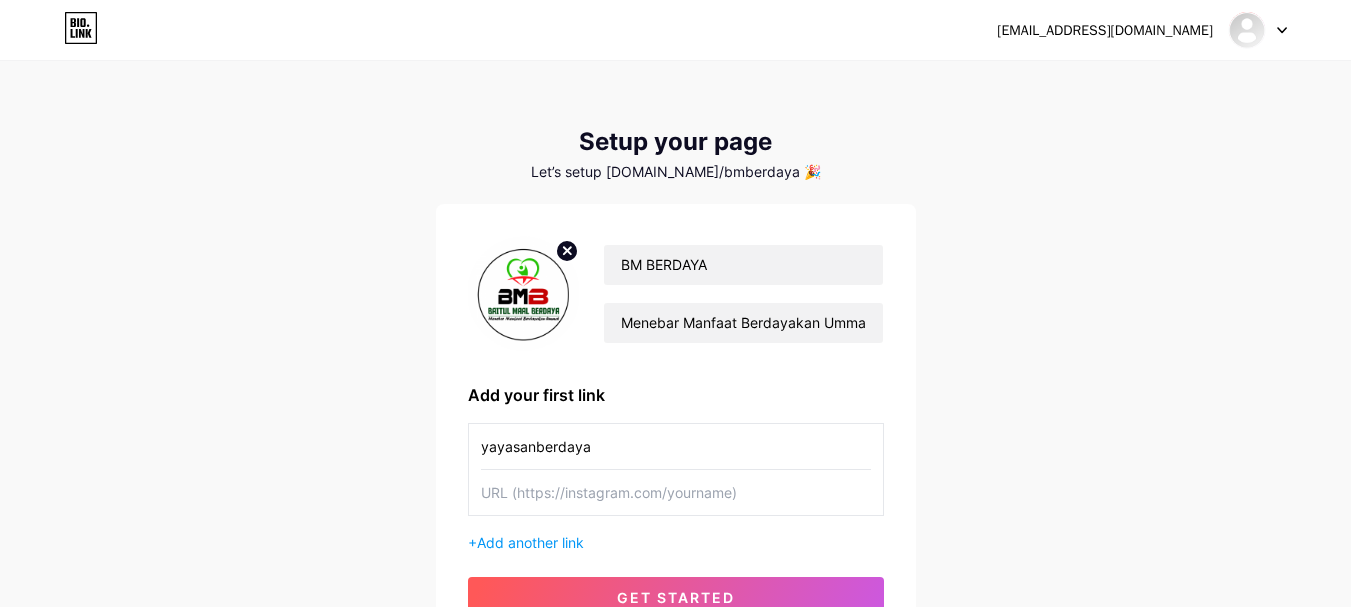 type on "yayasanberdaya" 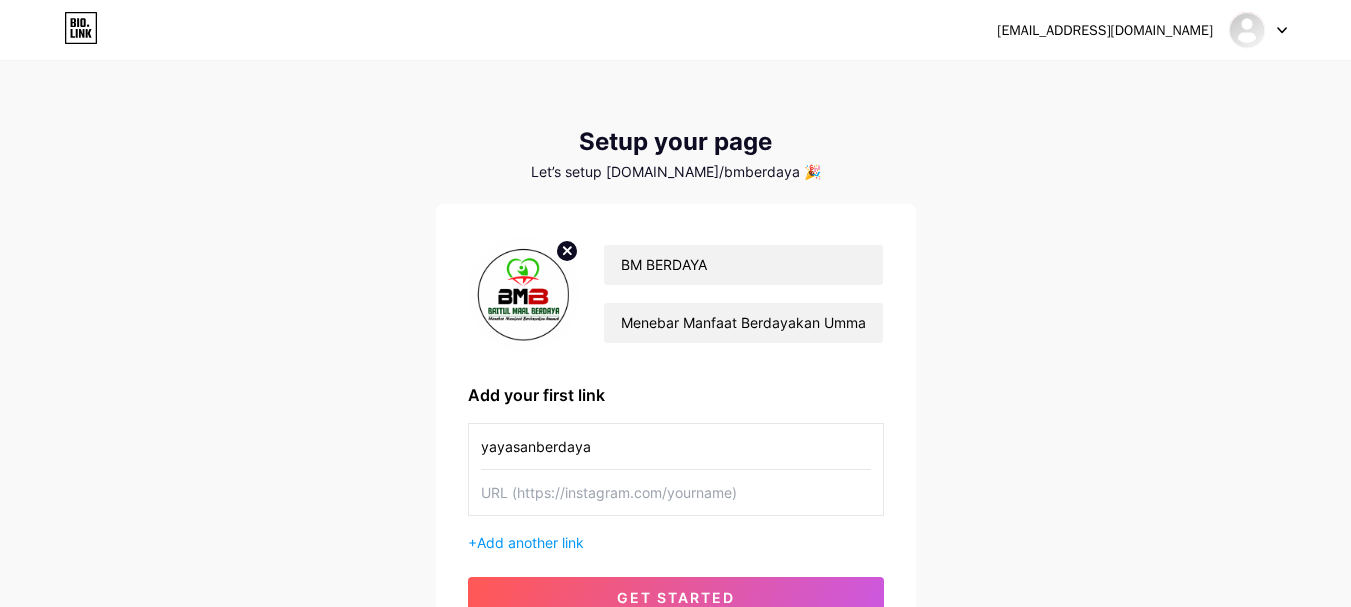 click at bounding box center (676, 492) 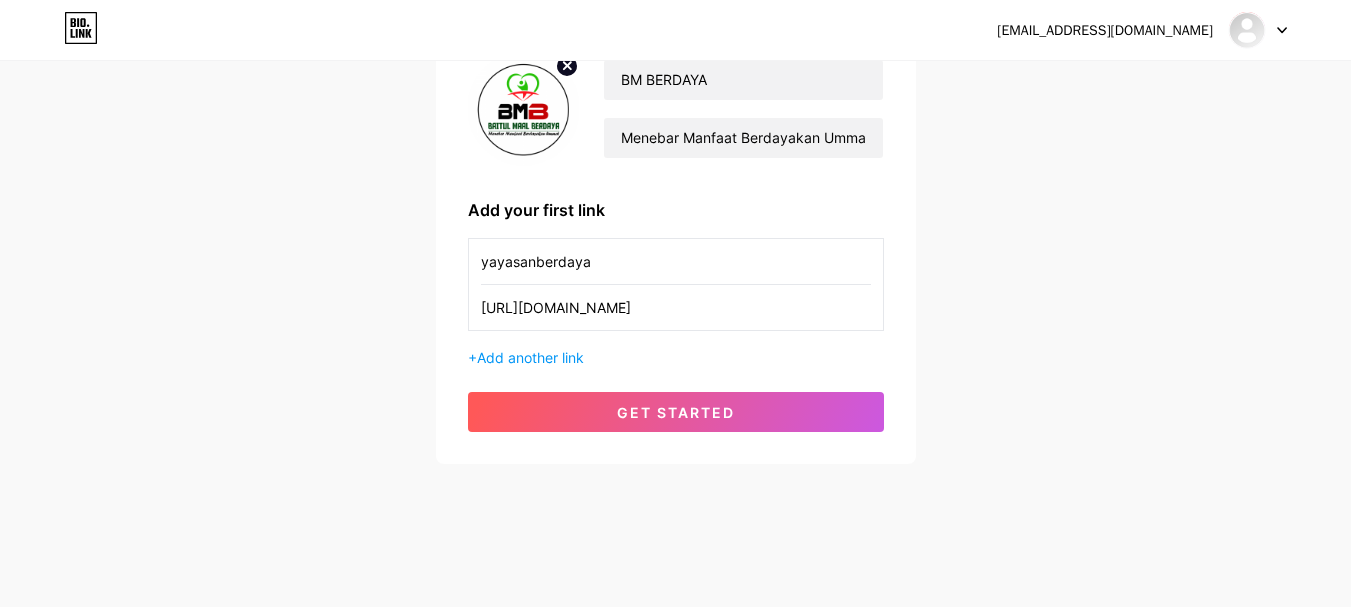 scroll, scrollTop: 186, scrollLeft: 0, axis: vertical 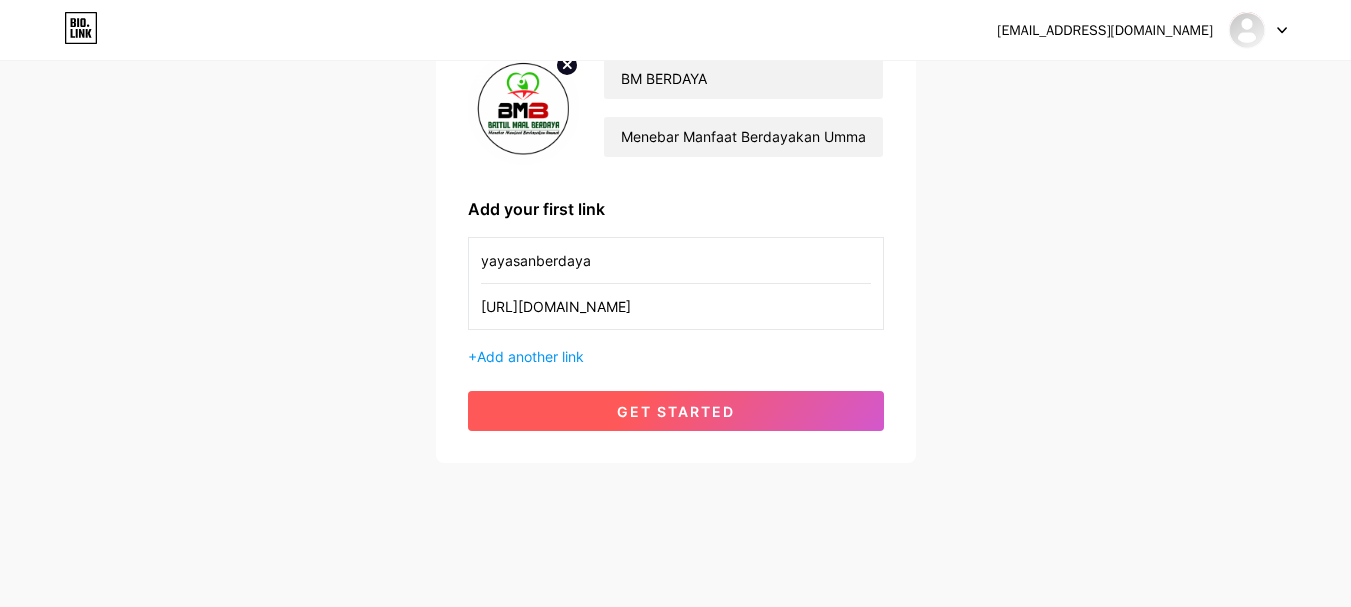 type on "[URL][DOMAIN_NAME]" 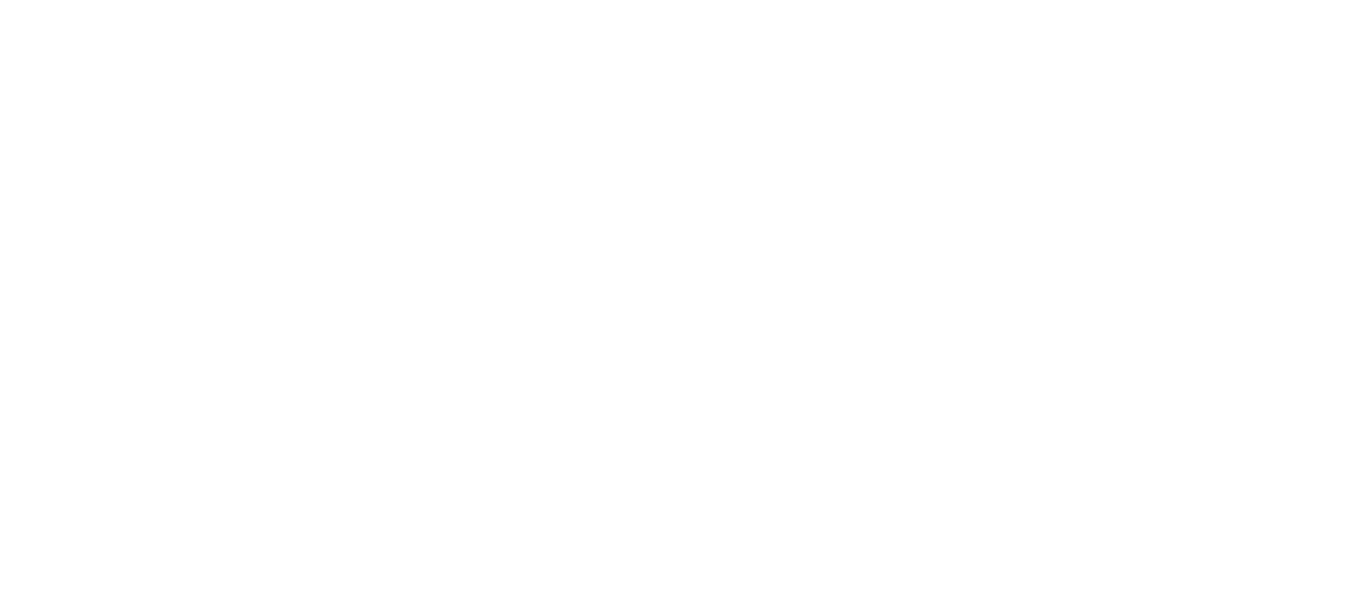 scroll, scrollTop: 0, scrollLeft: 0, axis: both 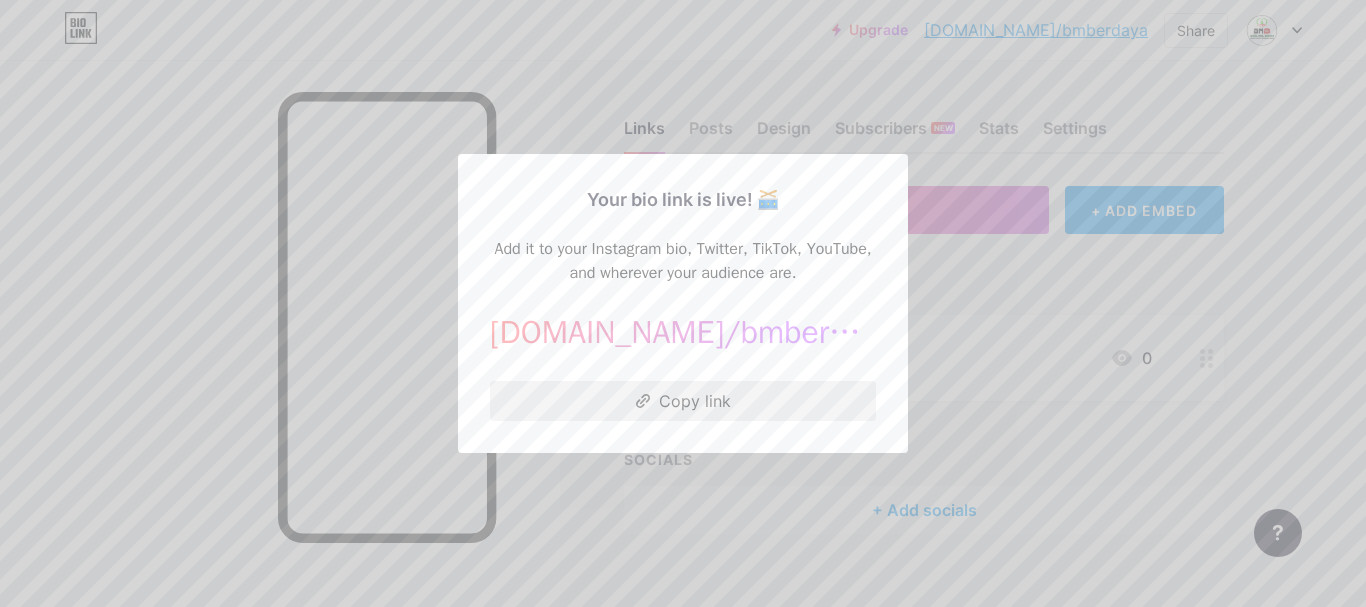 click on "Copy link" at bounding box center [683, 401] 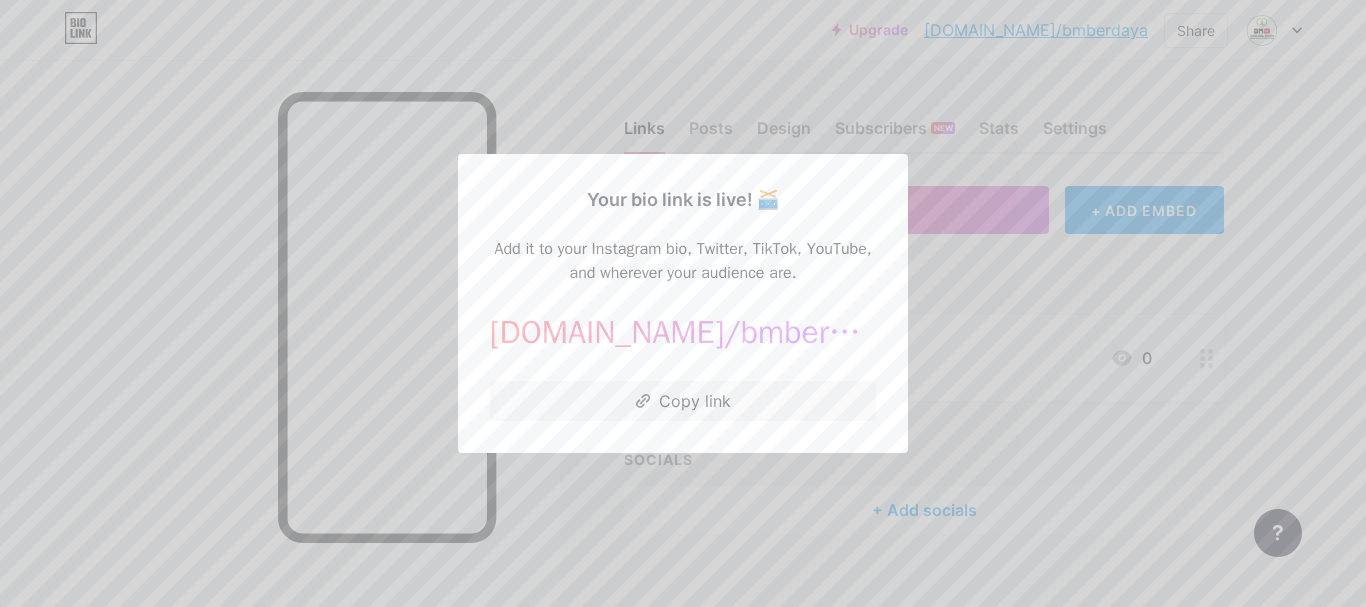 click at bounding box center (683, 303) 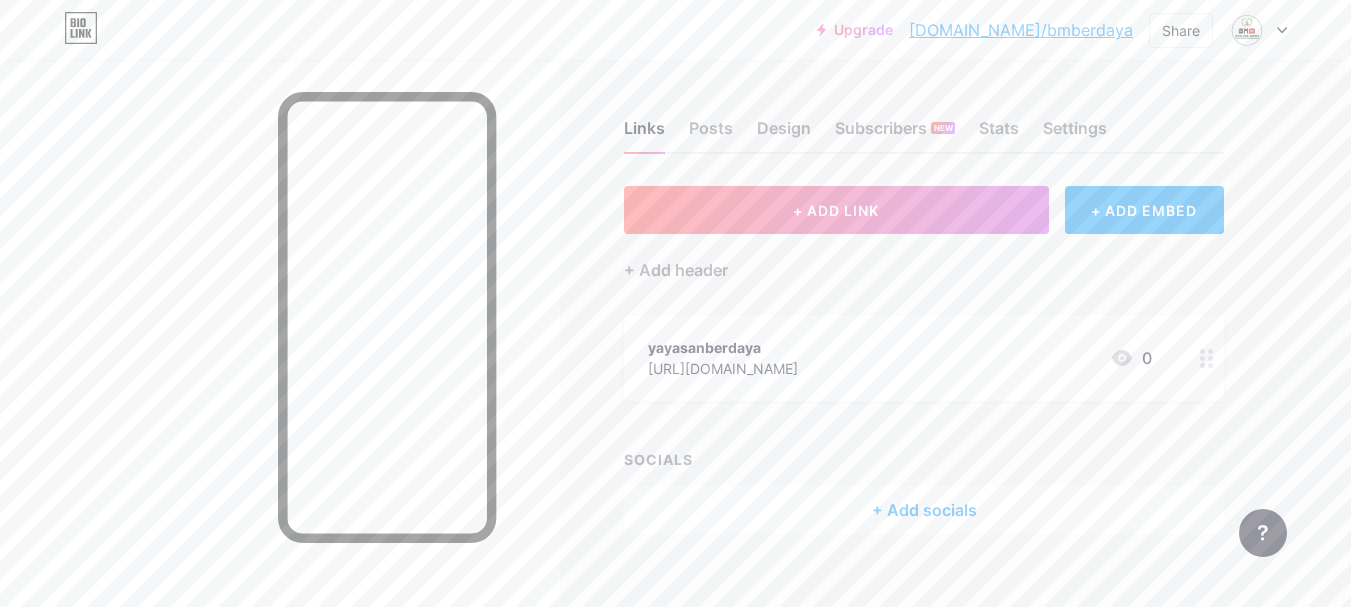 click on "+ Add socials" at bounding box center (924, 510) 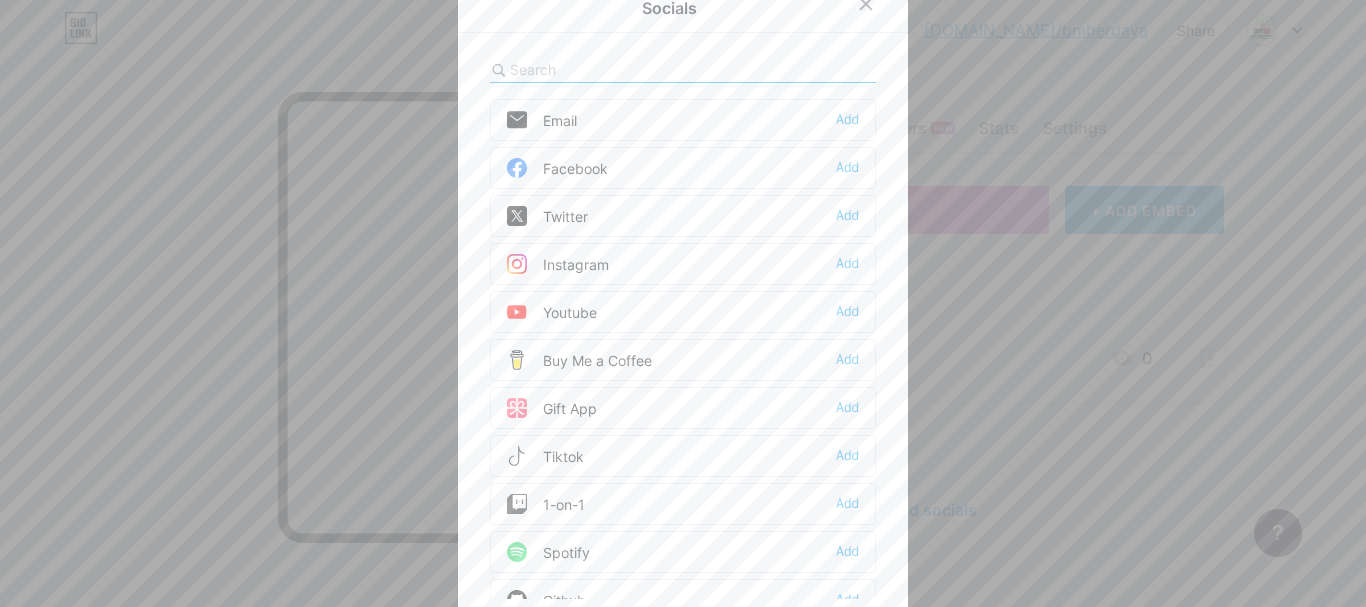 click on "Instagram
Add" at bounding box center (683, 264) 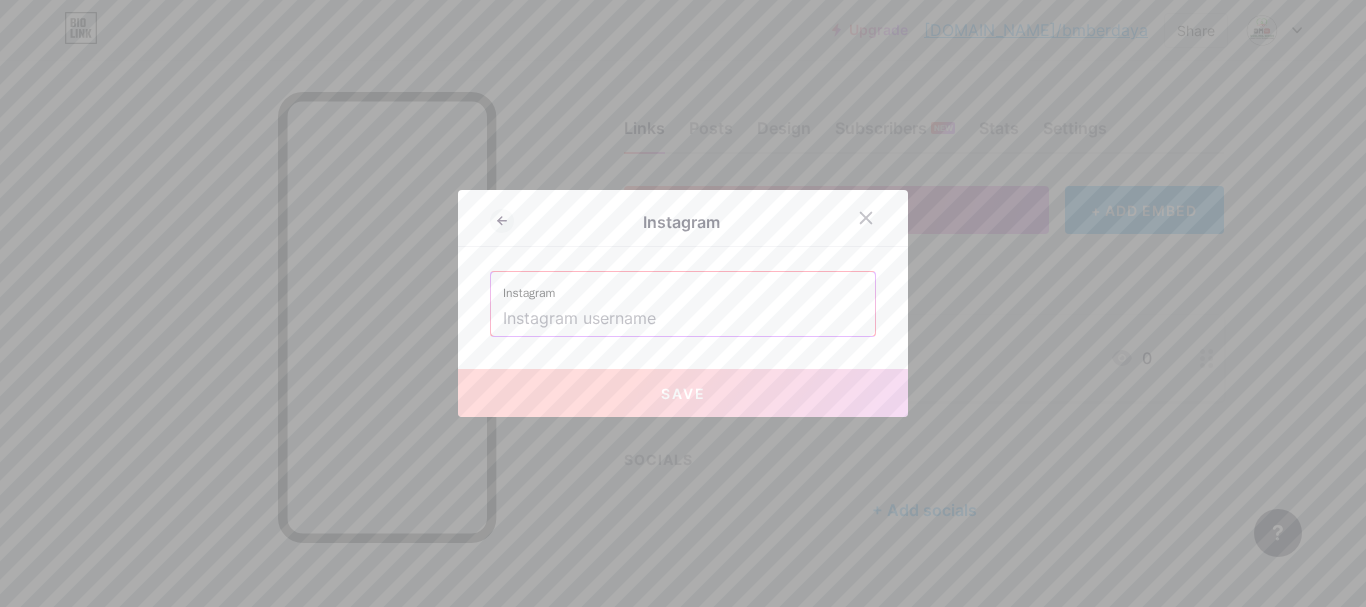 click at bounding box center [683, 319] 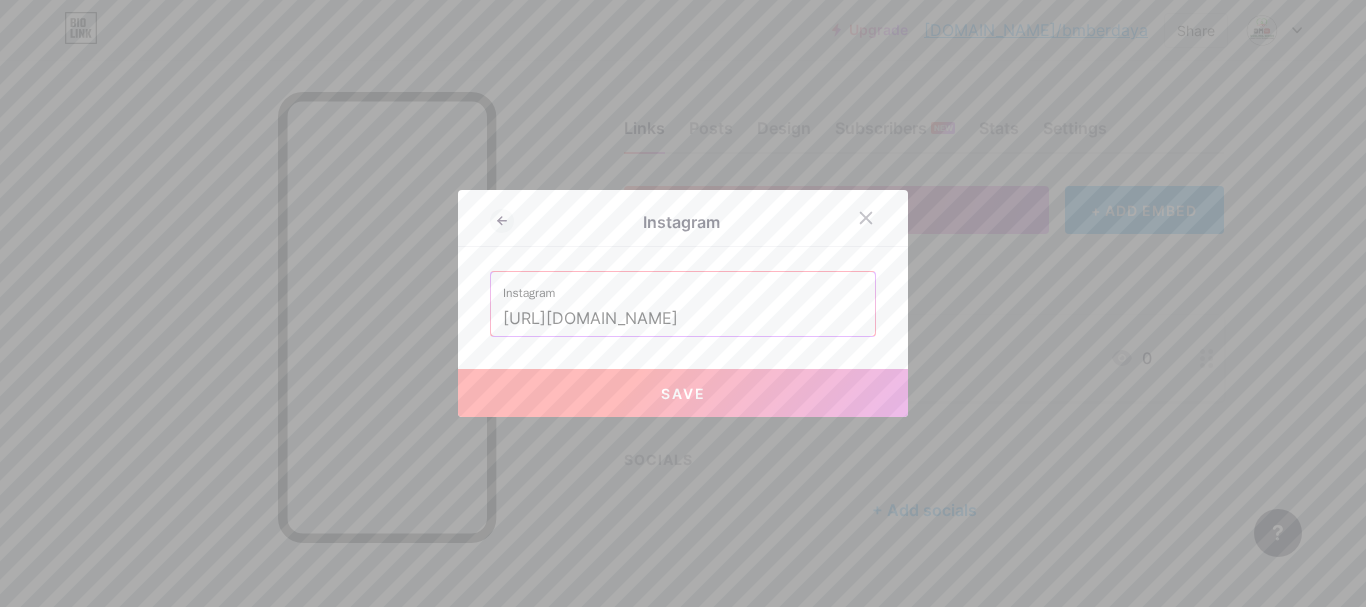 paste on "[DOMAIN_NAME][URL]" 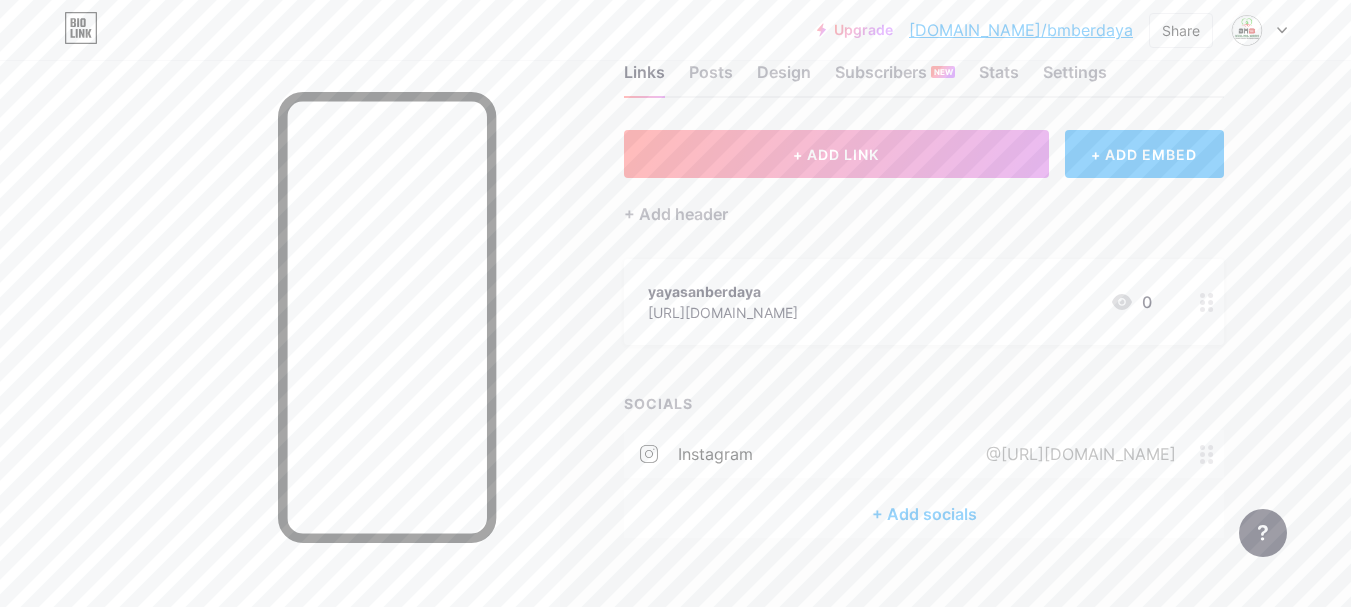 scroll, scrollTop: 86, scrollLeft: 0, axis: vertical 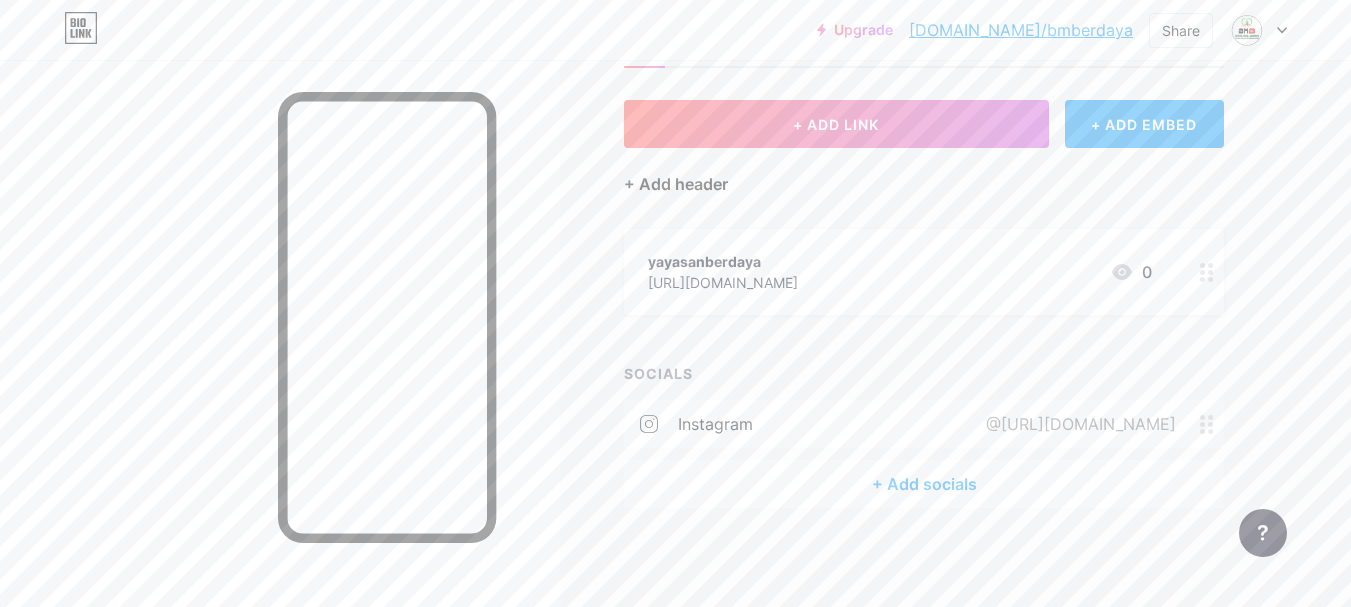 click on "+ Add header" at bounding box center (676, 184) 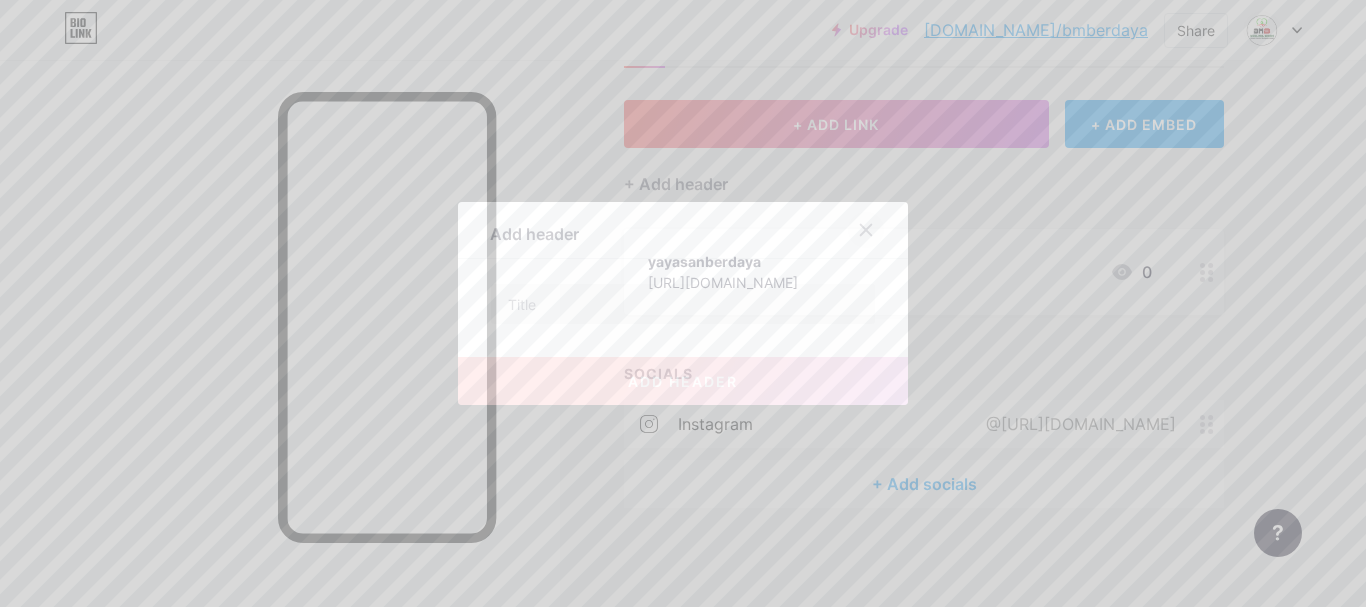 click 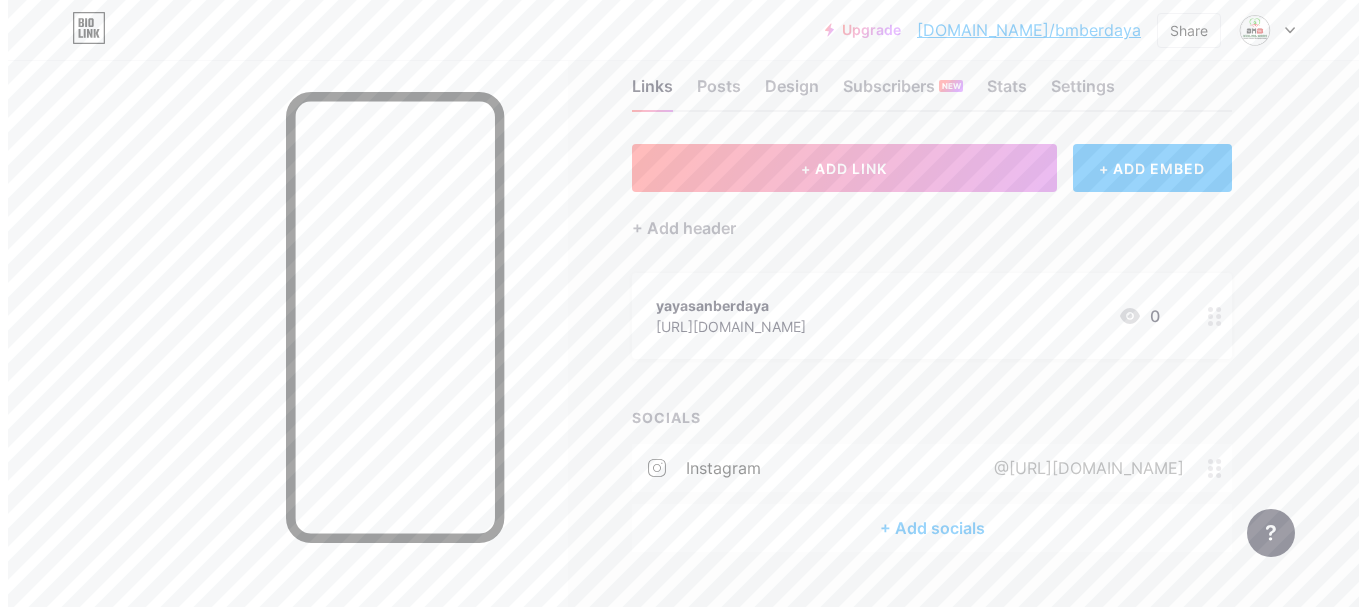 scroll, scrollTop: 0, scrollLeft: 0, axis: both 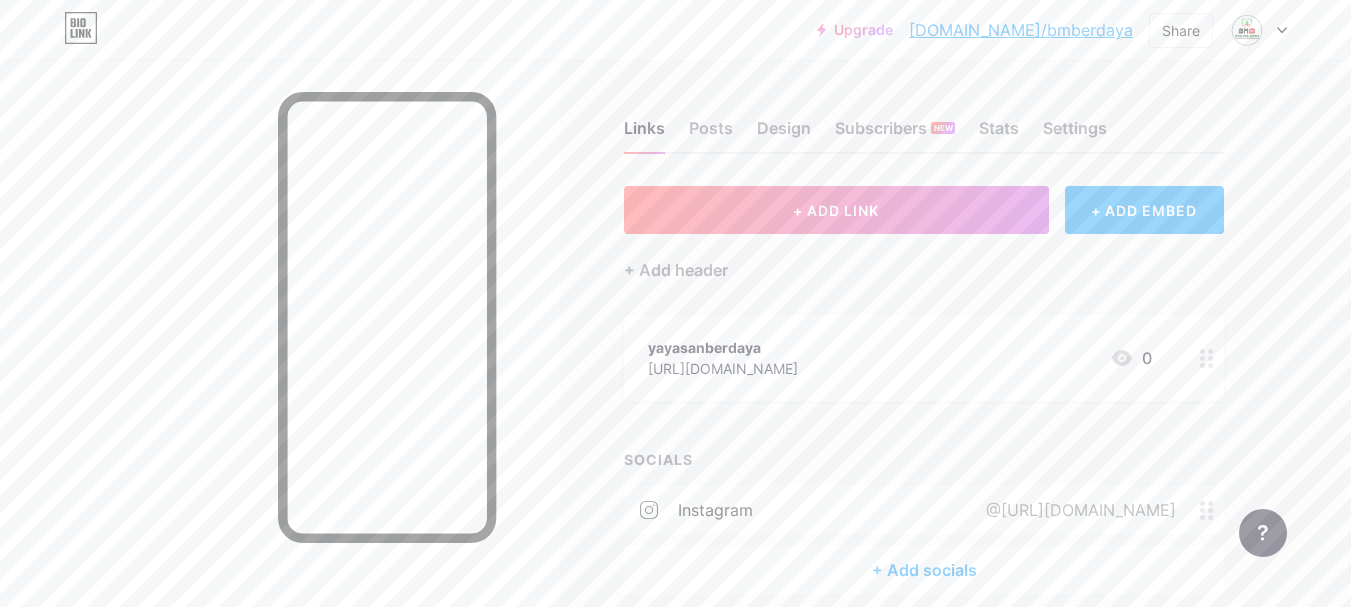 click on "+ ADD EMBED" at bounding box center (1144, 210) 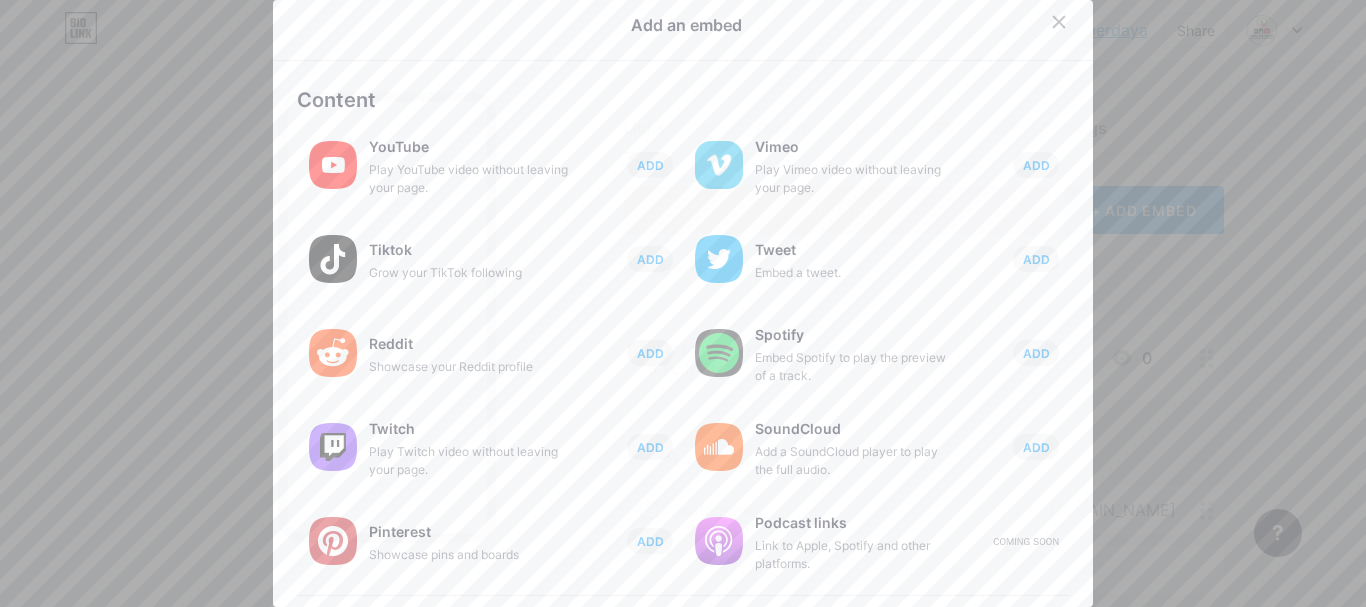 scroll, scrollTop: 0, scrollLeft: 0, axis: both 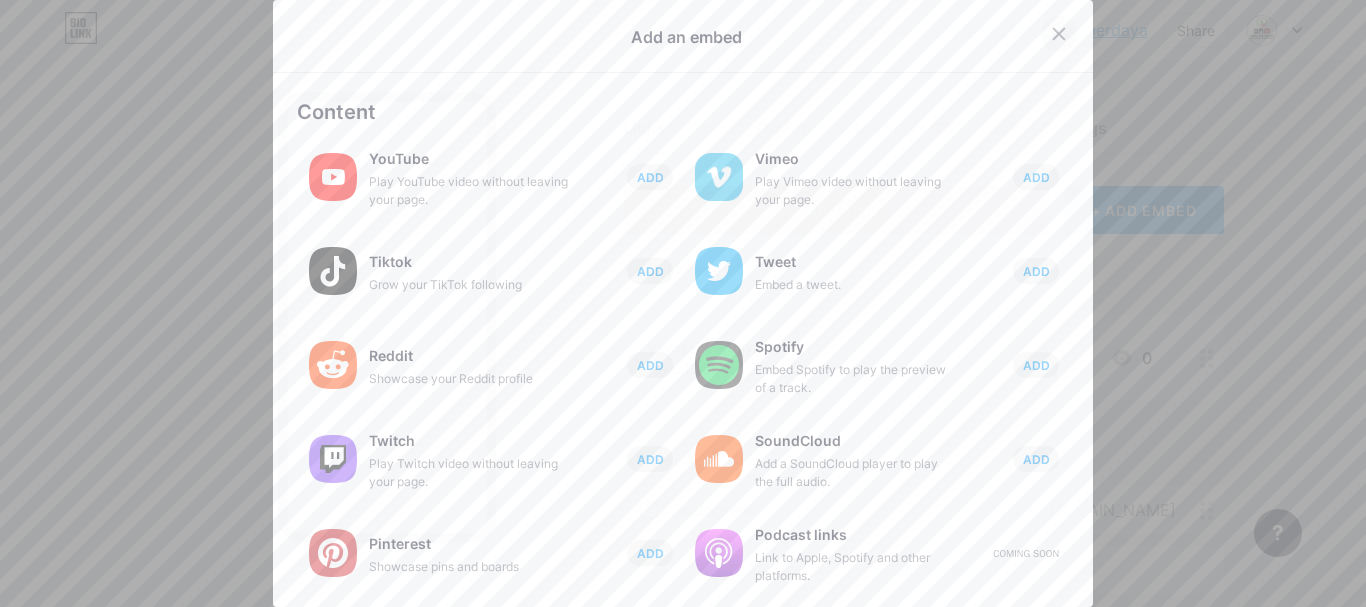 click 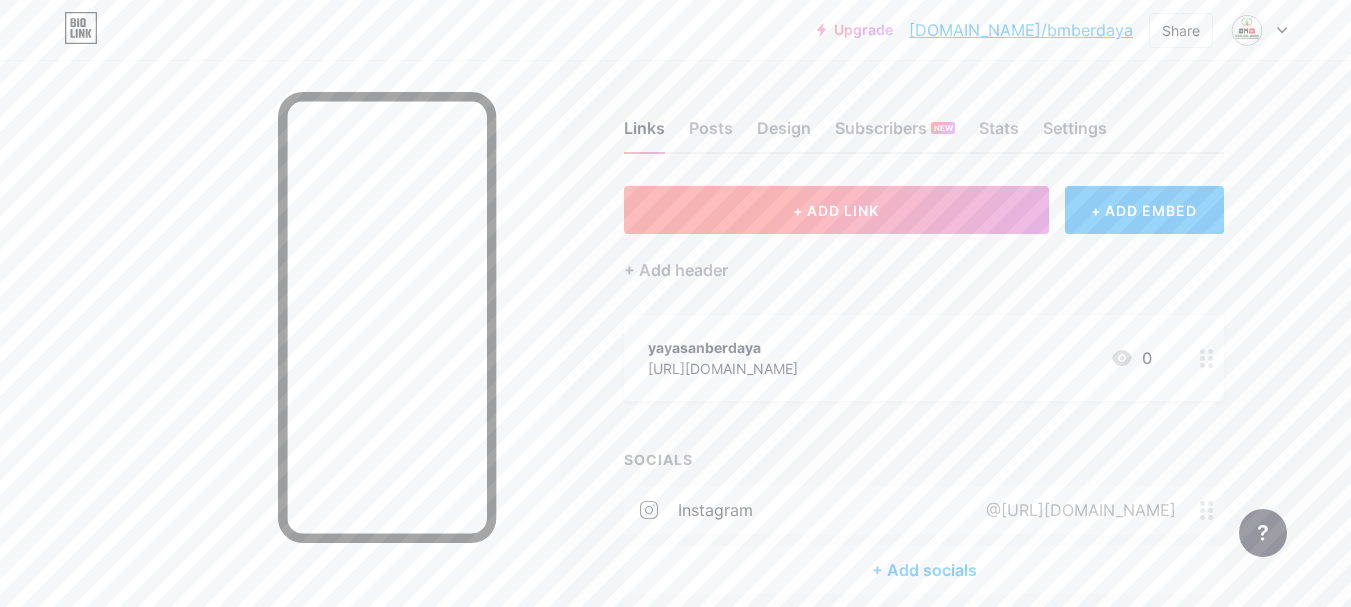 click on "+ ADD LINK" at bounding box center (836, 210) 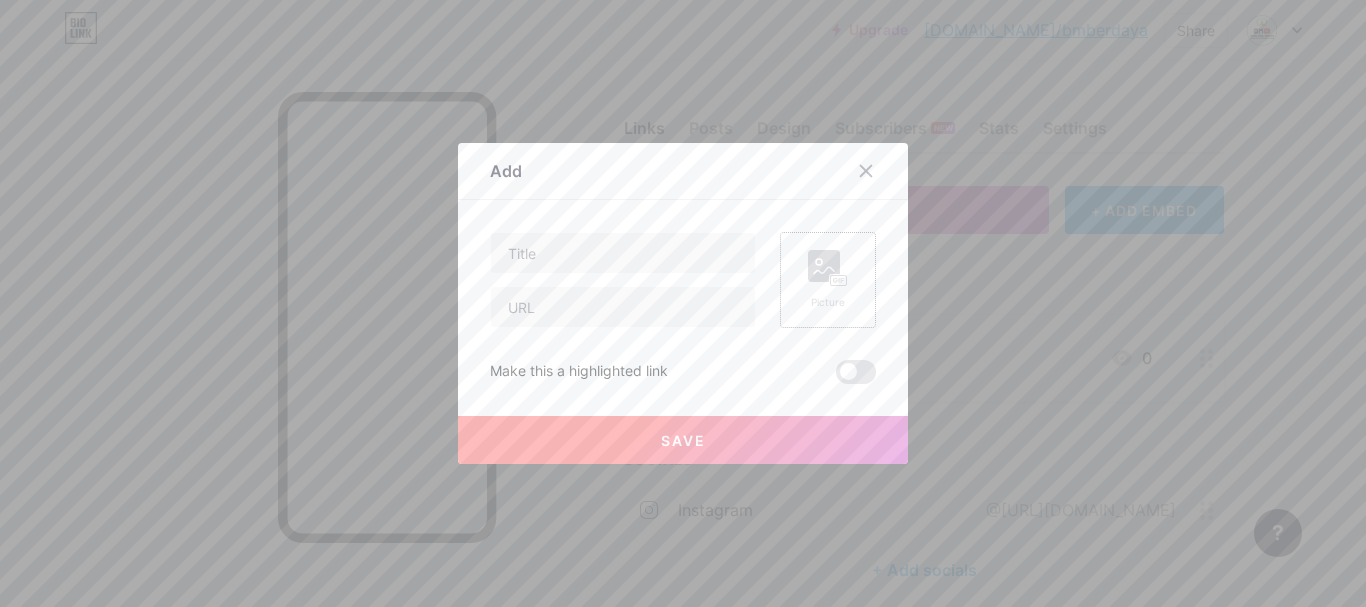 click on "Picture" at bounding box center (828, 280) 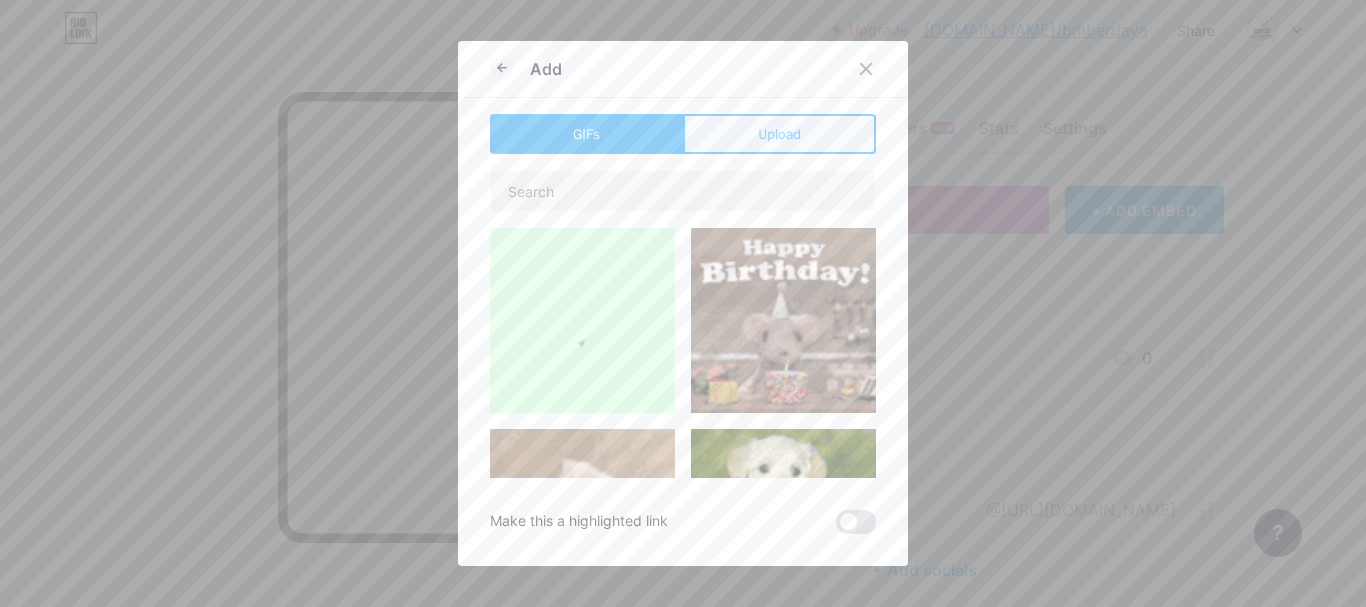 click on "Upload" at bounding box center (779, 134) 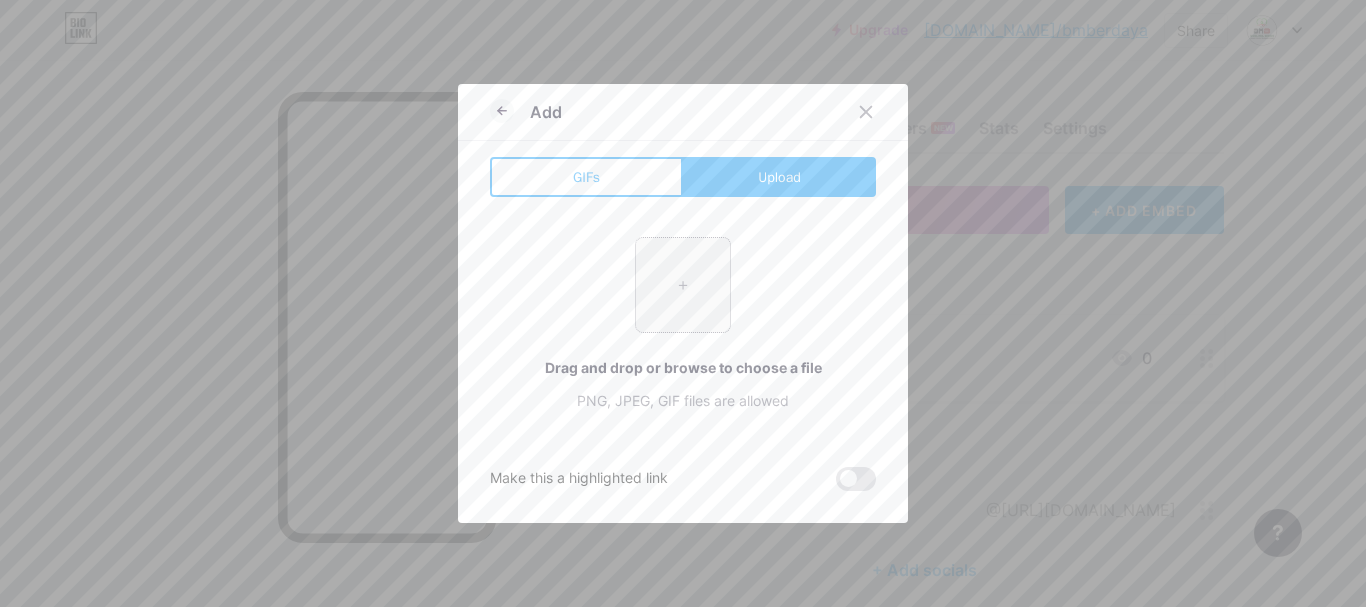 click at bounding box center [683, 285] 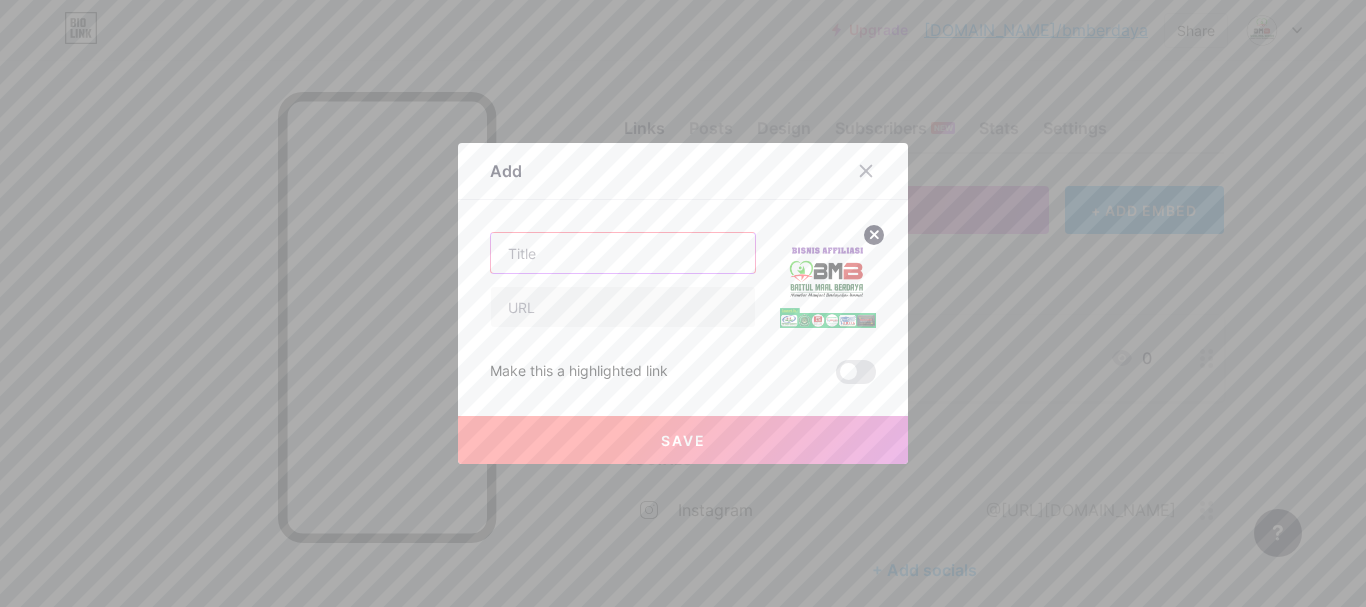 click at bounding box center [623, 253] 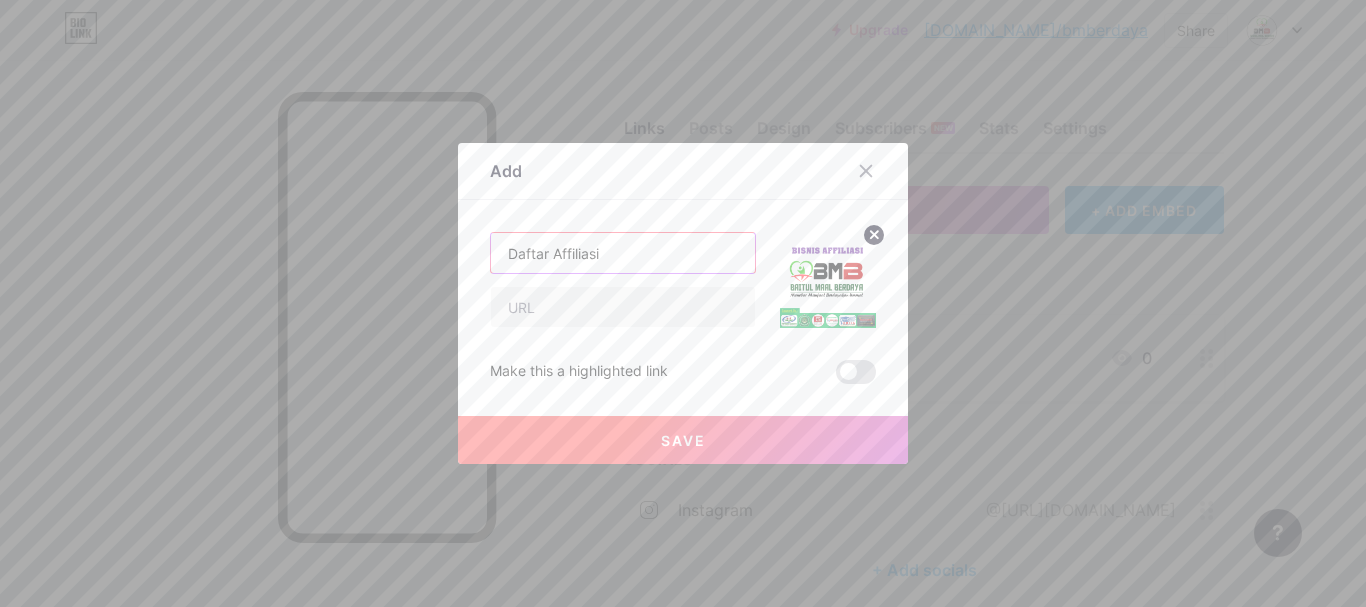 type on "Daftar Affiliasi" 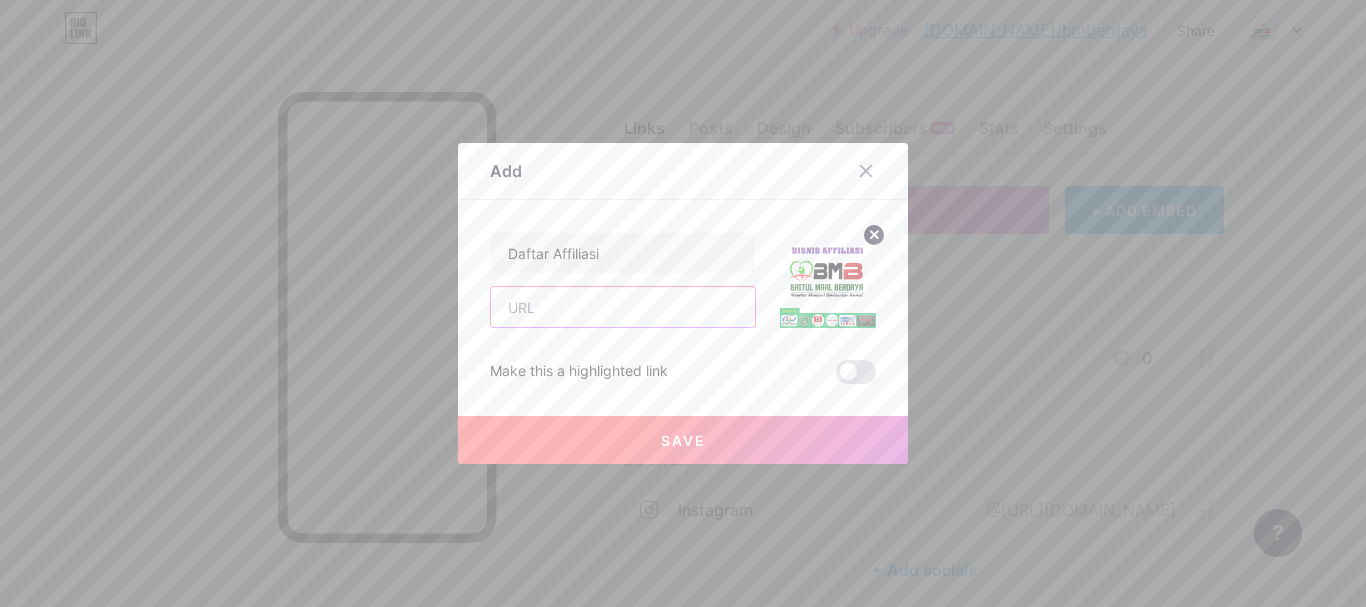 click at bounding box center (623, 307) 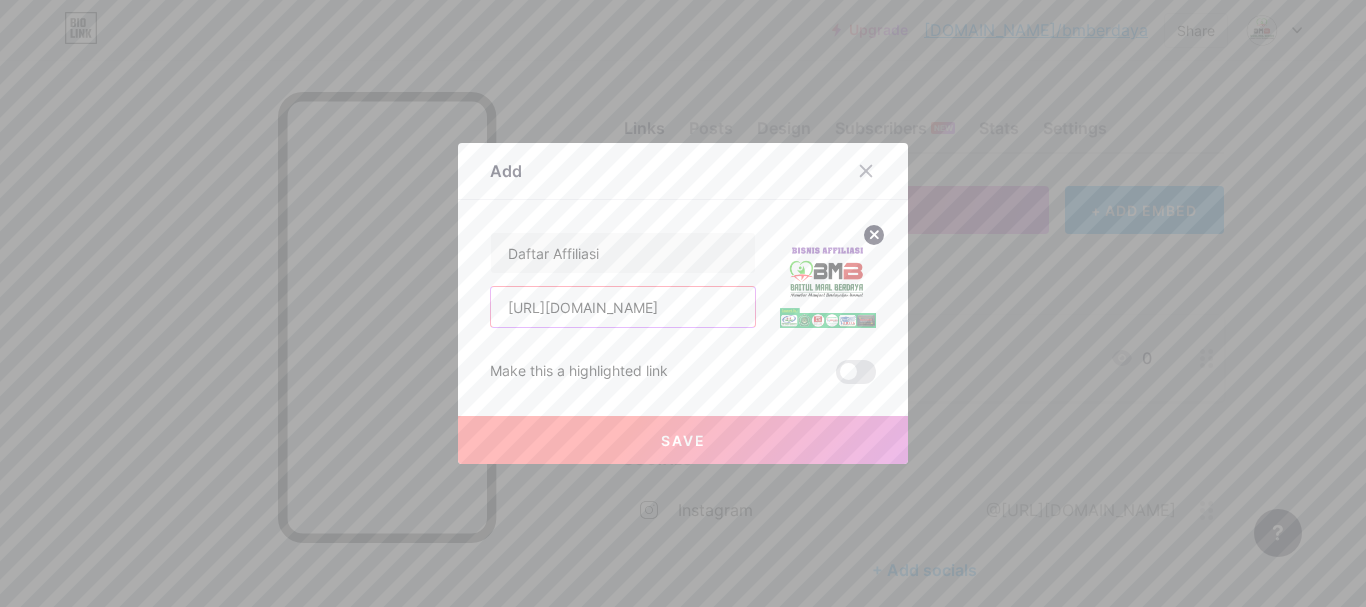scroll, scrollTop: 0, scrollLeft: 2, axis: horizontal 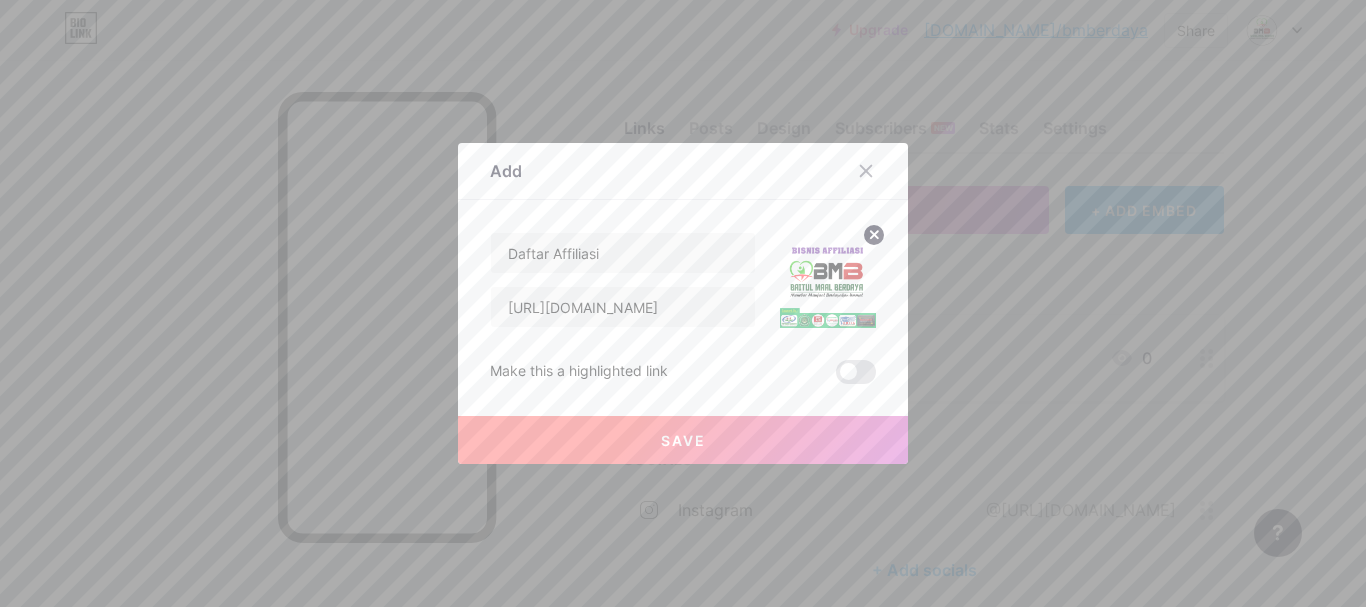 click on "Save" at bounding box center [683, 440] 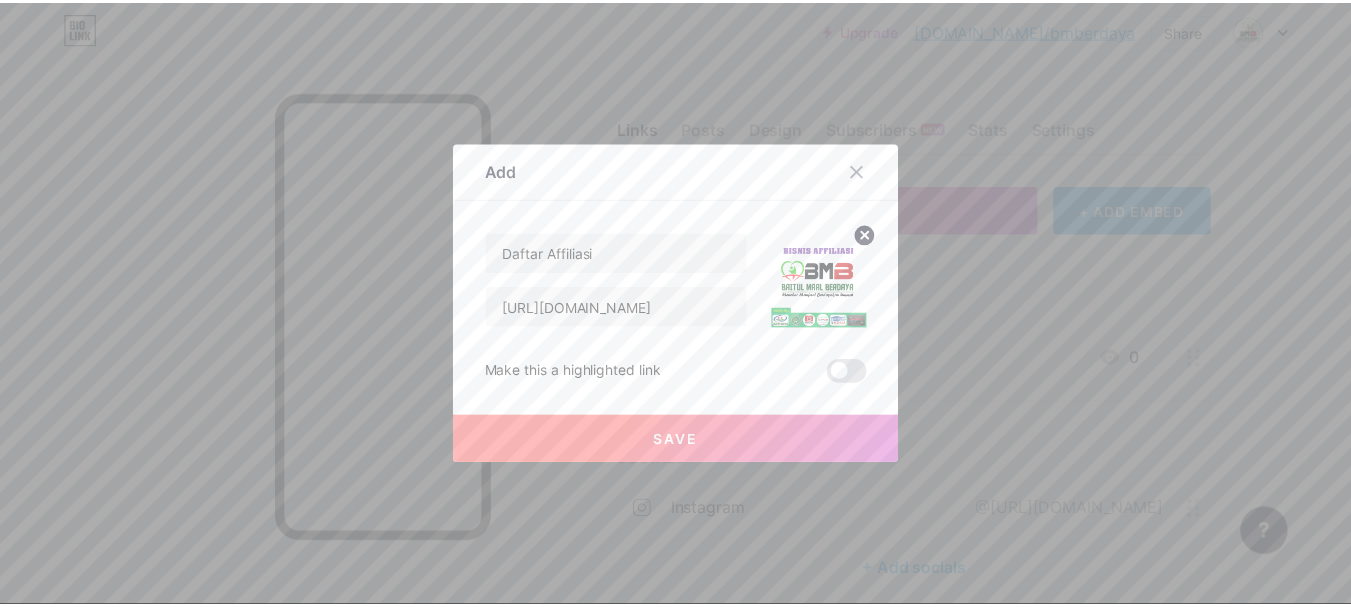 scroll, scrollTop: 0, scrollLeft: 0, axis: both 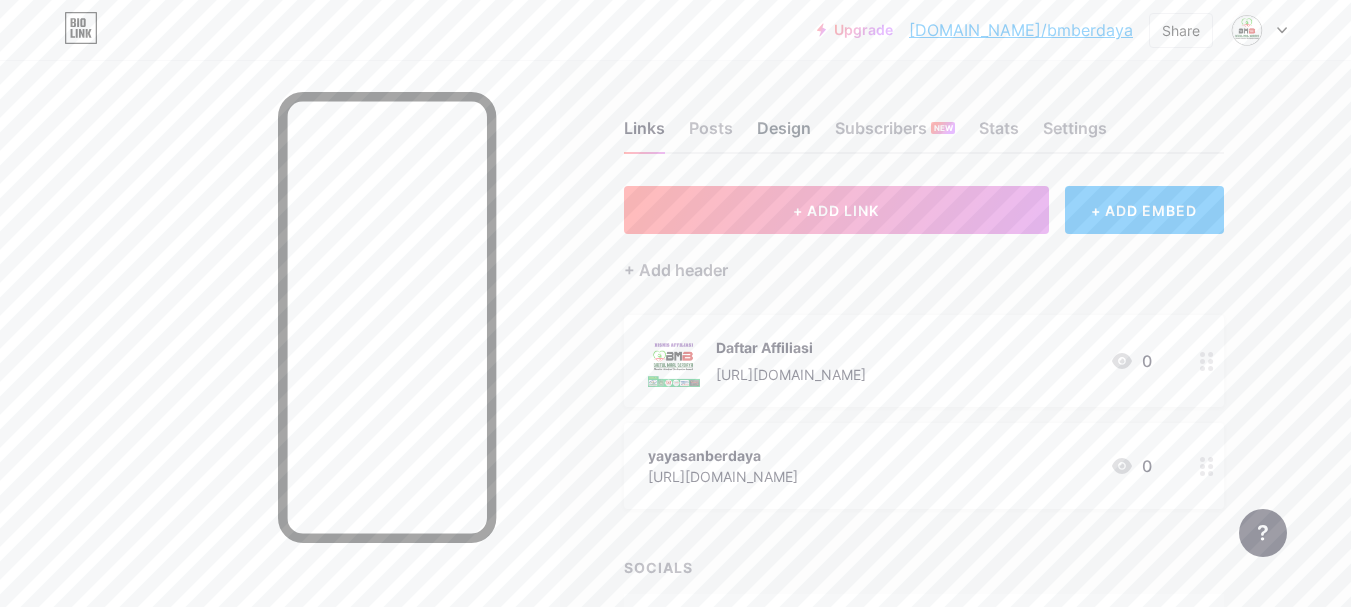 click on "Design" at bounding box center [784, 134] 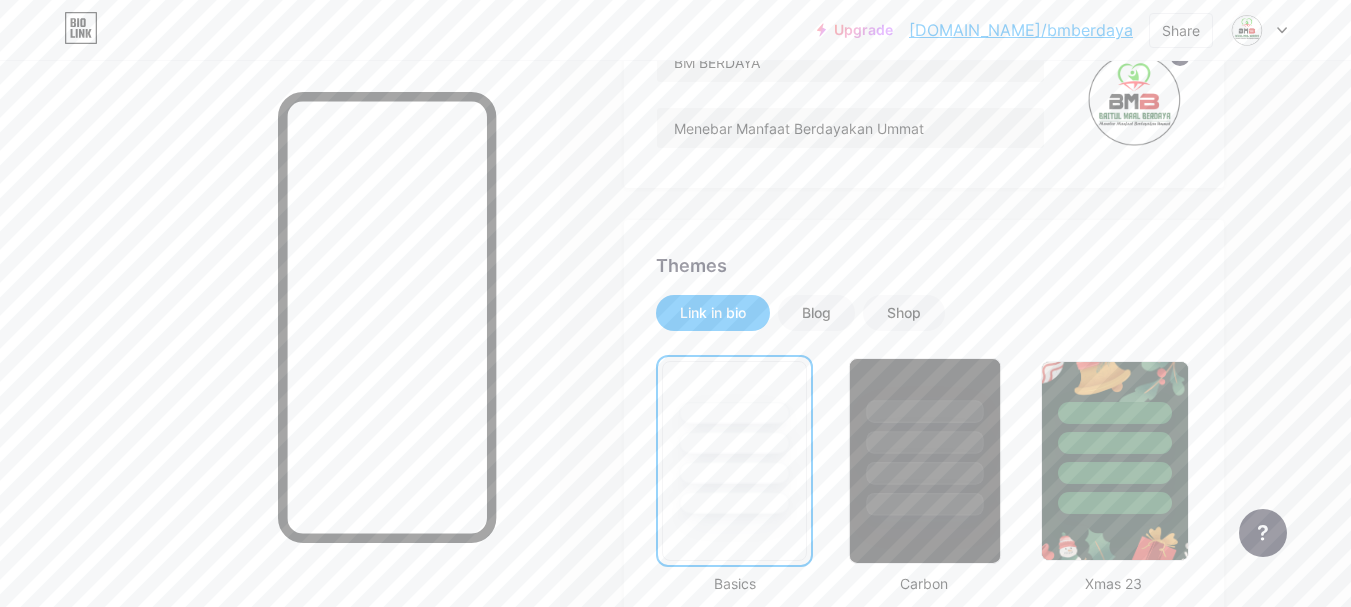 scroll, scrollTop: 200, scrollLeft: 0, axis: vertical 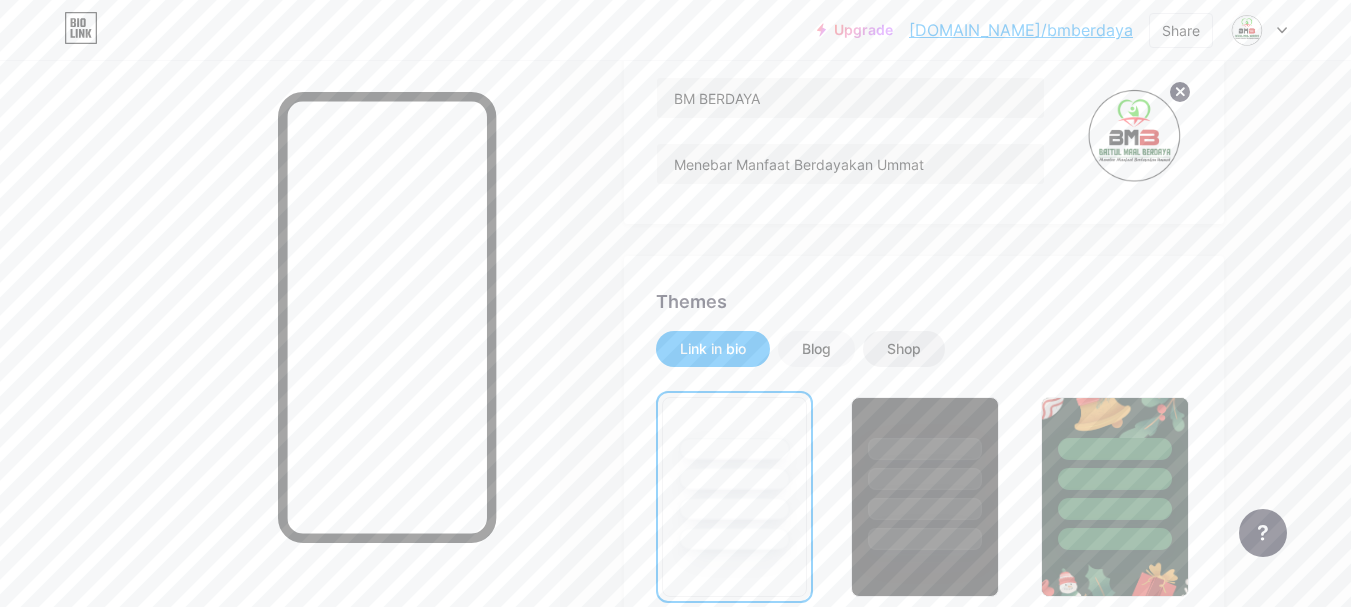 click on "Shop" at bounding box center (904, 349) 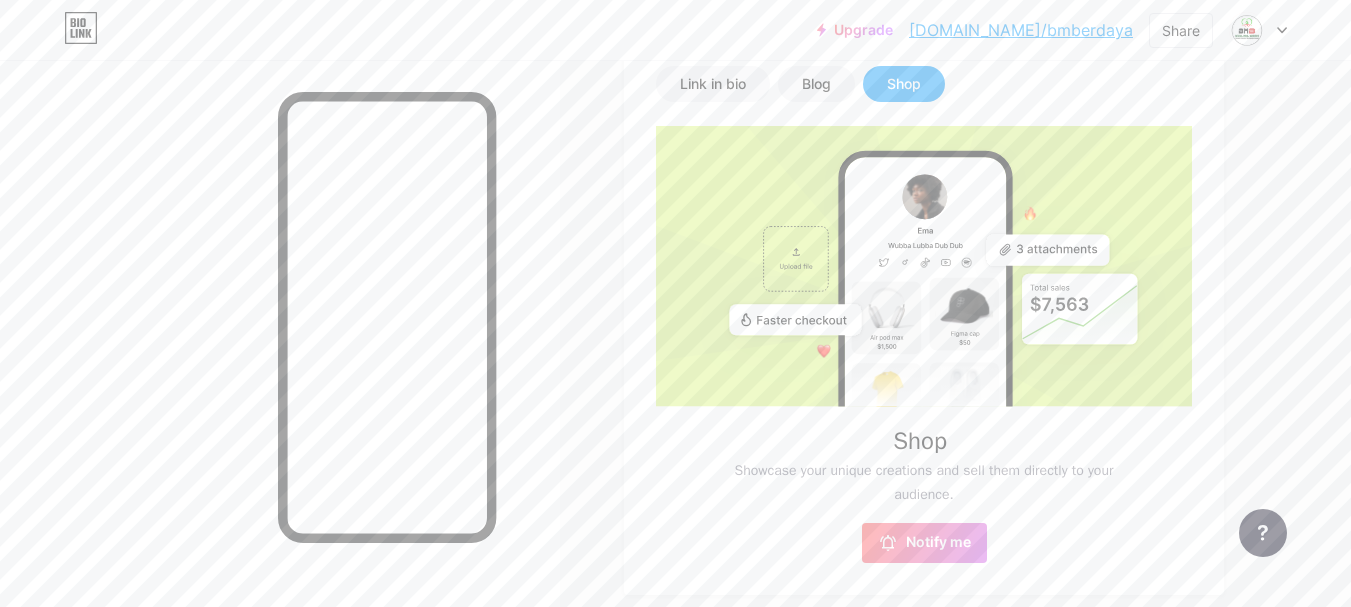 scroll, scrollTop: 500, scrollLeft: 0, axis: vertical 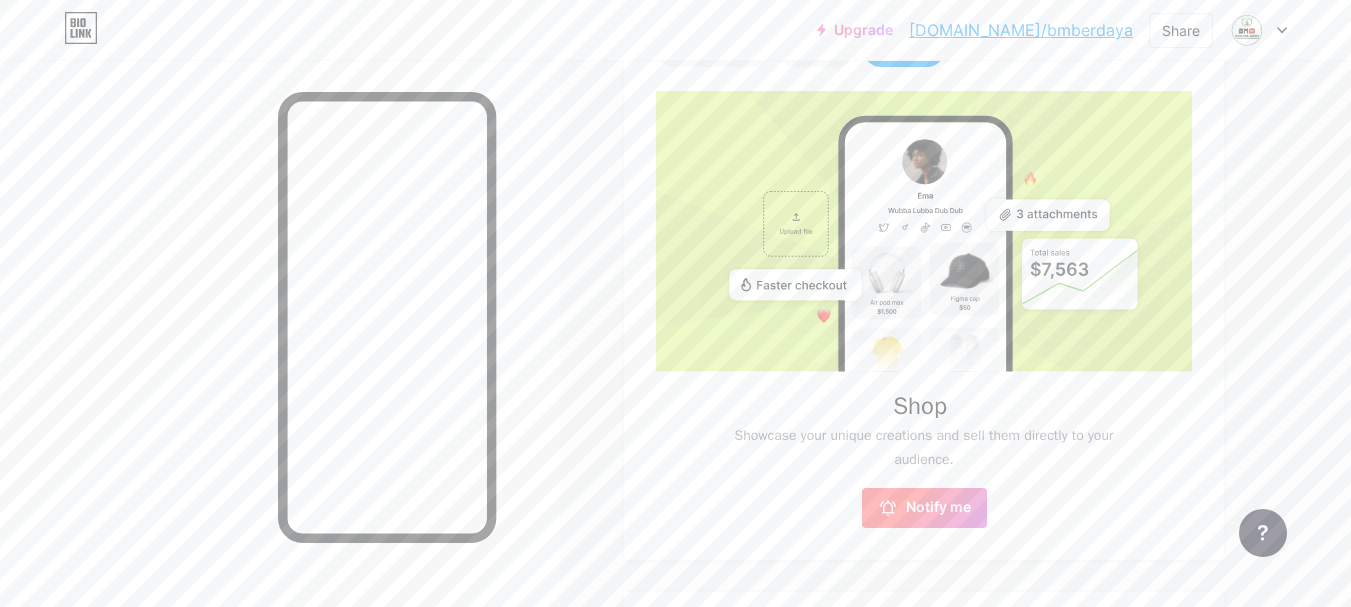 click on "Notify me" at bounding box center (938, 508) 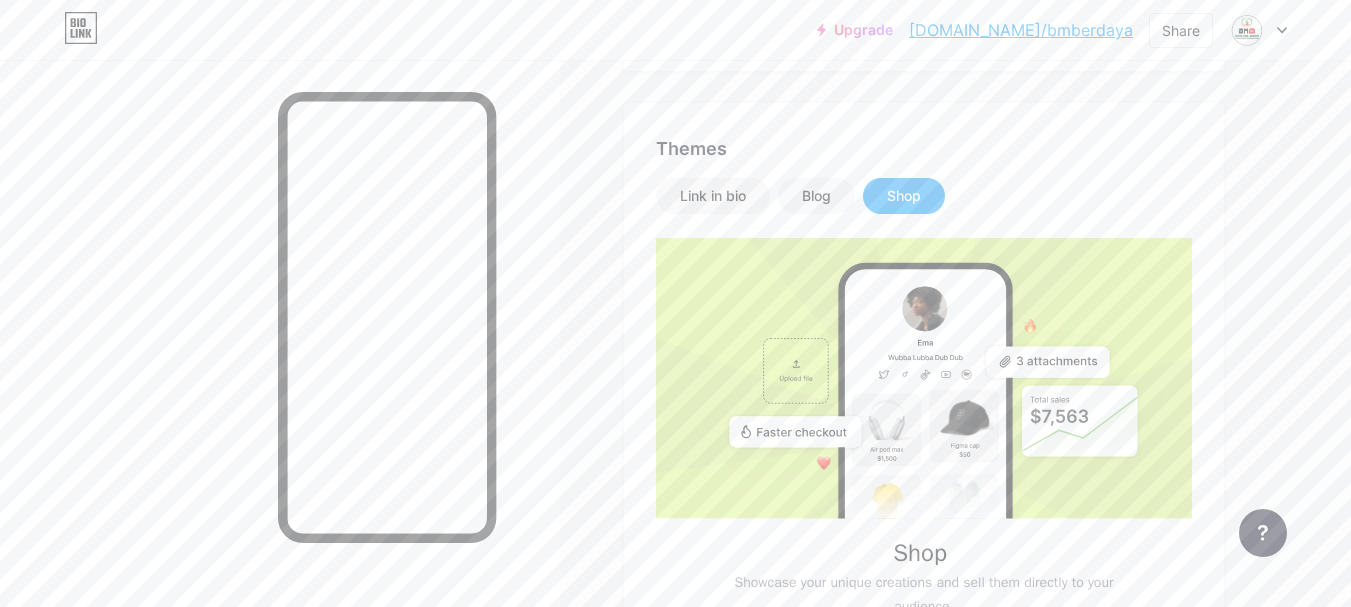 scroll, scrollTop: 300, scrollLeft: 0, axis: vertical 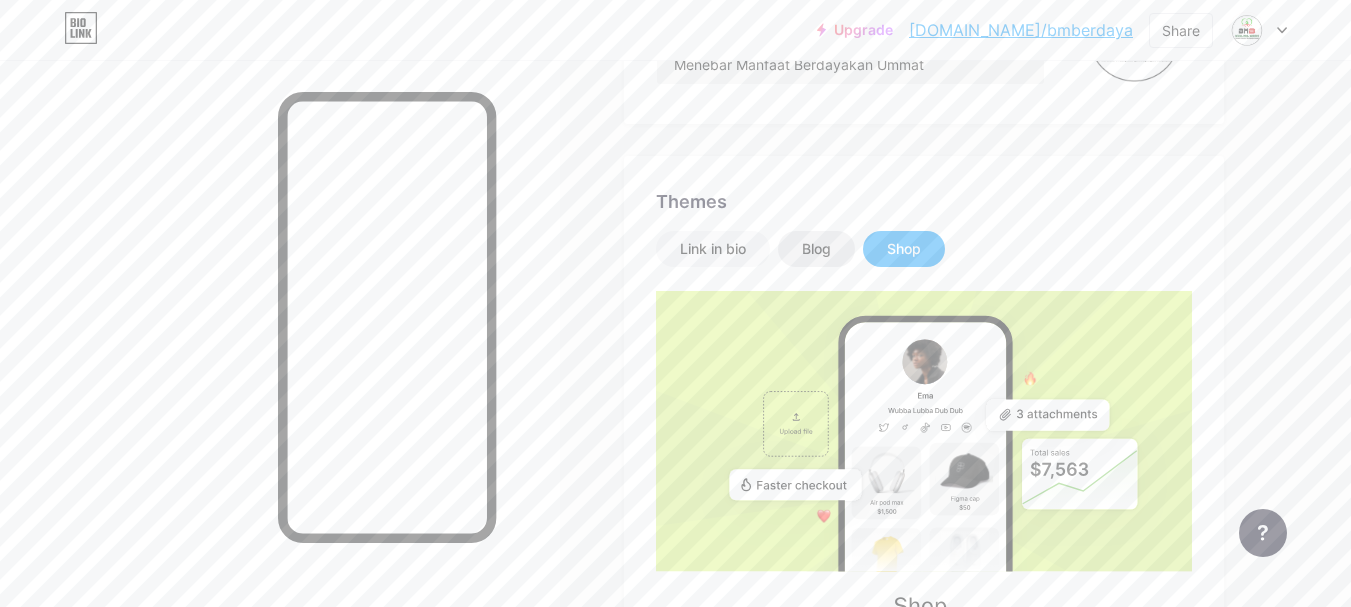 drag, startPoint x: 728, startPoint y: 254, endPoint x: 787, endPoint y: 252, distance: 59.03389 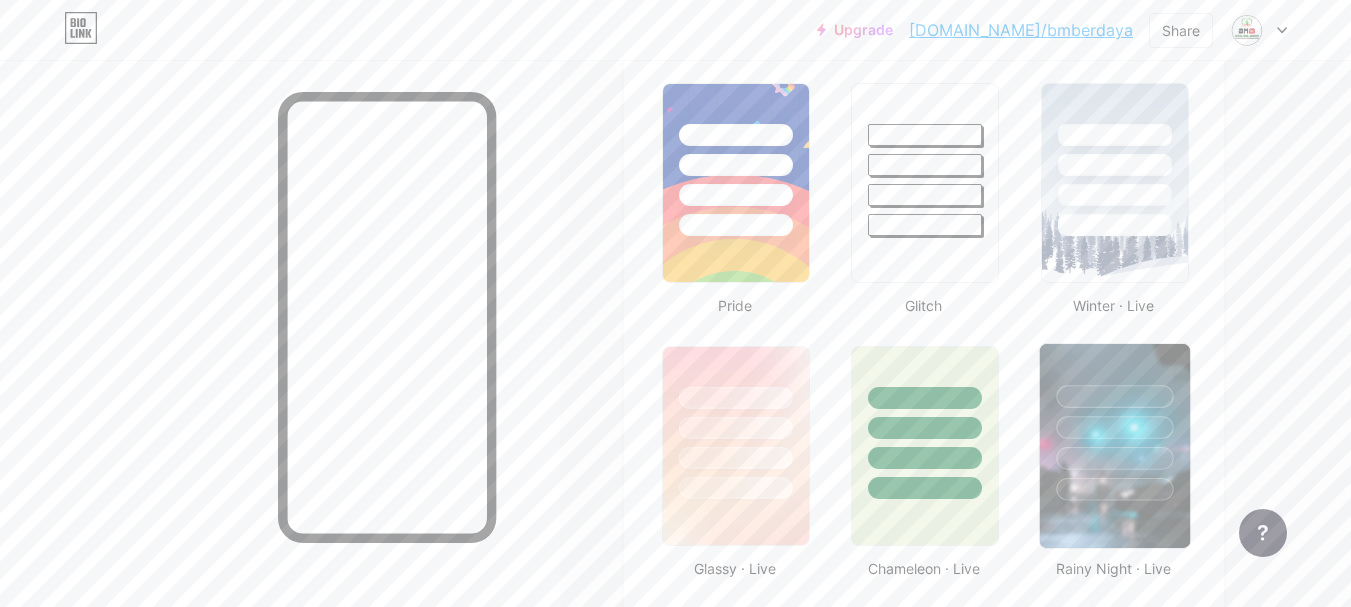 scroll, scrollTop: 800, scrollLeft: 0, axis: vertical 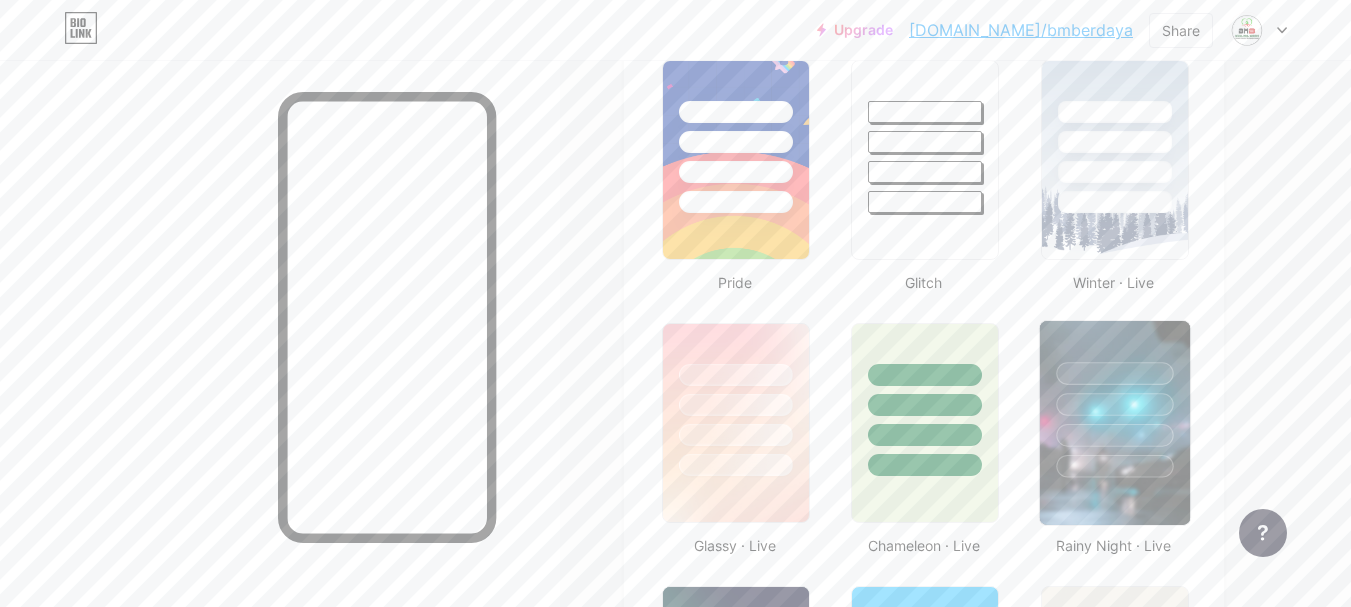 click at bounding box center [1114, 466] 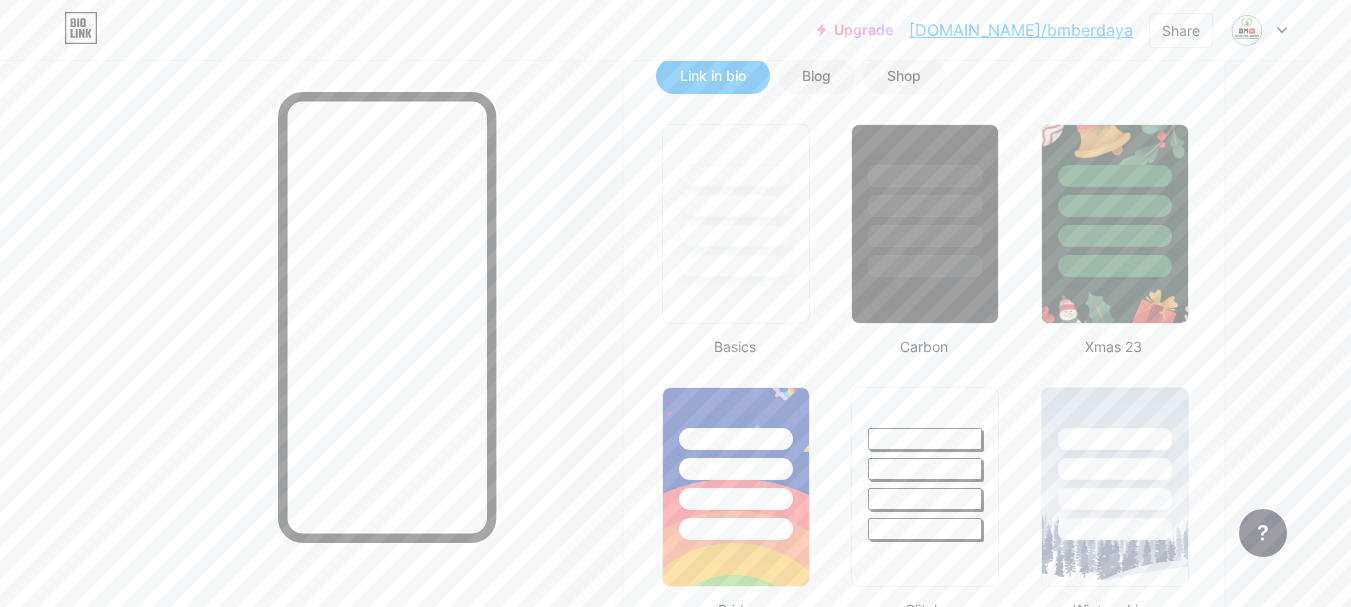 scroll, scrollTop: 0, scrollLeft: 0, axis: both 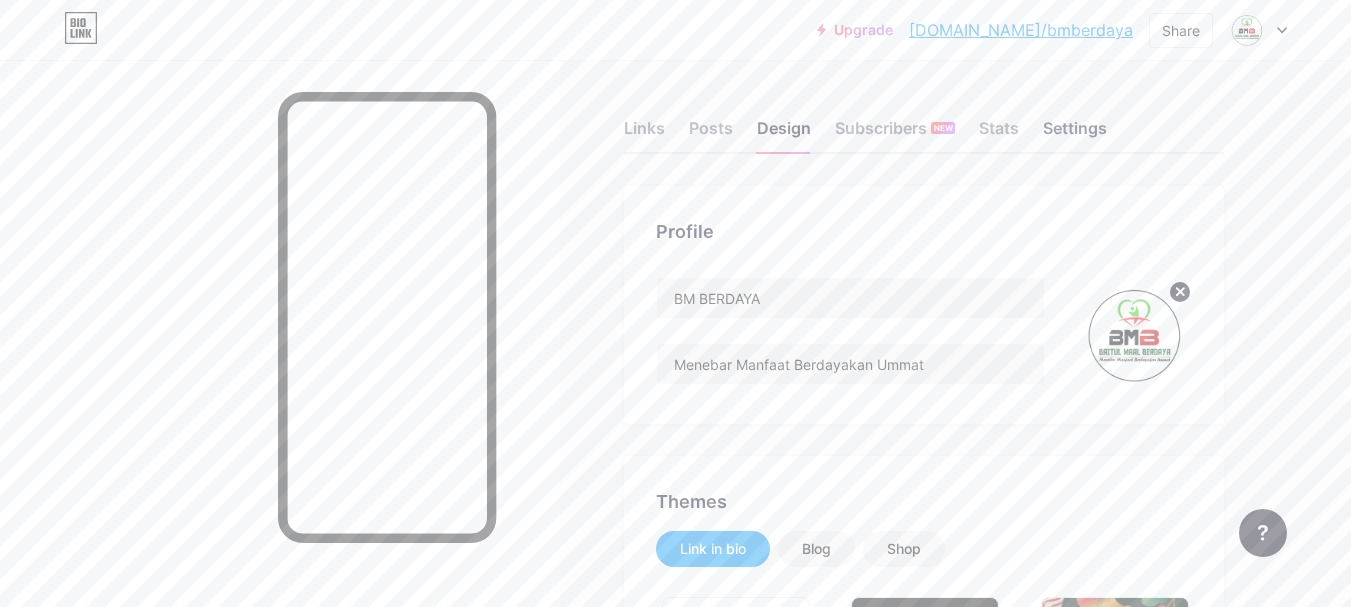 click on "Settings" at bounding box center (1075, 134) 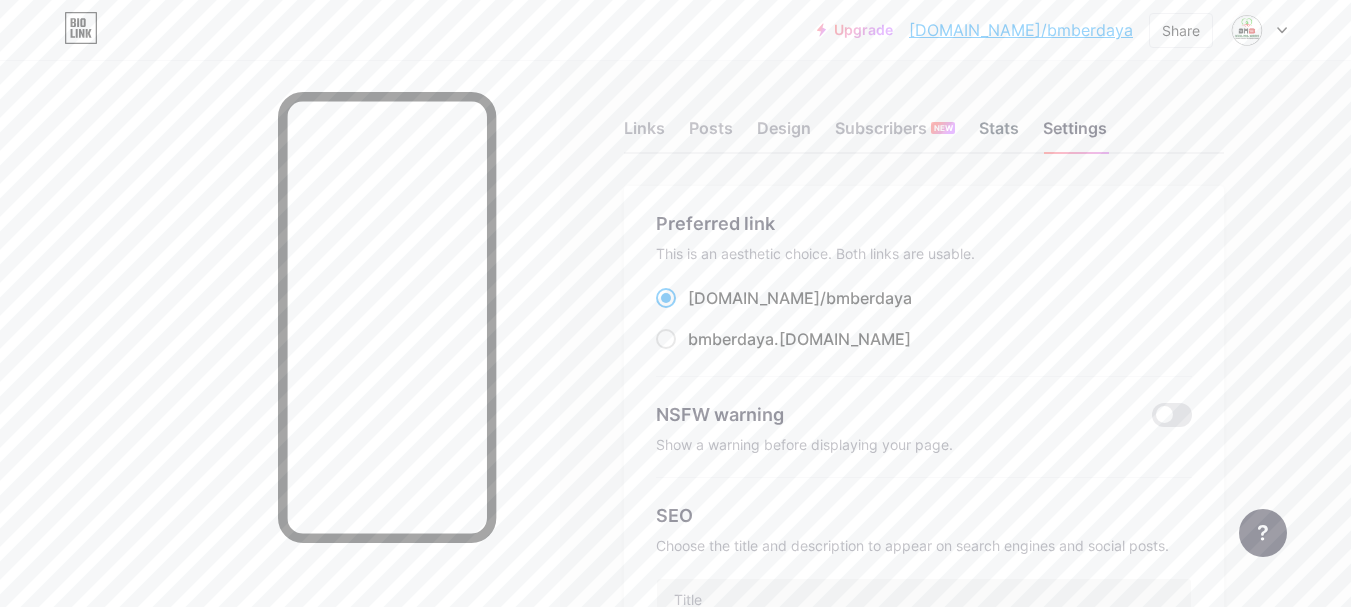 click on "Stats" at bounding box center (999, 134) 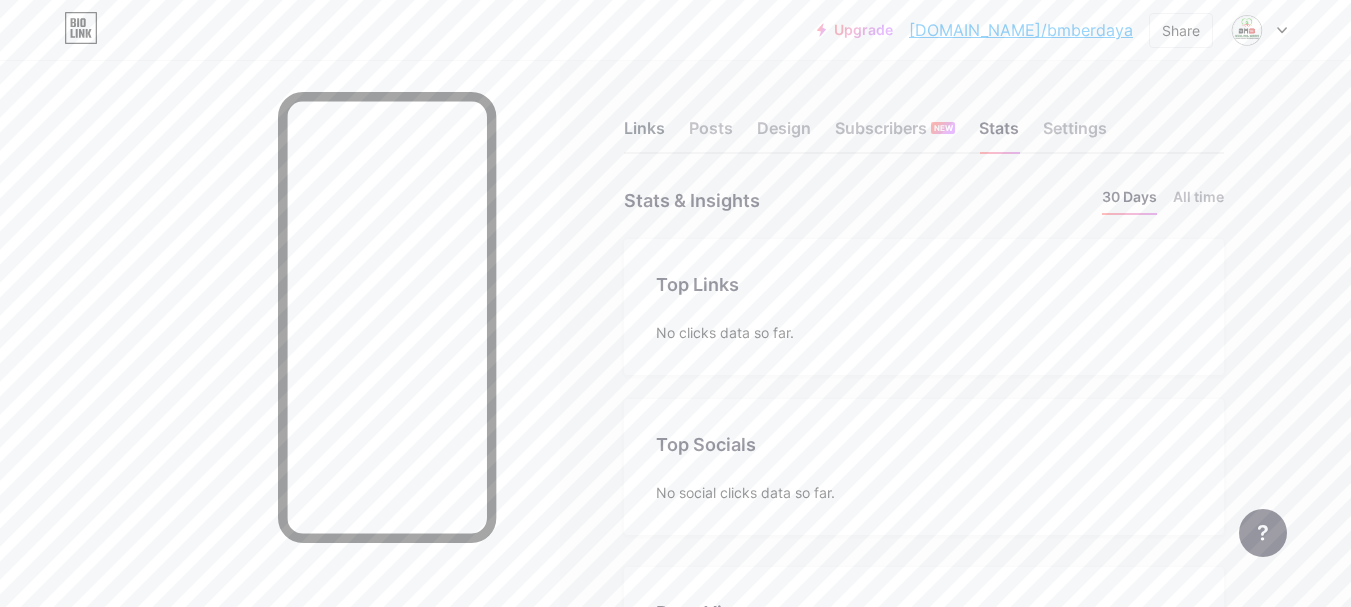 scroll, scrollTop: 999393, scrollLeft: 998649, axis: both 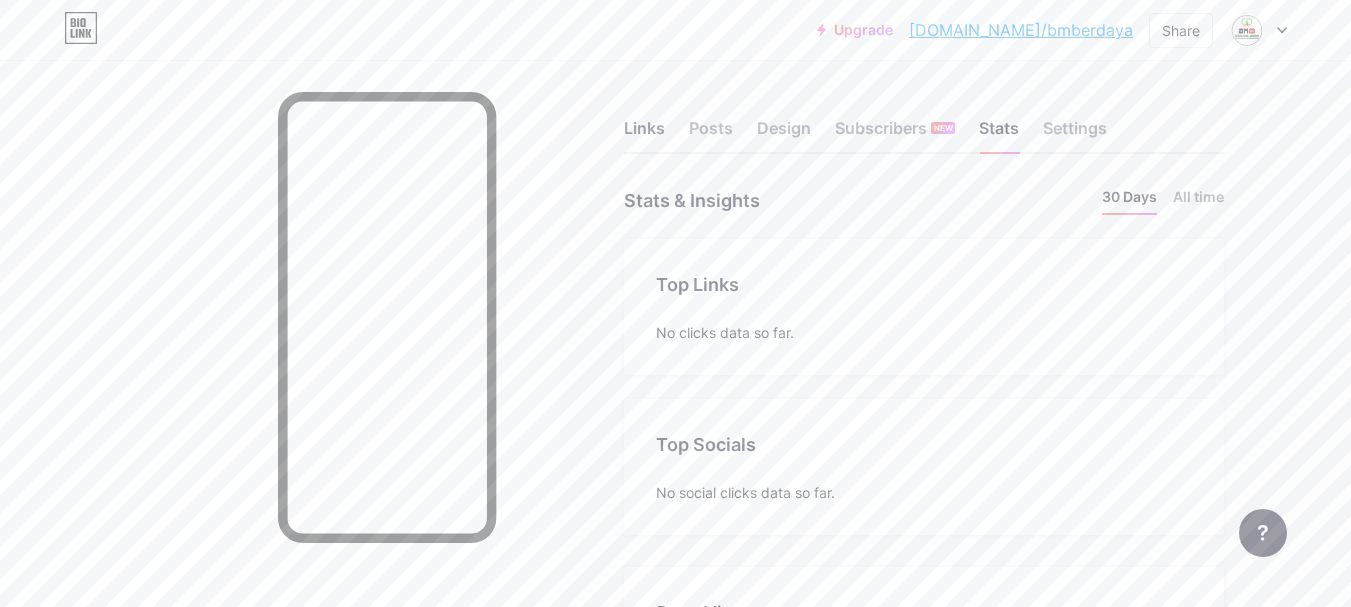 click on "Links" at bounding box center [644, 134] 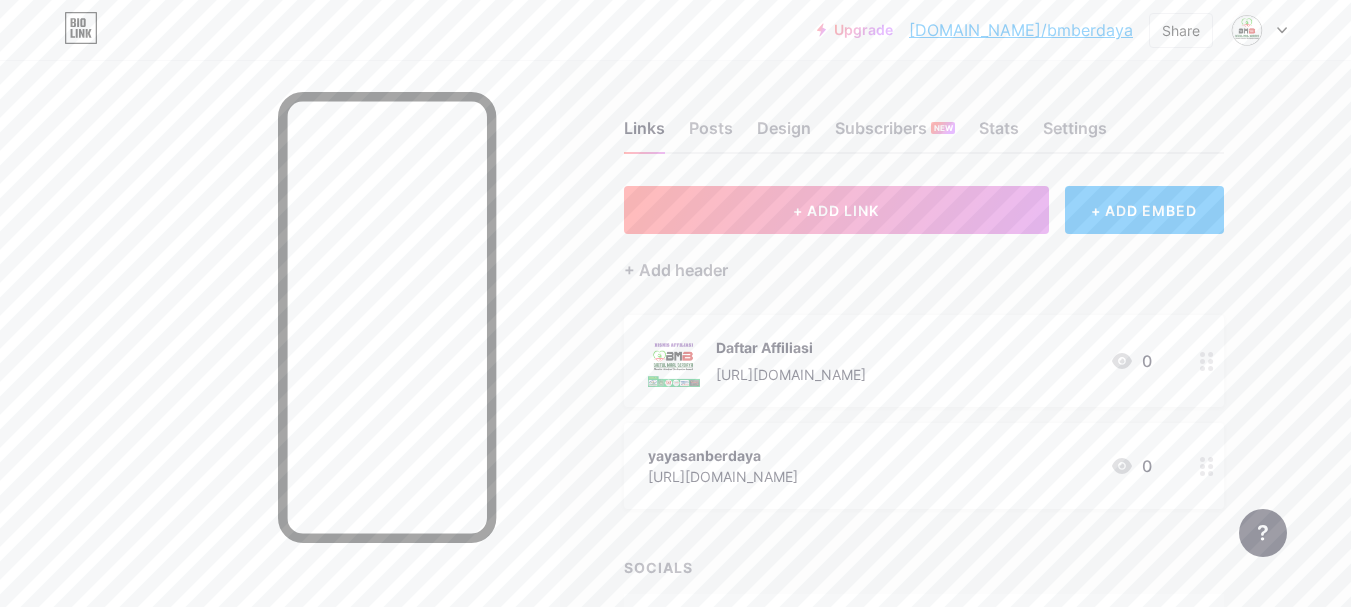 click on "yayasanberdaya
[URL][DOMAIN_NAME]
0" at bounding box center (900, 466) 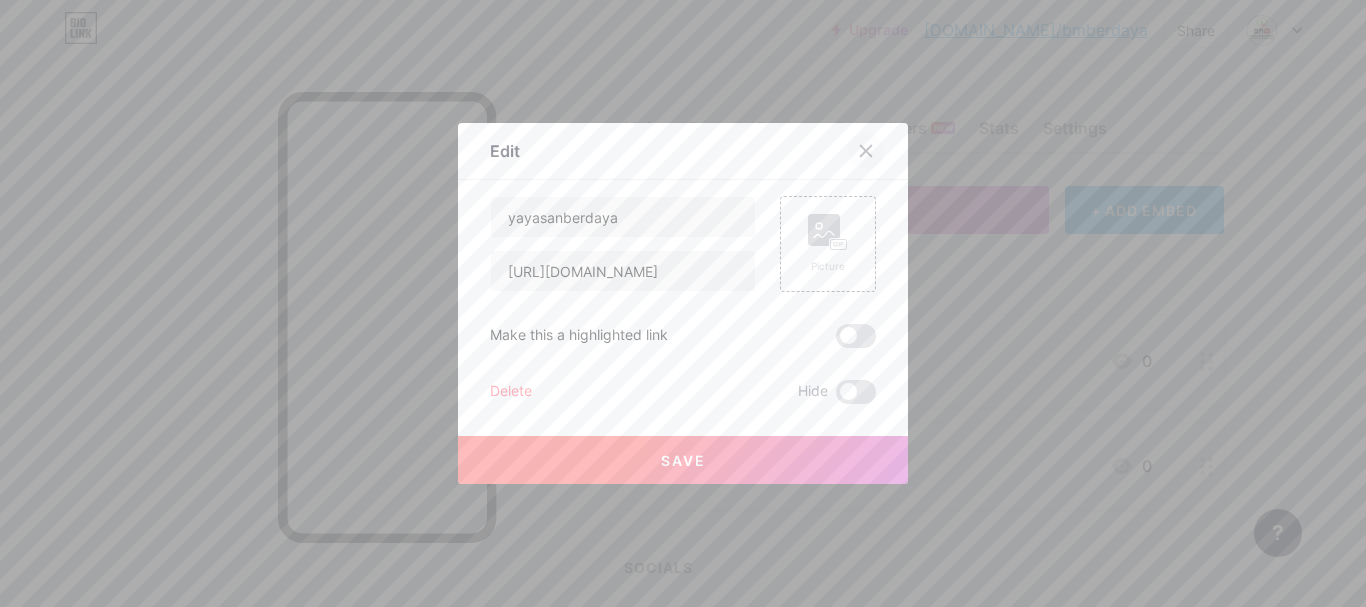 click 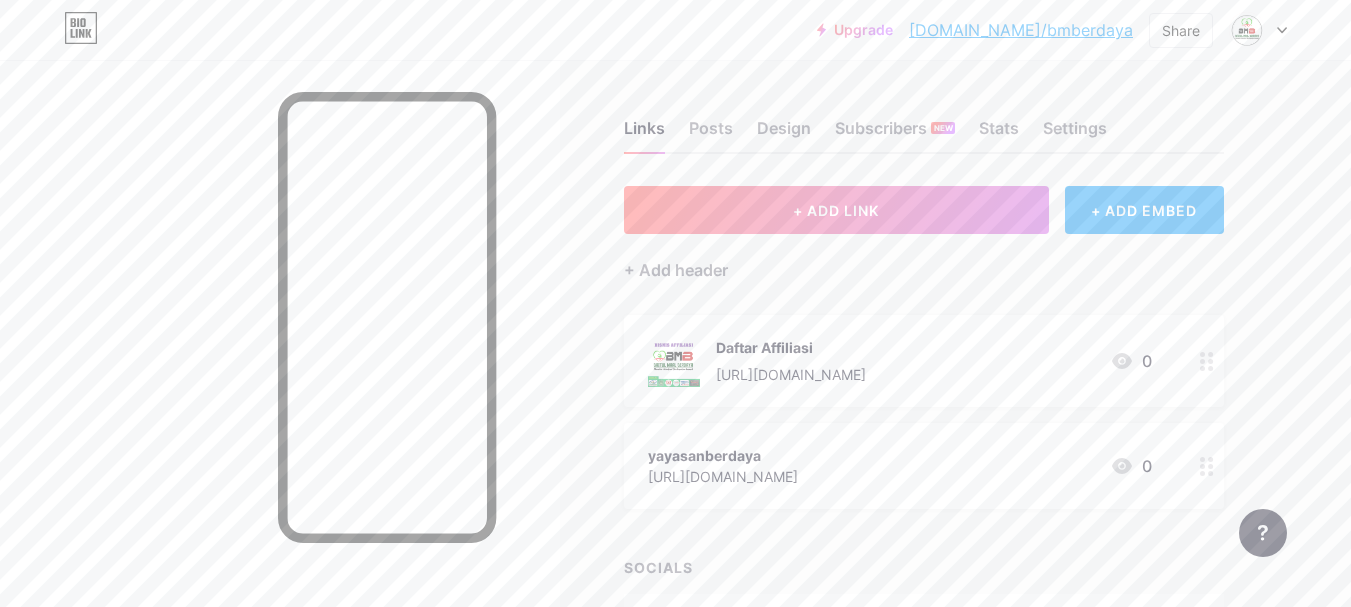 click on "yayasanberdaya
[URL][DOMAIN_NAME]
0" at bounding box center [900, 466] 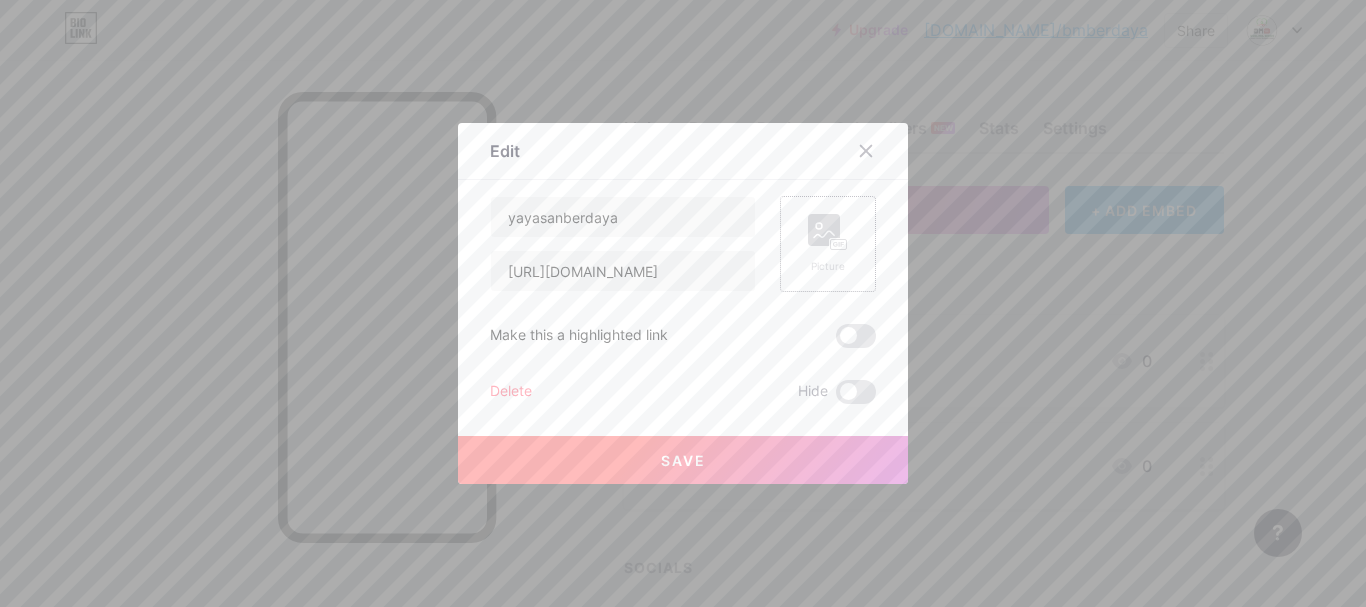 click on "Picture" at bounding box center (828, 244) 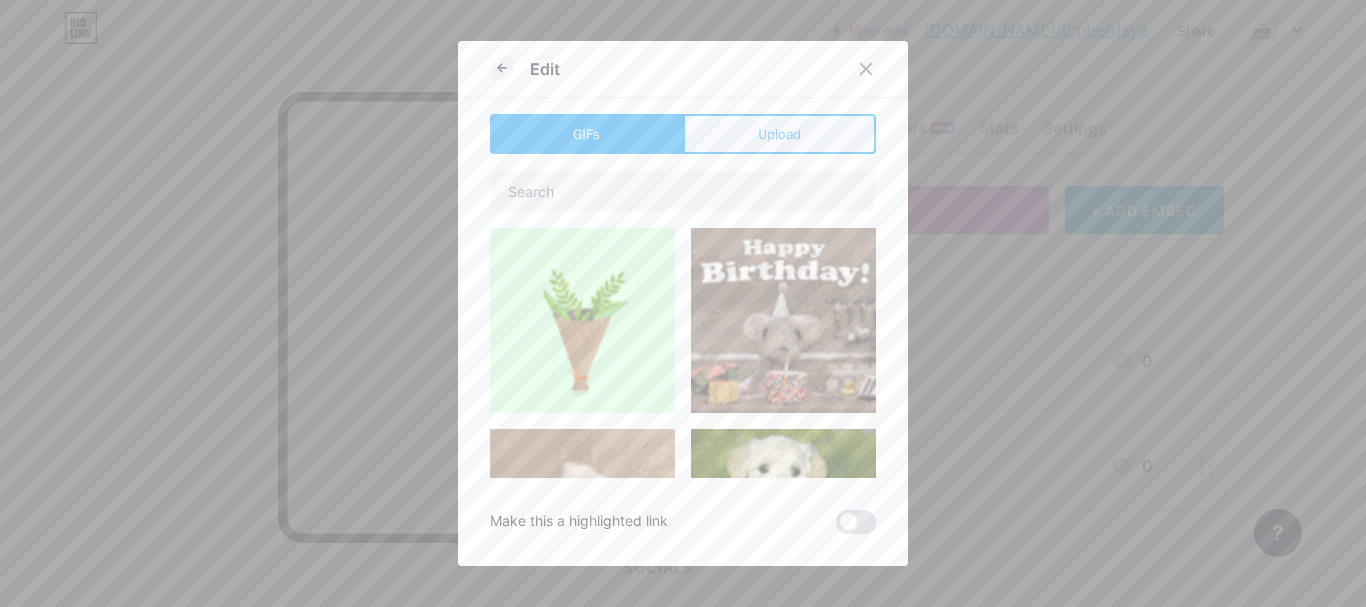 click on "Upload" at bounding box center [779, 134] 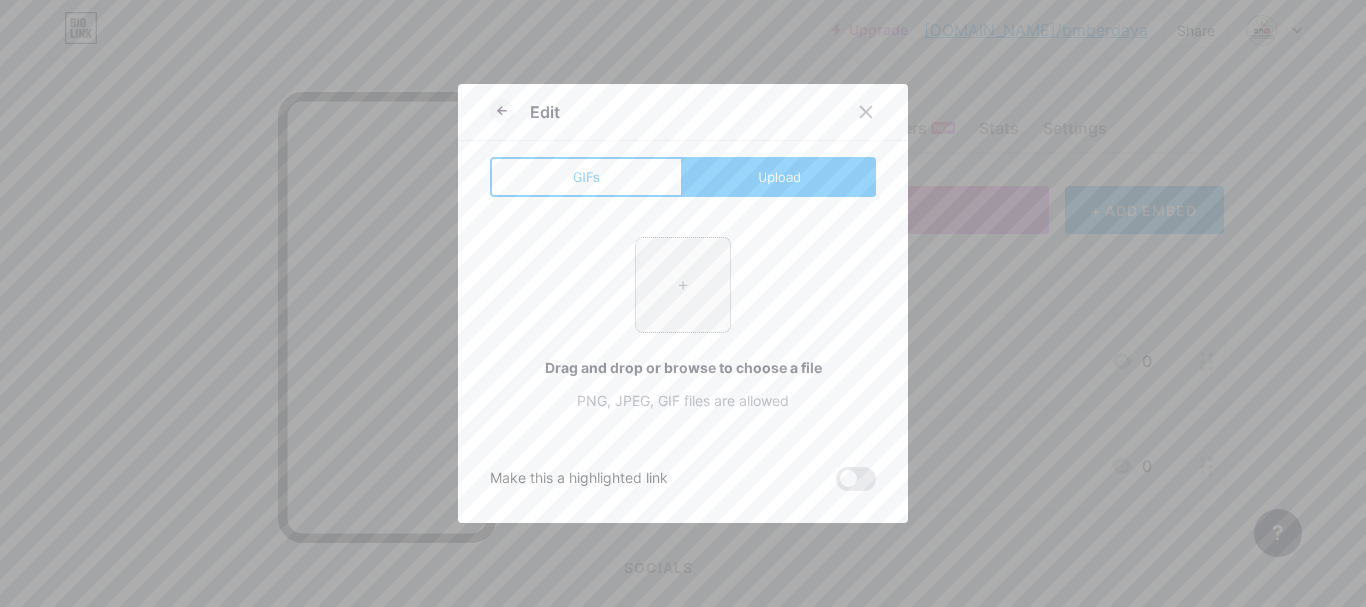 click at bounding box center [683, 285] 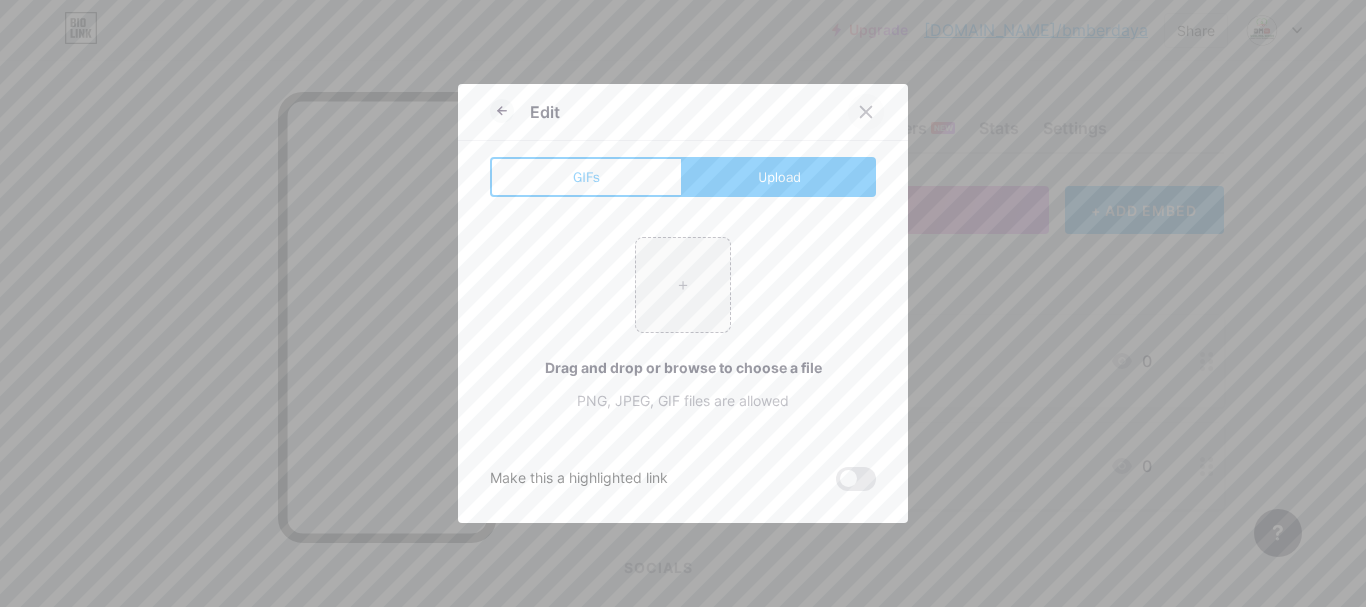 click at bounding box center (866, 112) 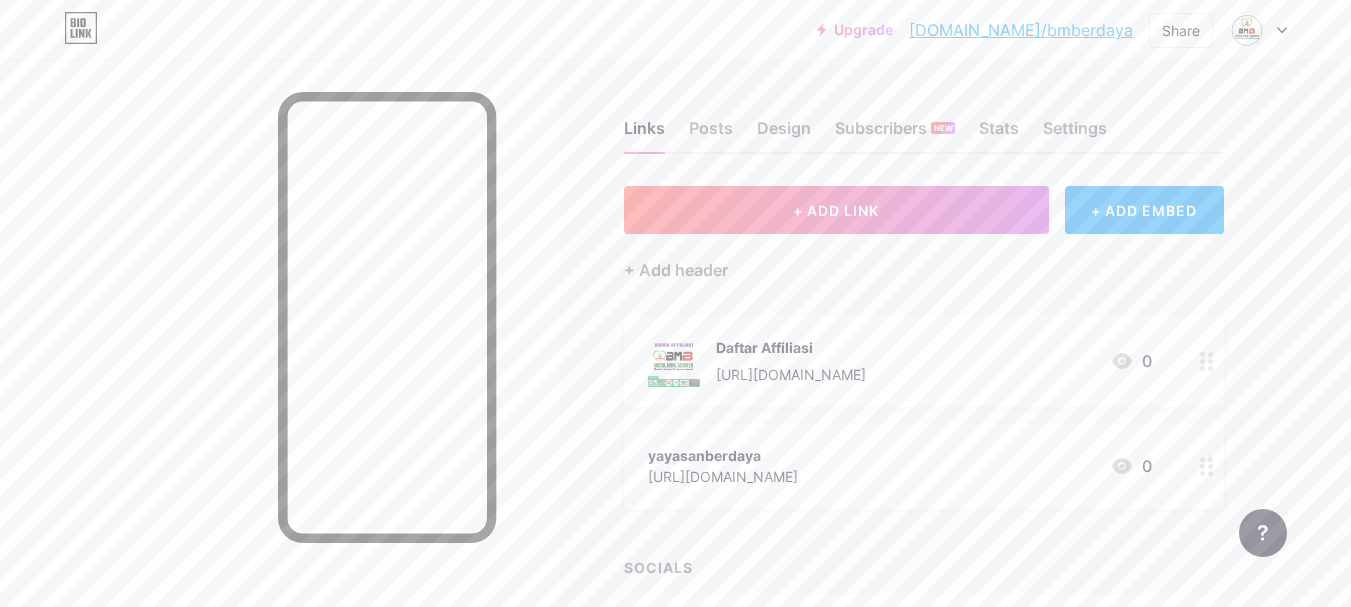 click on "[URL][DOMAIN_NAME]" at bounding box center [791, 374] 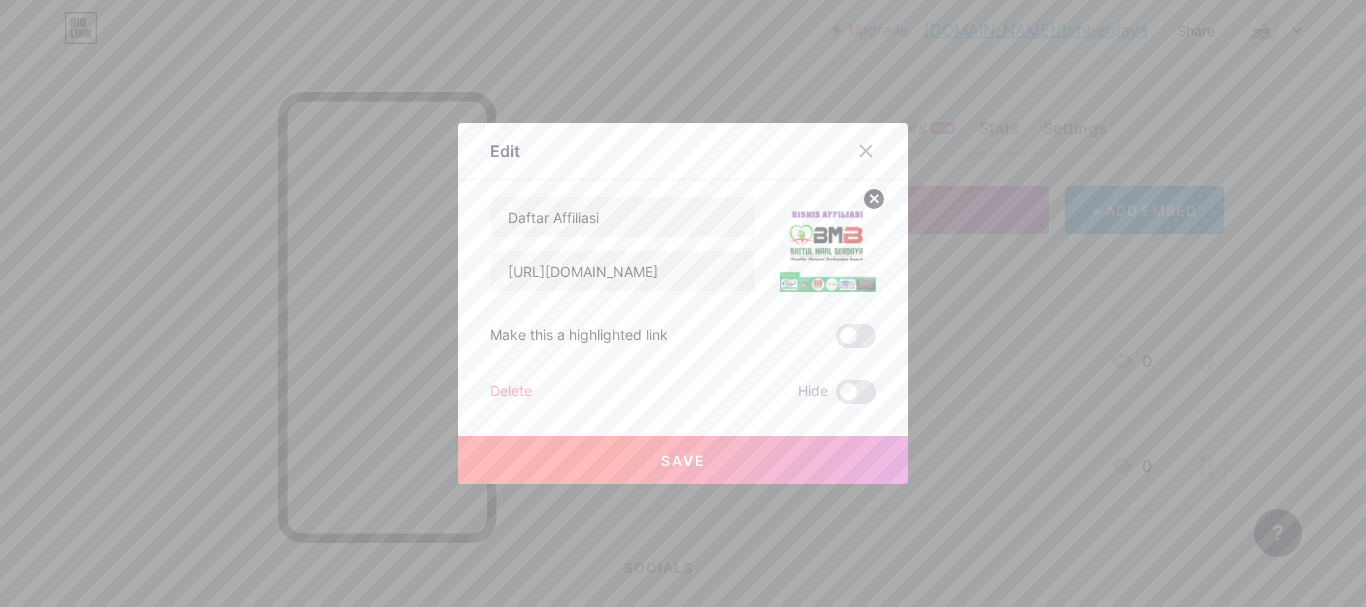 click 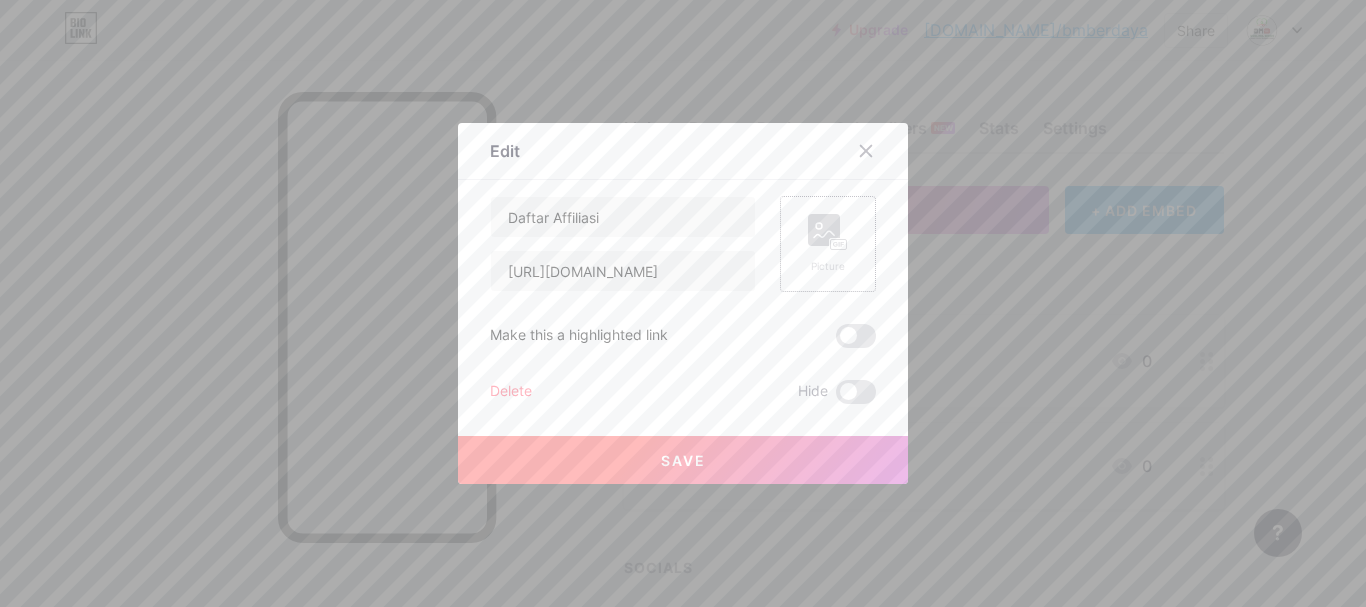 click 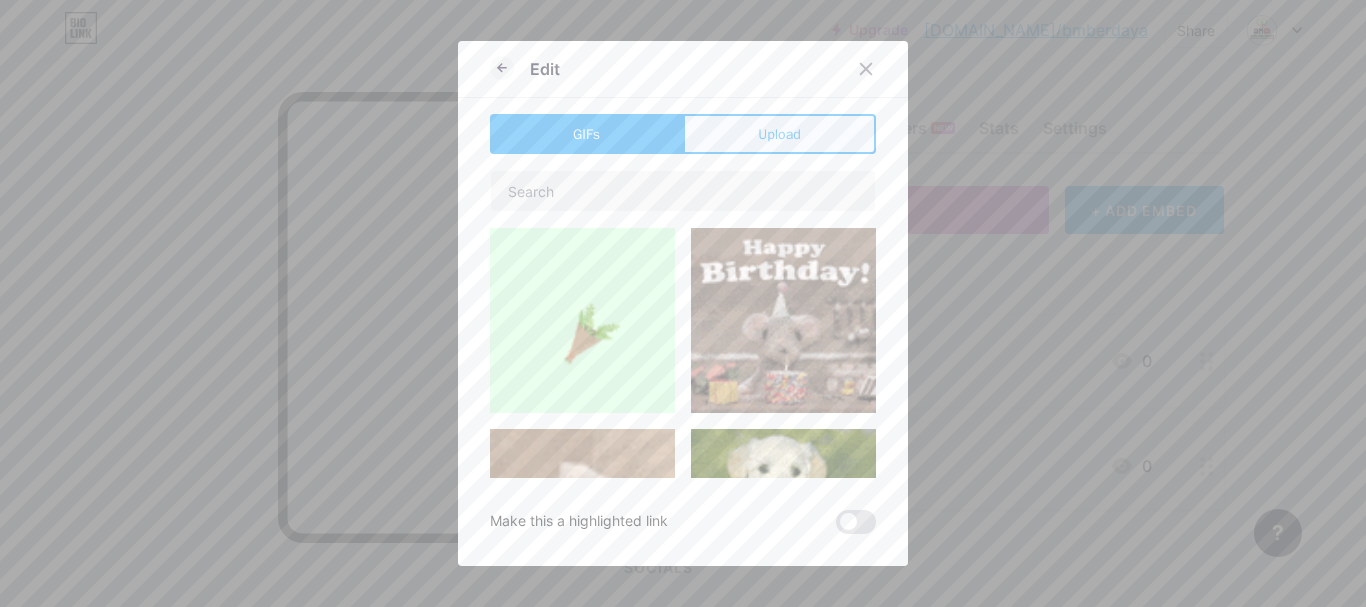 click on "Upload" at bounding box center [779, 134] 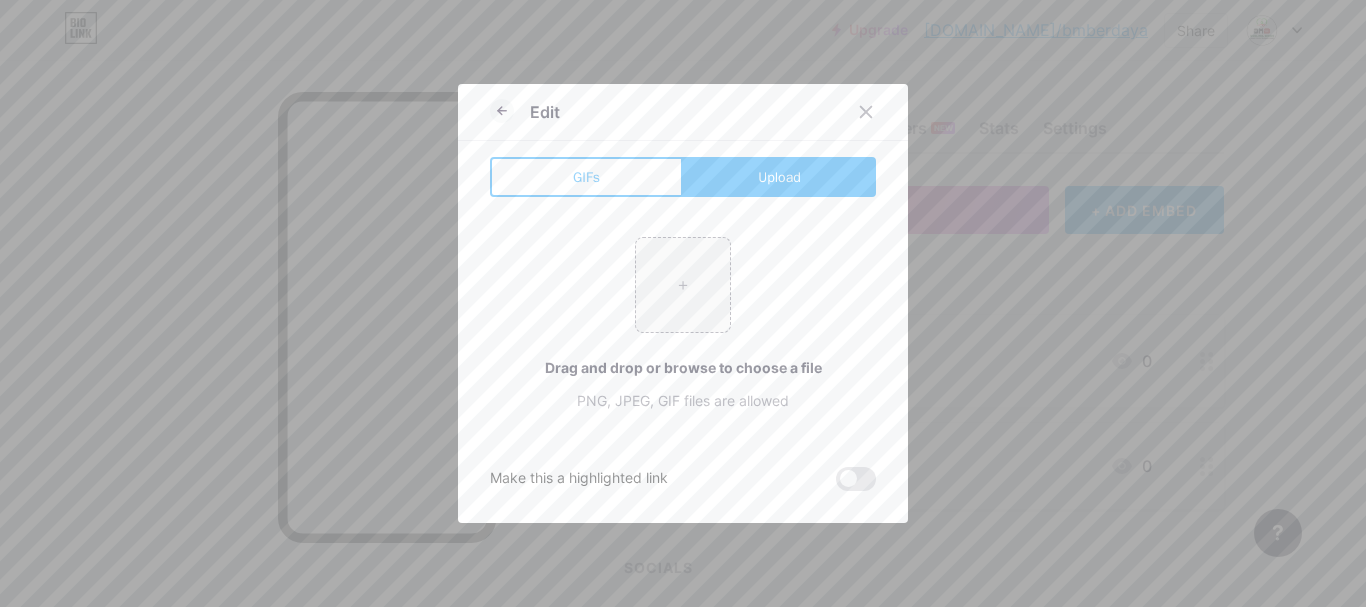 click on "Upload" at bounding box center [779, 177] 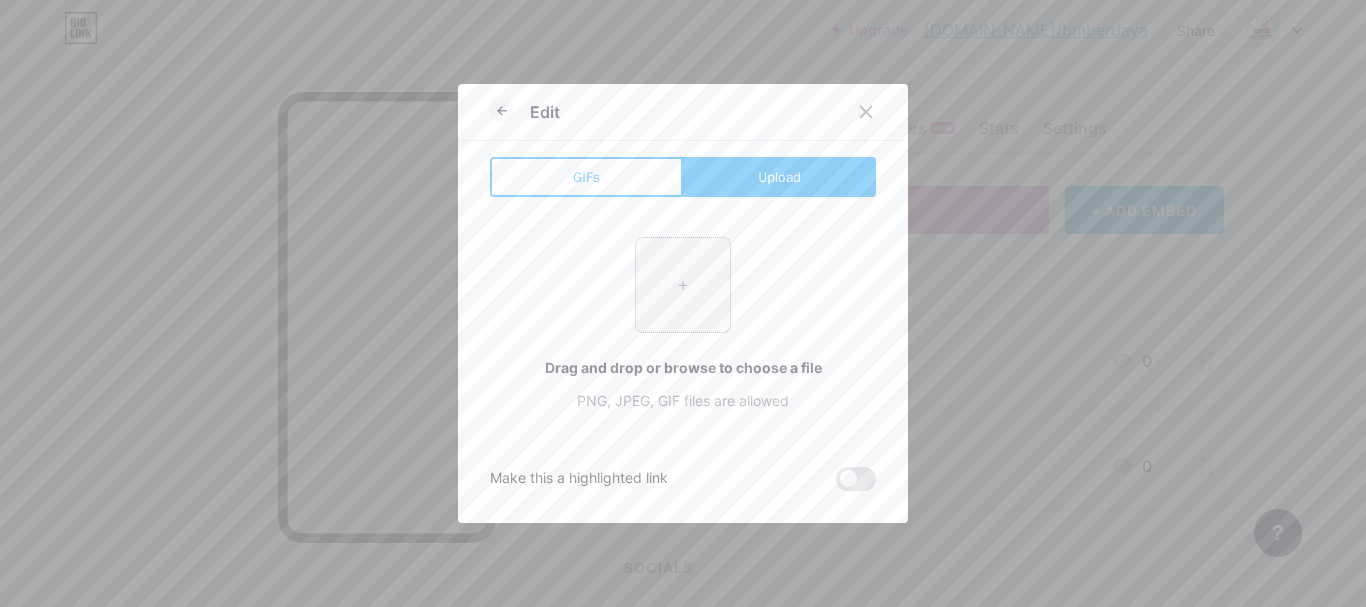 click at bounding box center [683, 285] 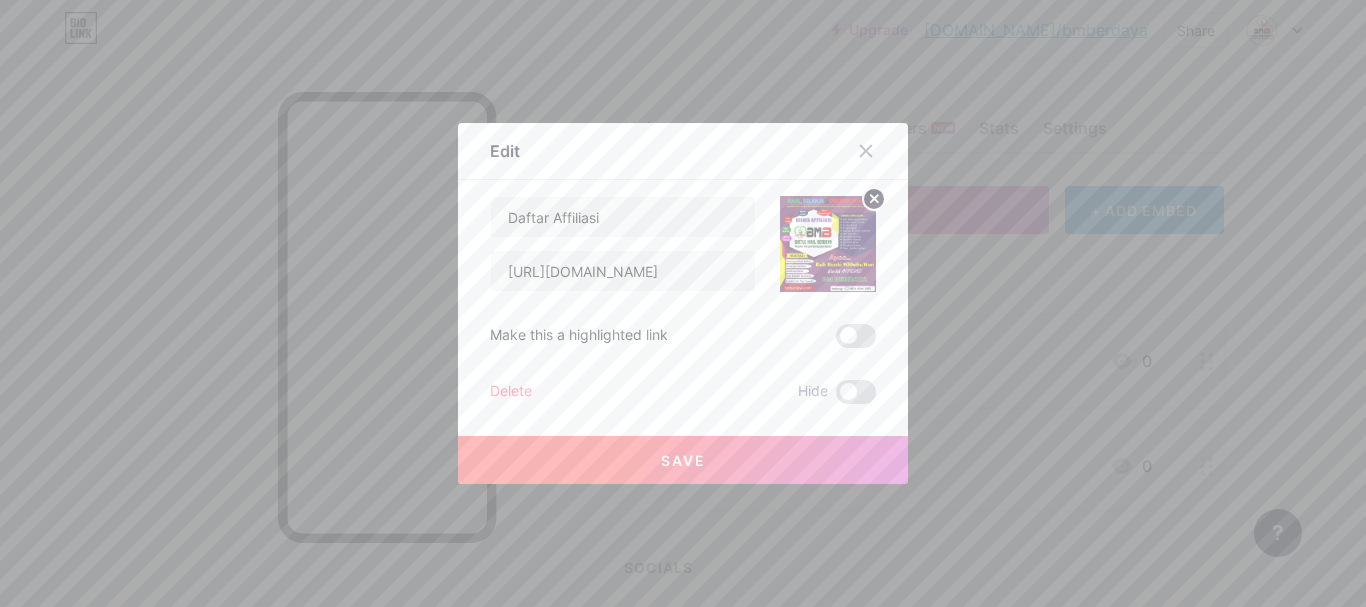 click on "Save" at bounding box center [683, 460] 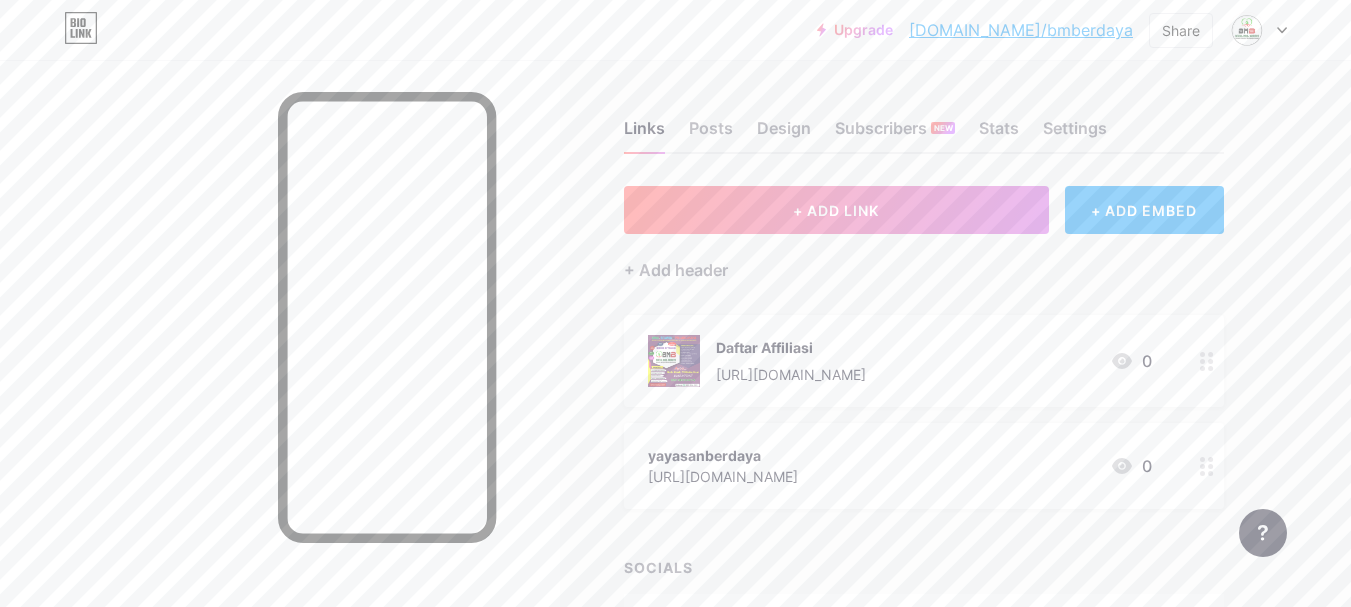 click on "yayasanberdaya" at bounding box center [723, 455] 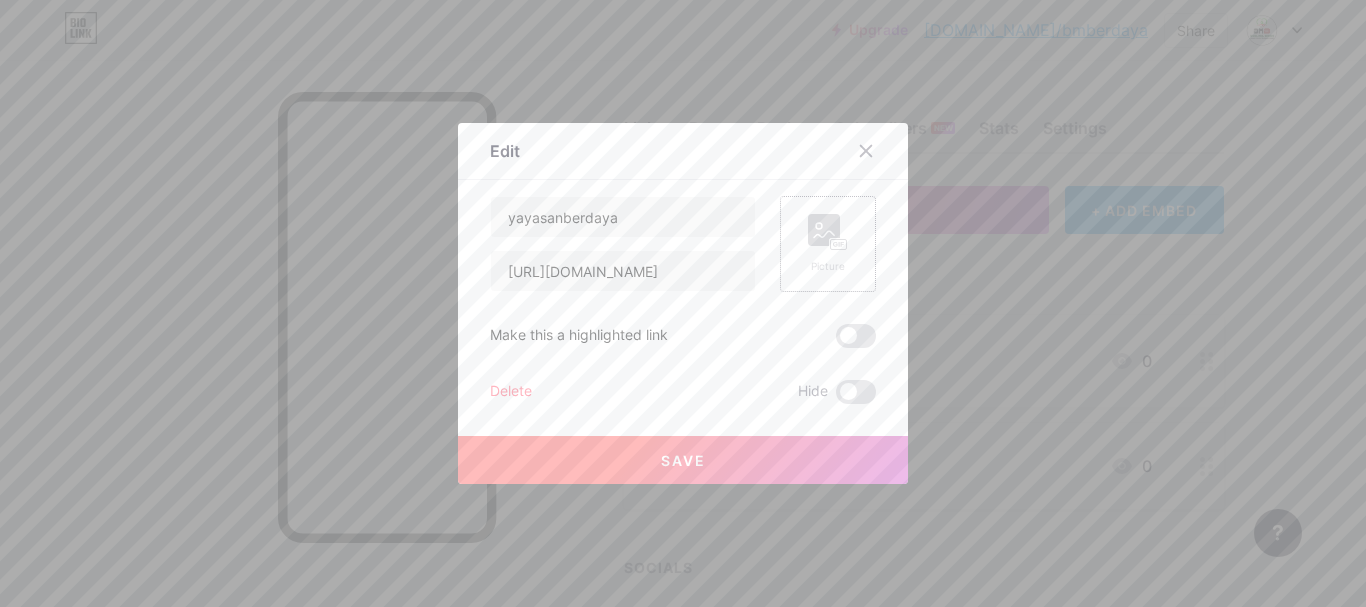 click 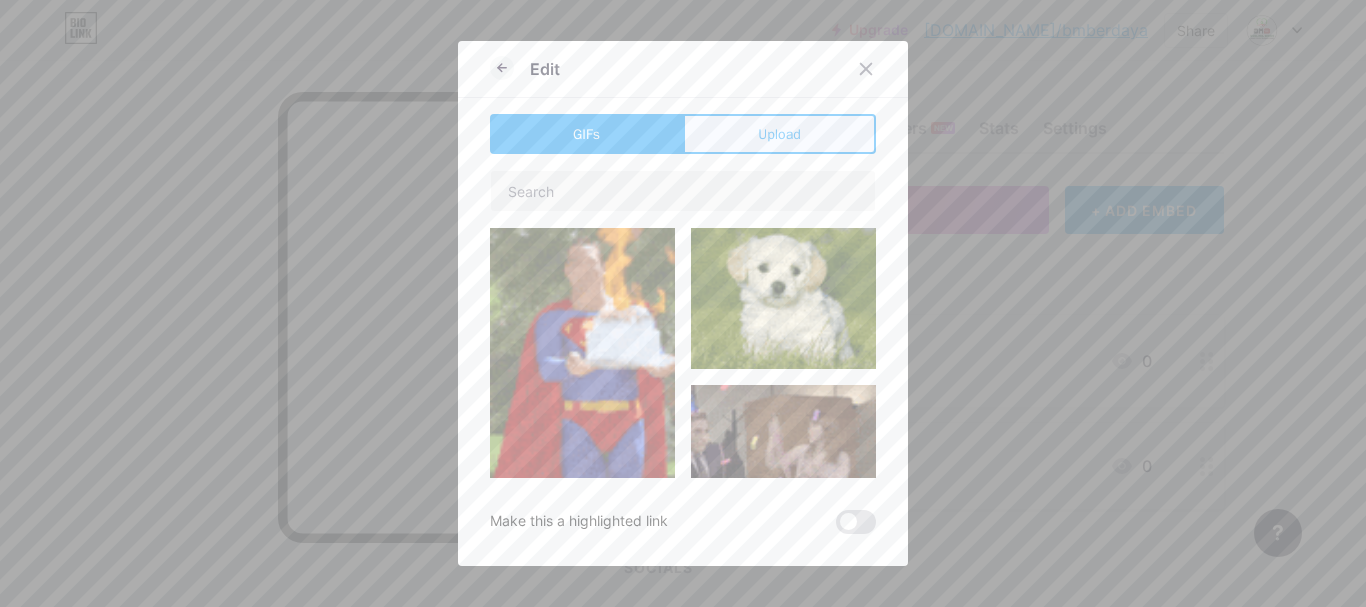 click on "Upload" at bounding box center [779, 134] 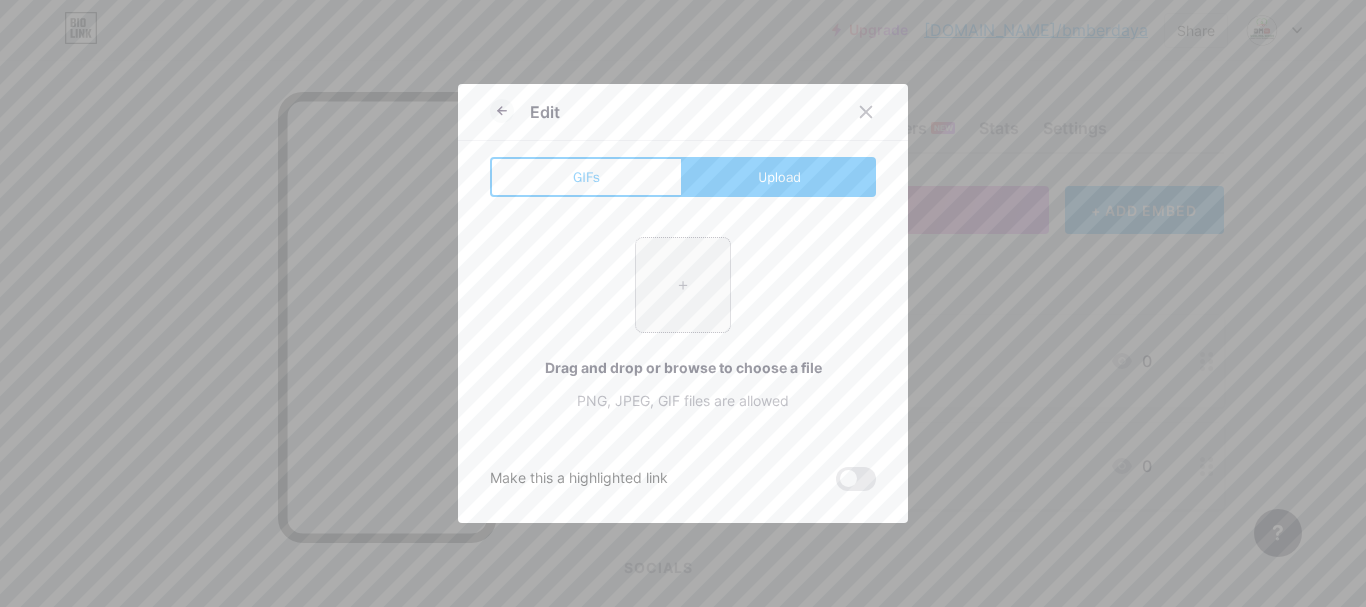 click at bounding box center [683, 285] 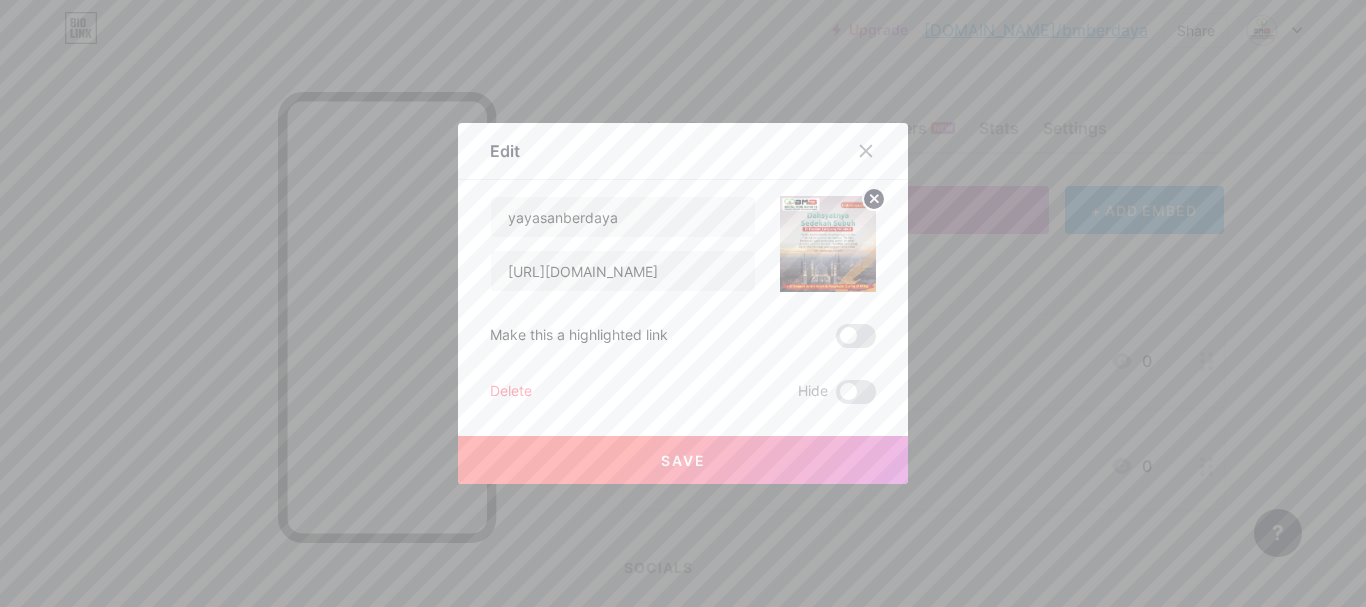 click on "Save" at bounding box center (683, 460) 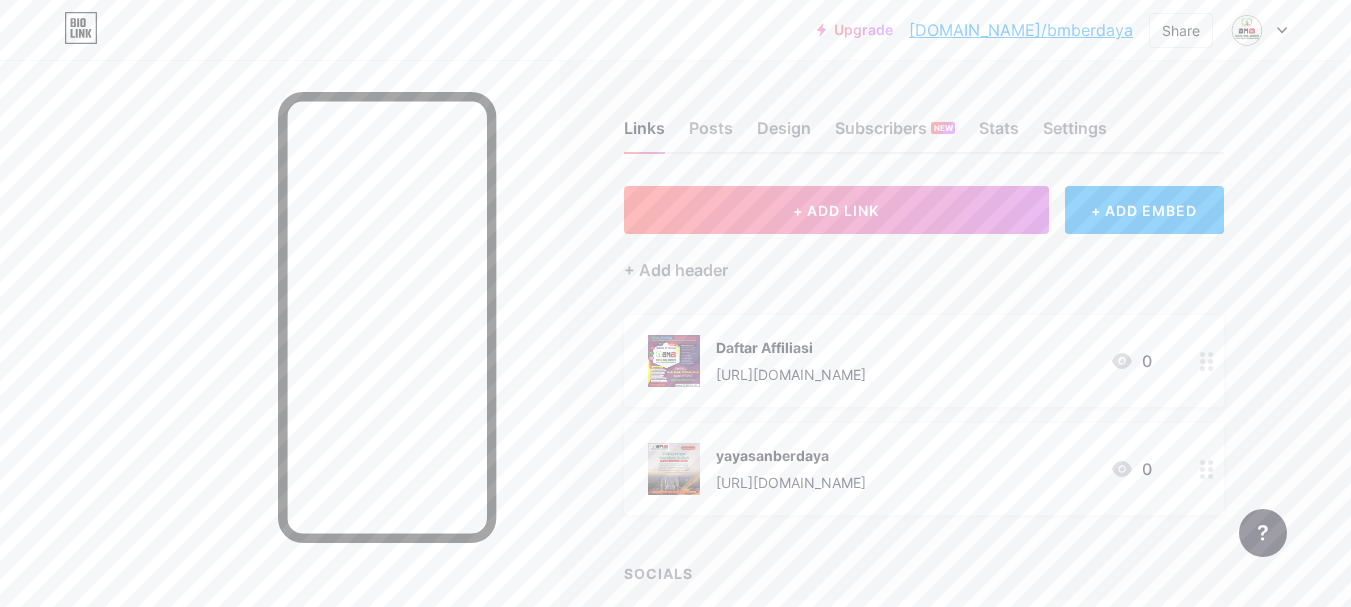 click on "yayasanberdaya" at bounding box center [791, 455] 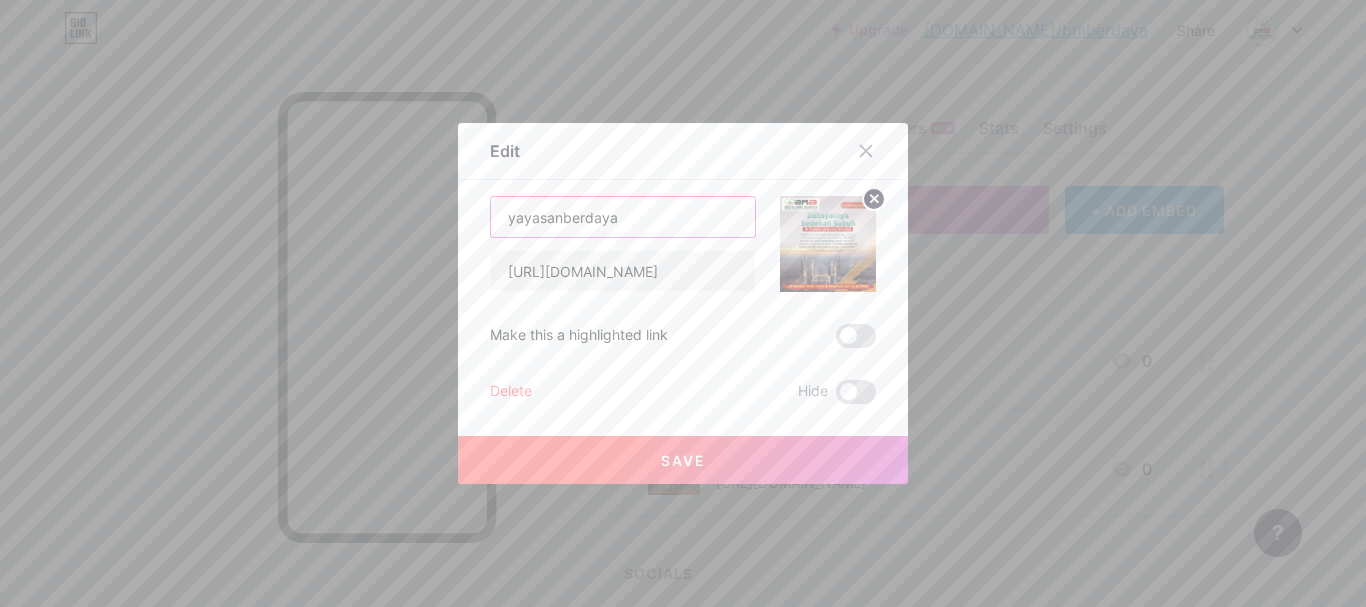 click on "yayasanberdaya" at bounding box center (623, 217) 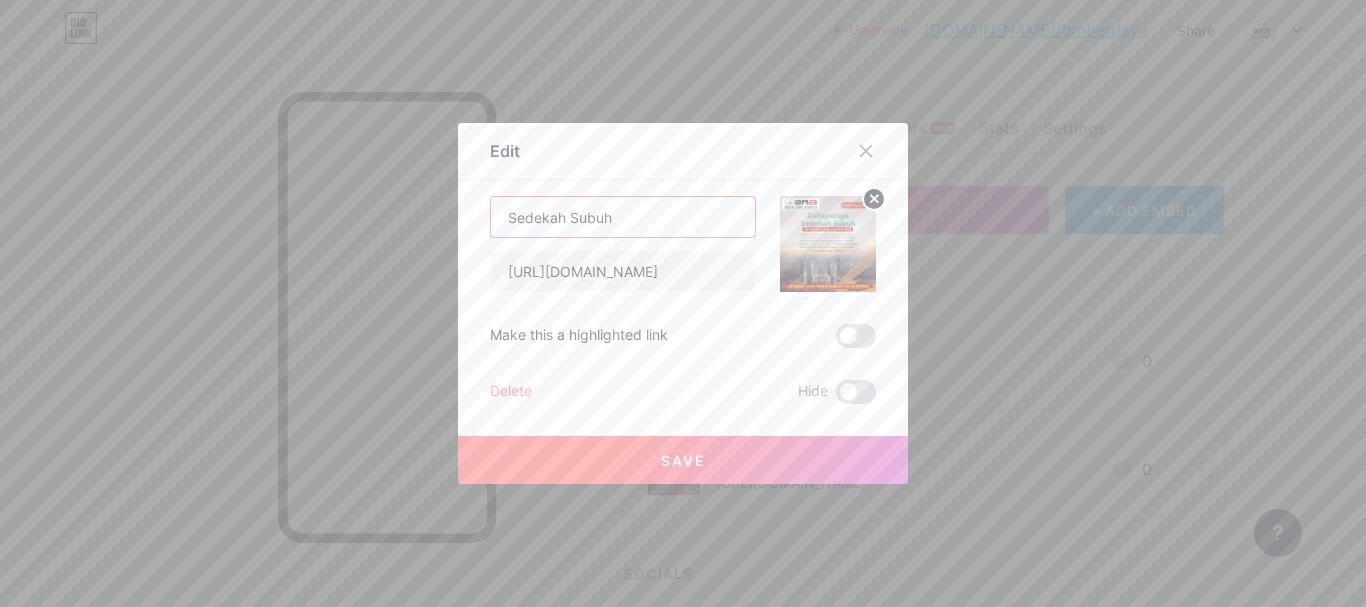 type on "Sedekah Subuh" 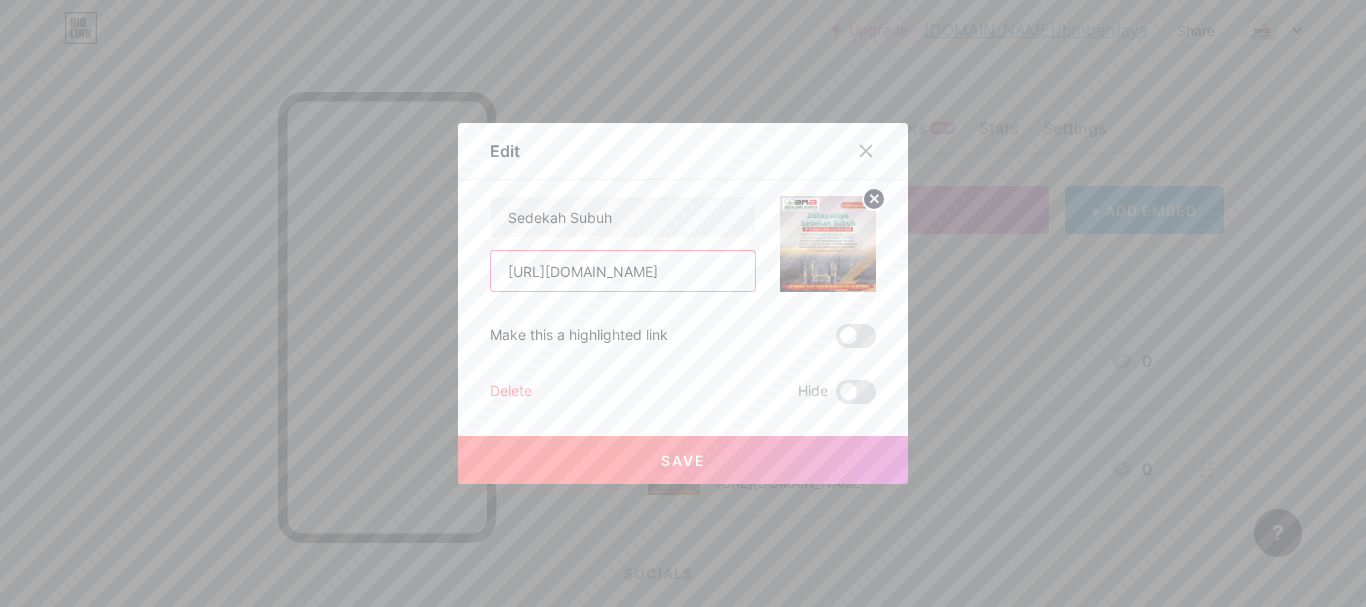 click on "[URL][DOMAIN_NAME]" at bounding box center [623, 271] 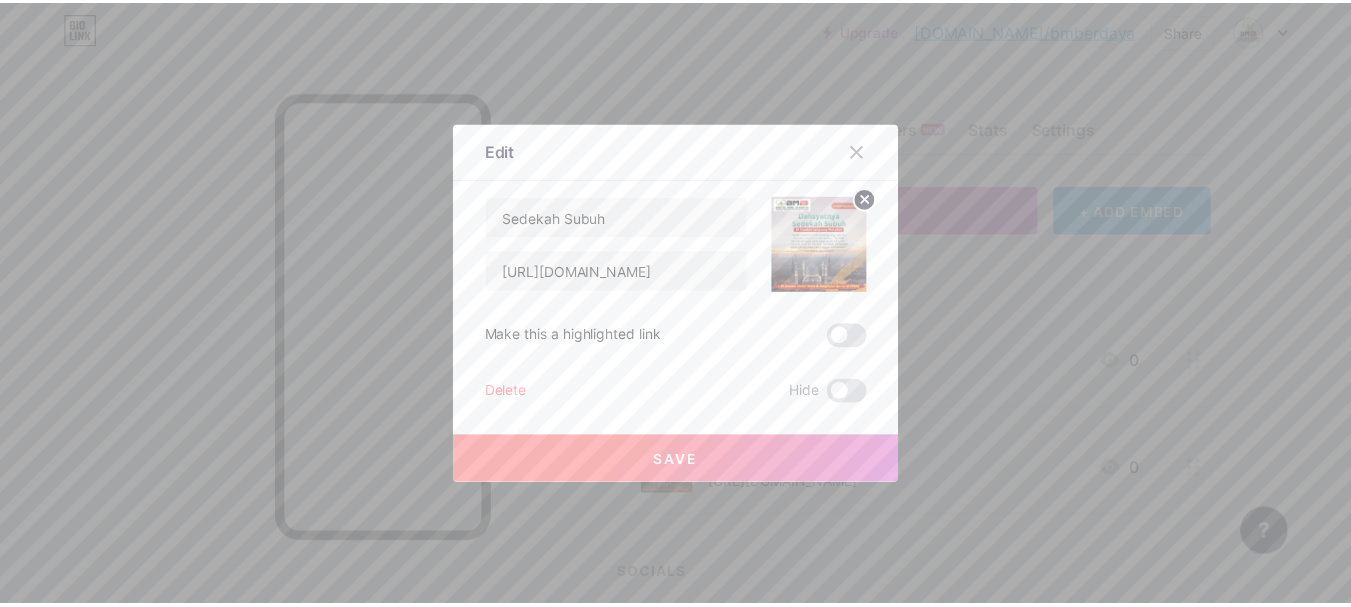 scroll, scrollTop: 0, scrollLeft: 0, axis: both 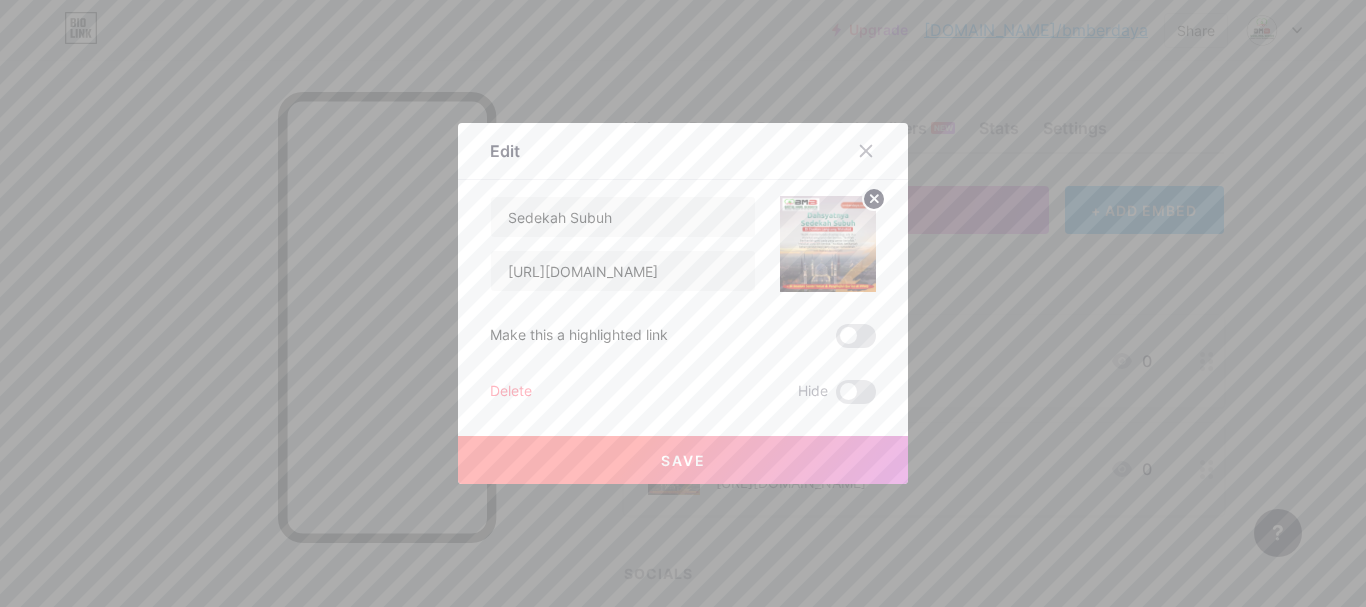 click on "Save" at bounding box center [683, 460] 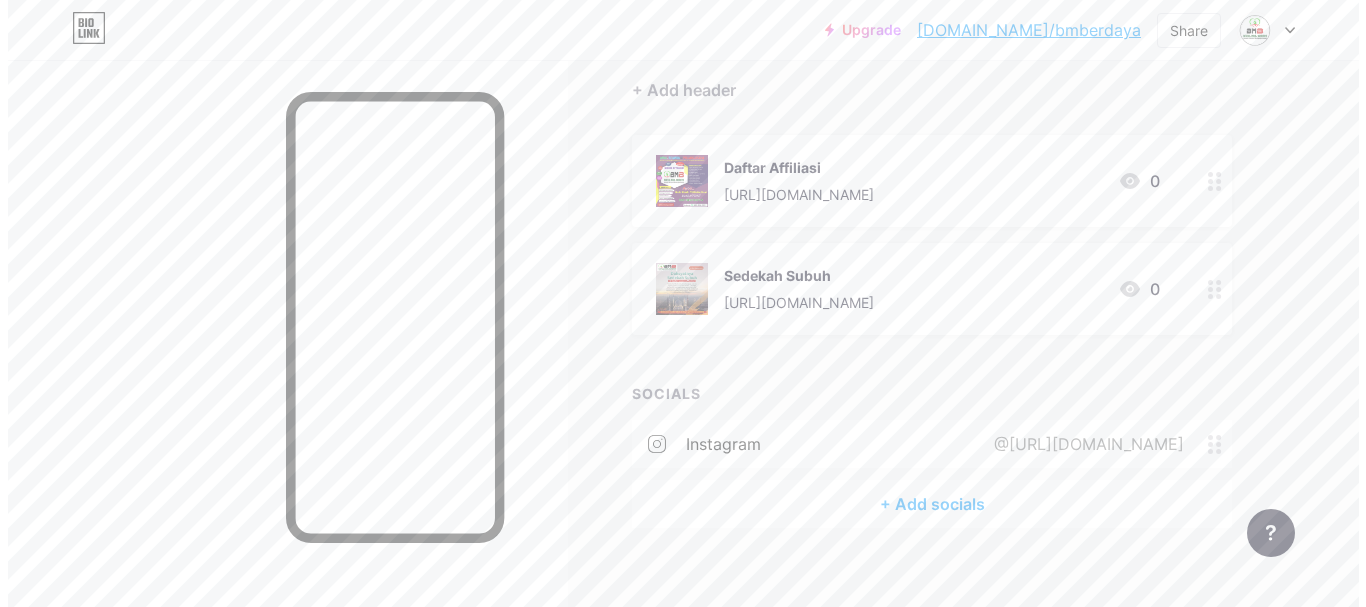 scroll, scrollTop: 200, scrollLeft: 0, axis: vertical 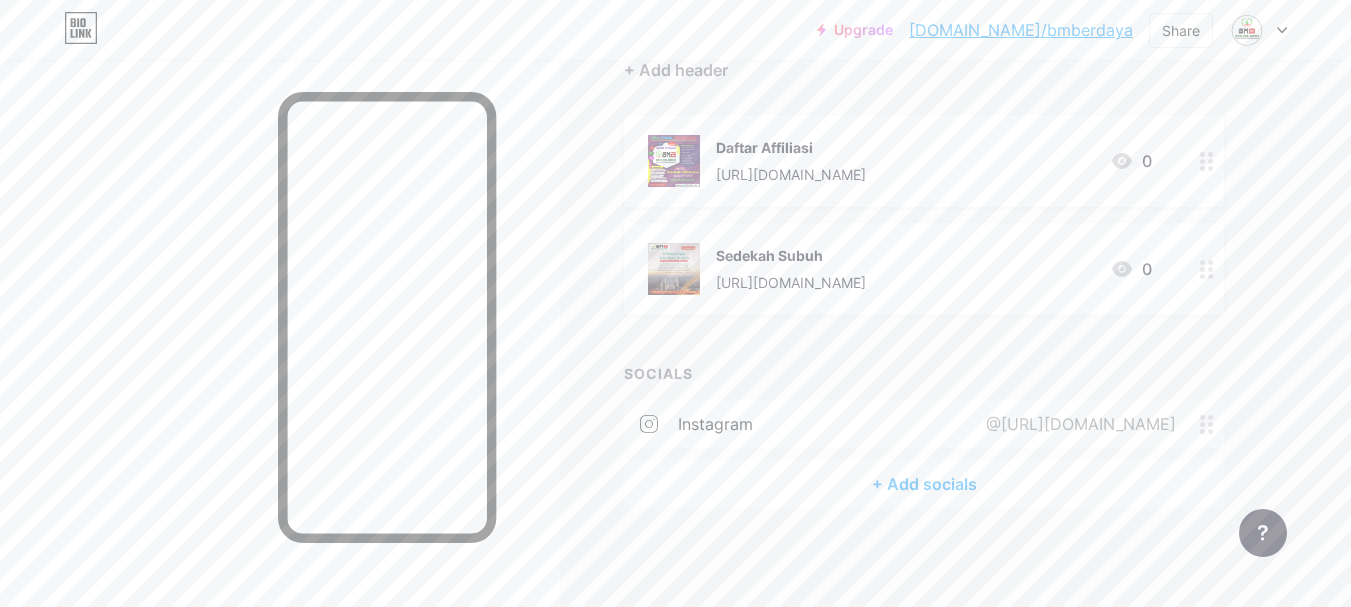 click on "+ Add socials" at bounding box center [924, 484] 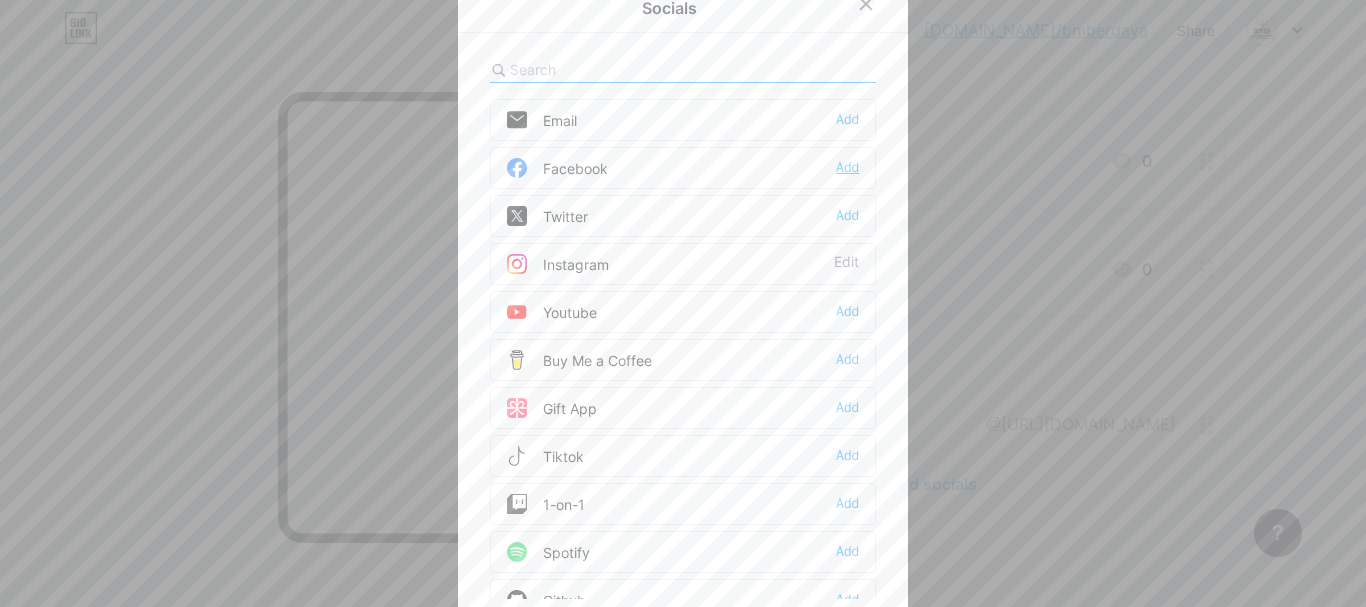click on "Add" at bounding box center (847, 168) 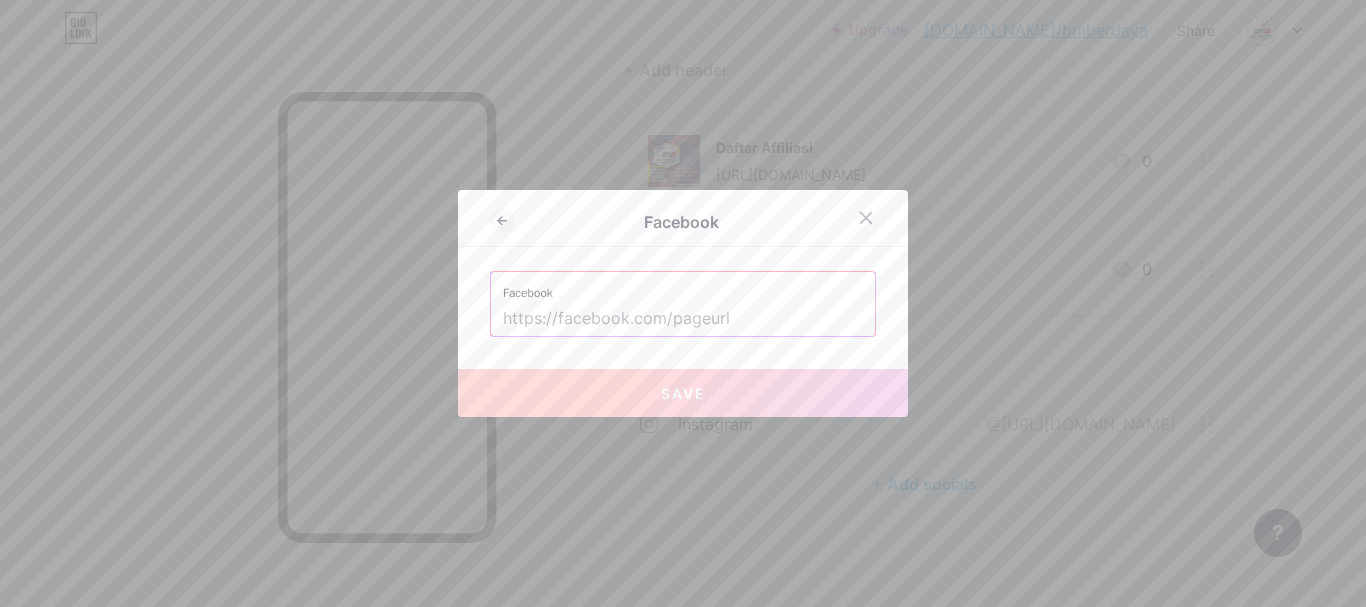 click at bounding box center (683, 319) 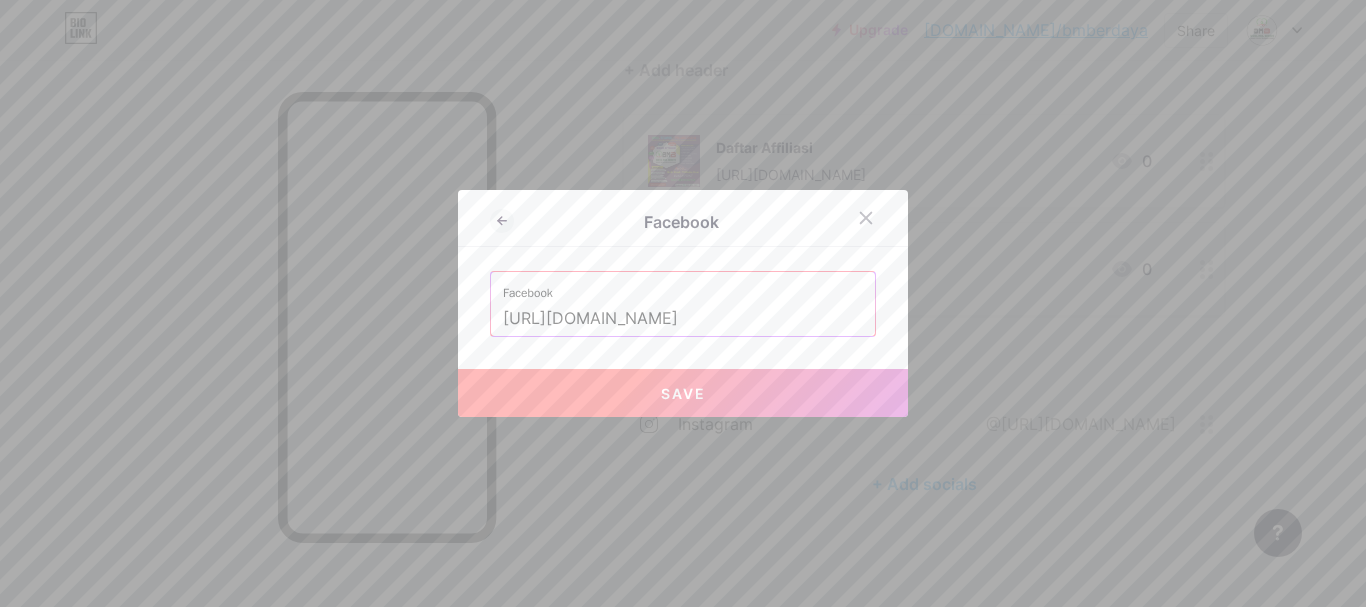 type on "[URL][DOMAIN_NAME]" 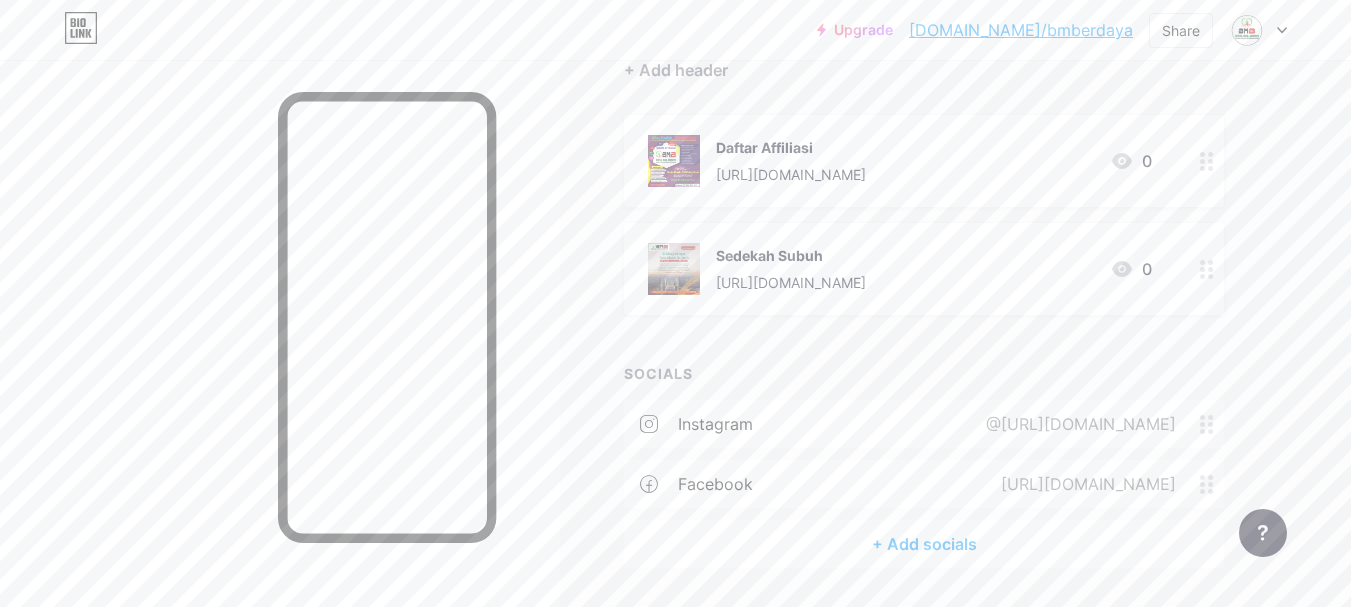 click on "+ Add socials" at bounding box center [924, 544] 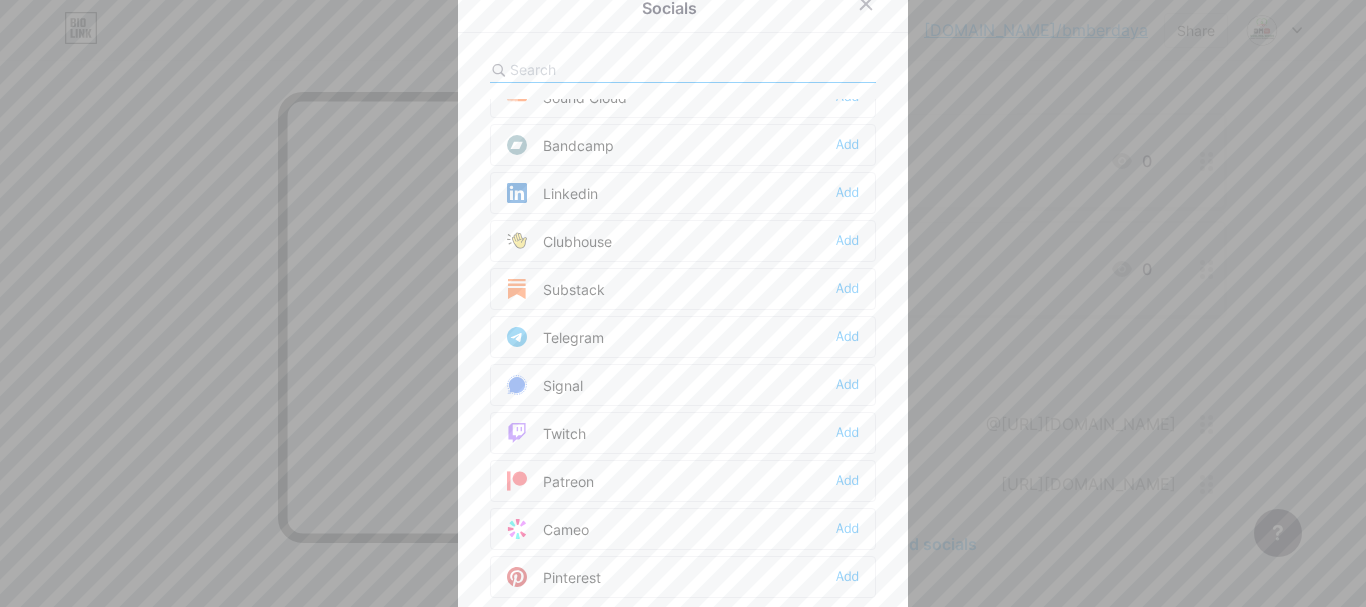 scroll, scrollTop: 1100, scrollLeft: 0, axis: vertical 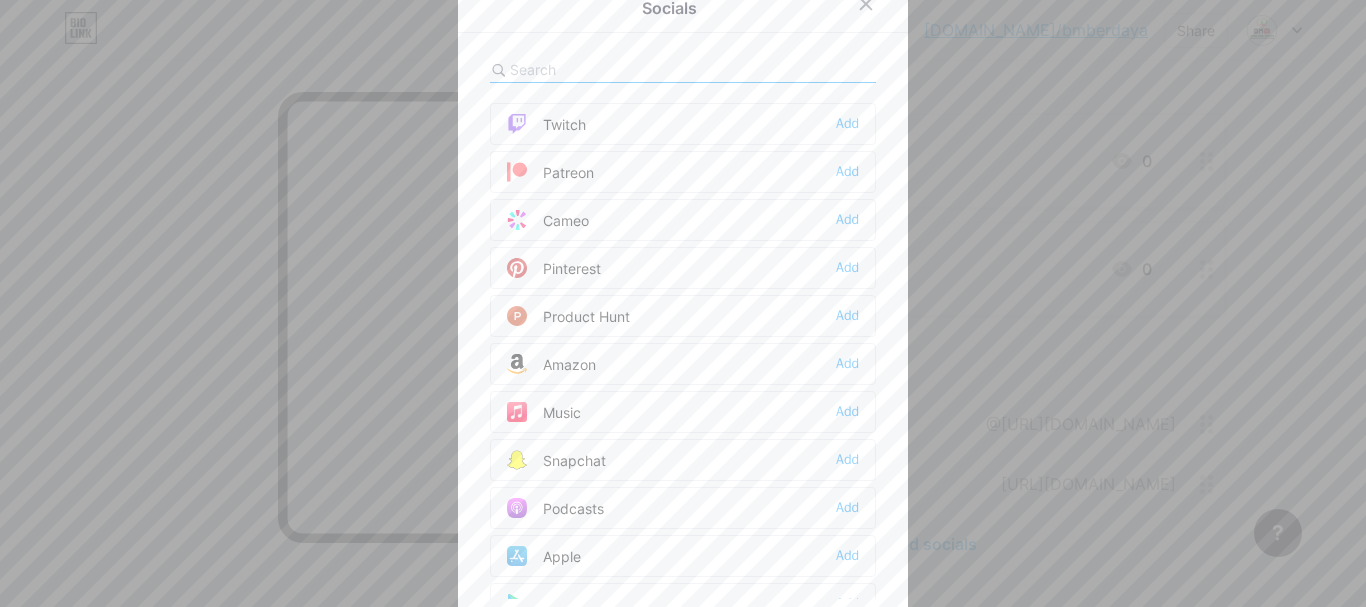 click at bounding box center (620, 69) 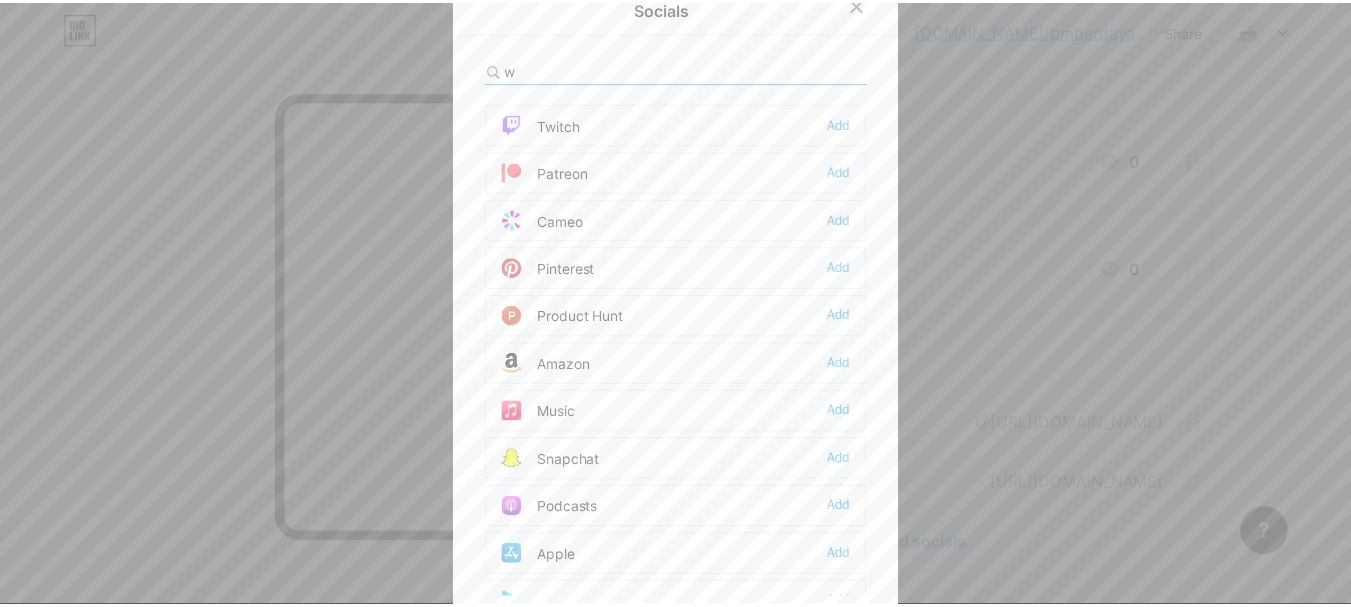 scroll, scrollTop: 0, scrollLeft: 0, axis: both 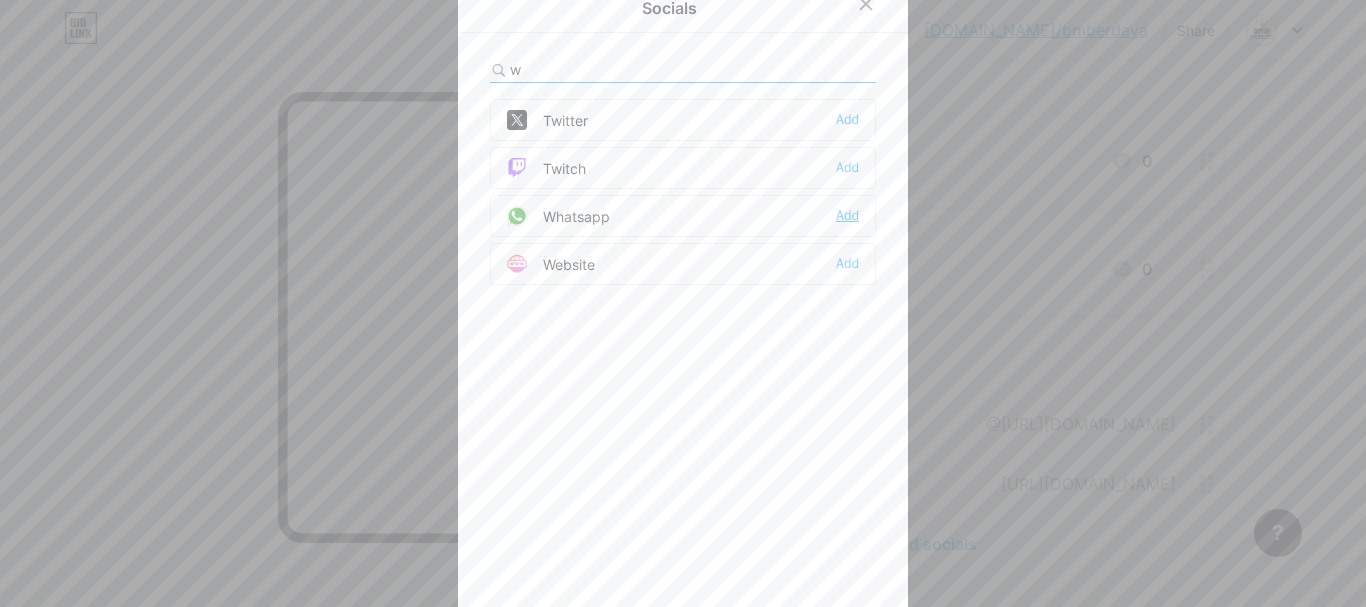 type on "w" 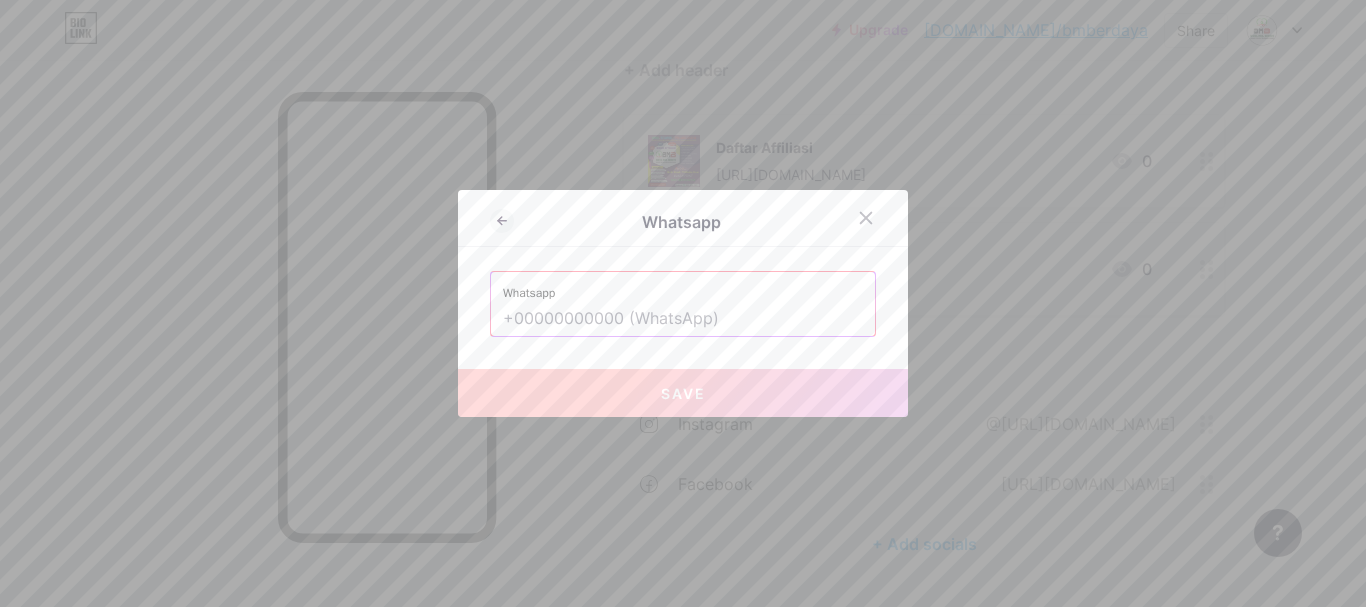 click at bounding box center (683, 319) 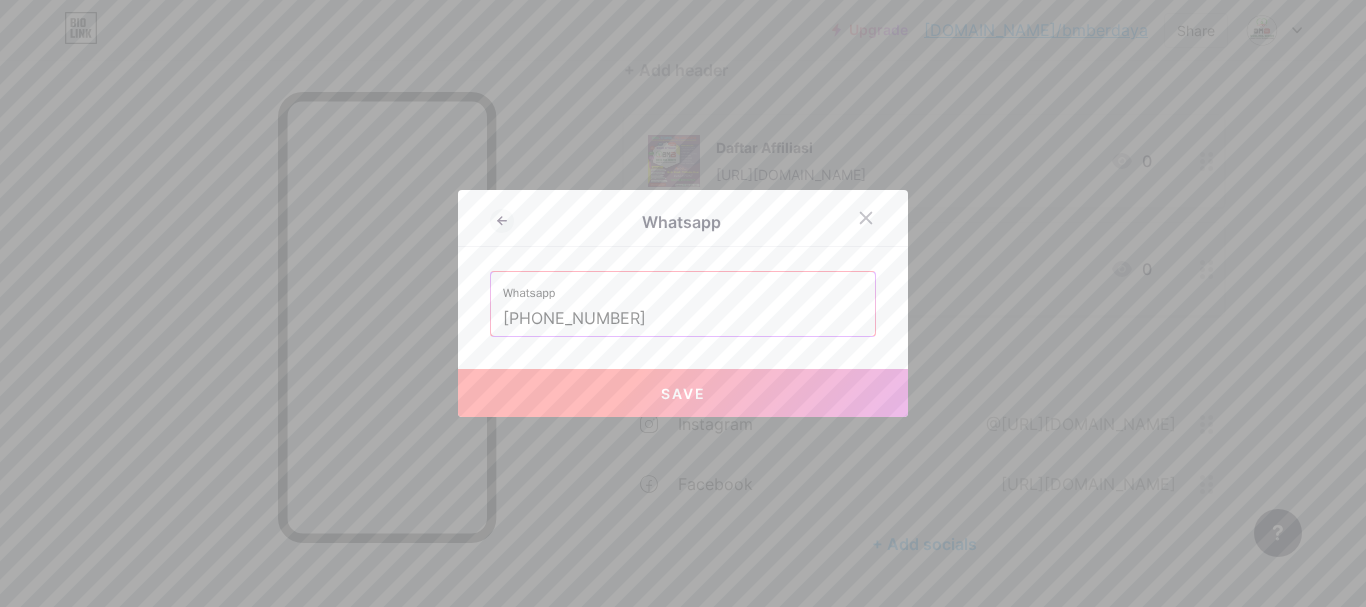 click on "Save" at bounding box center [683, 393] 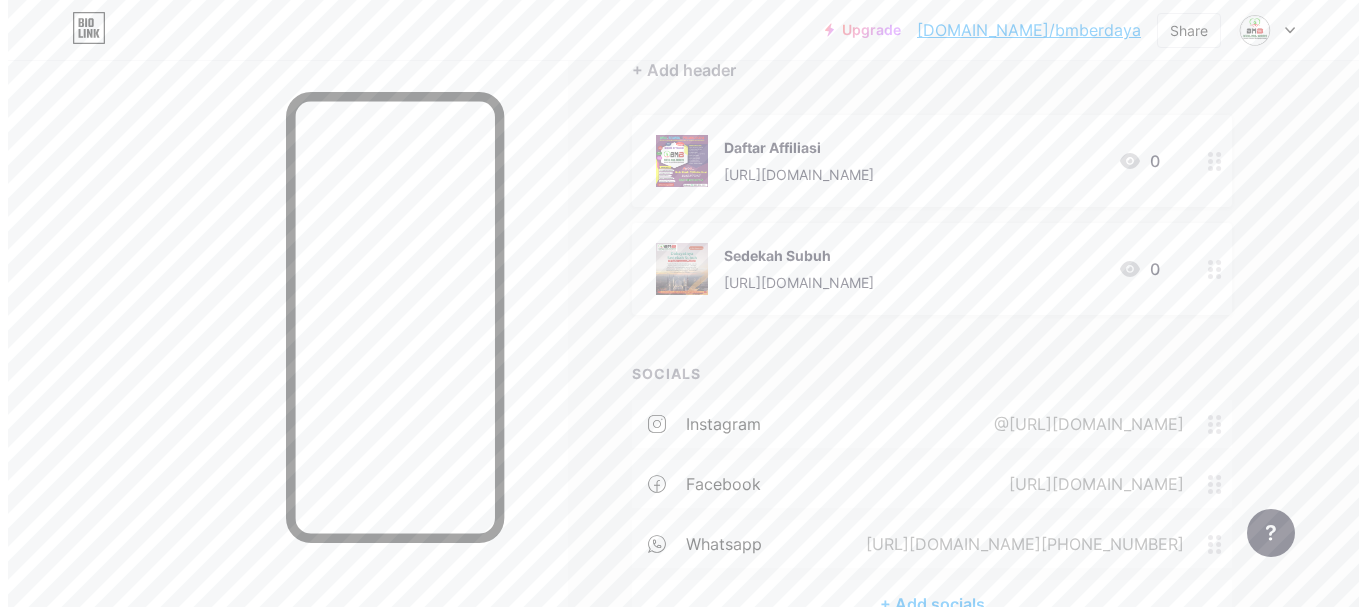 scroll, scrollTop: 0, scrollLeft: 0, axis: both 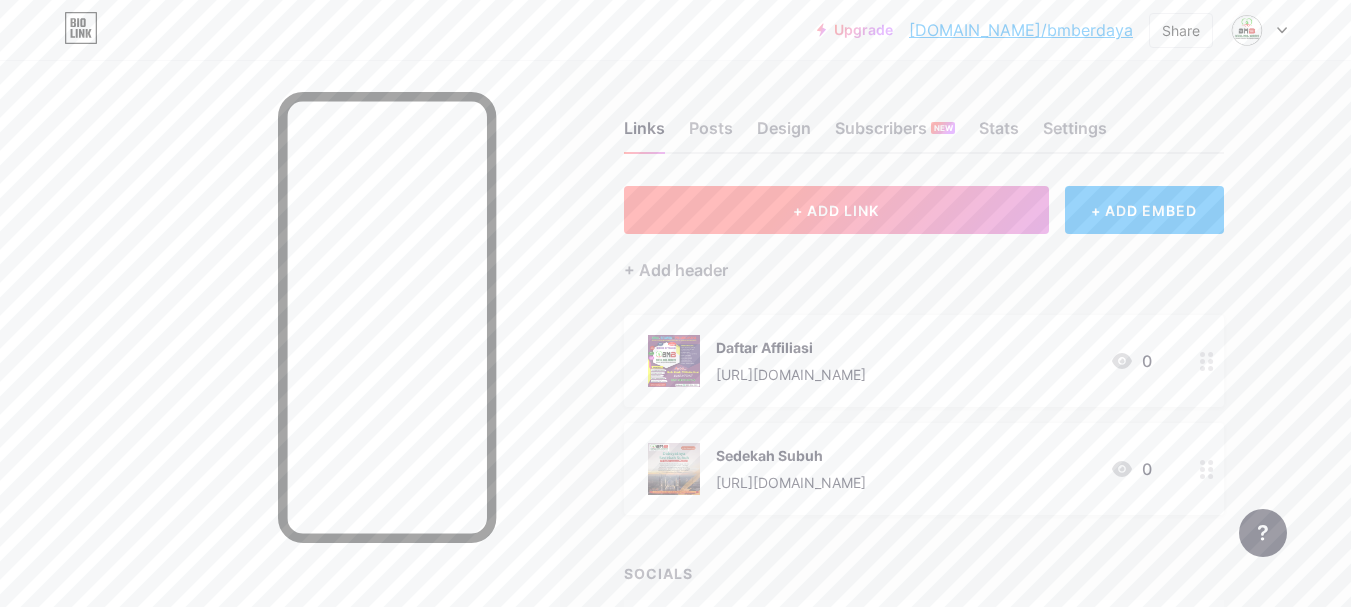 click on "+ ADD LINK" at bounding box center [836, 210] 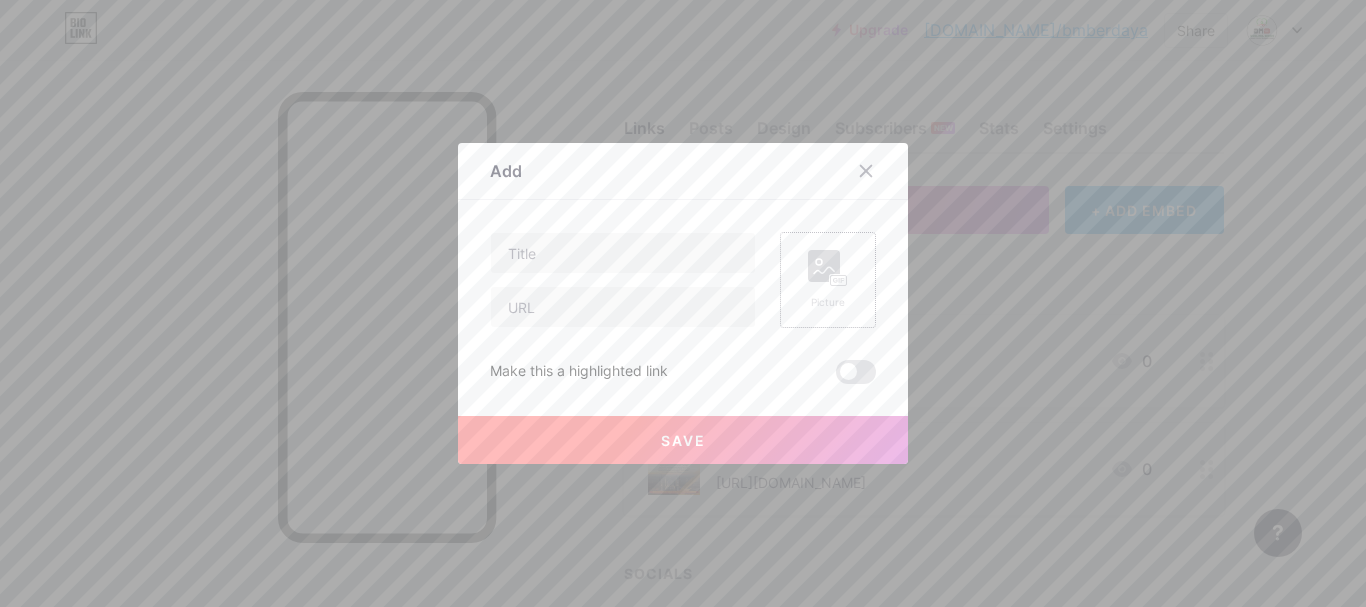 click 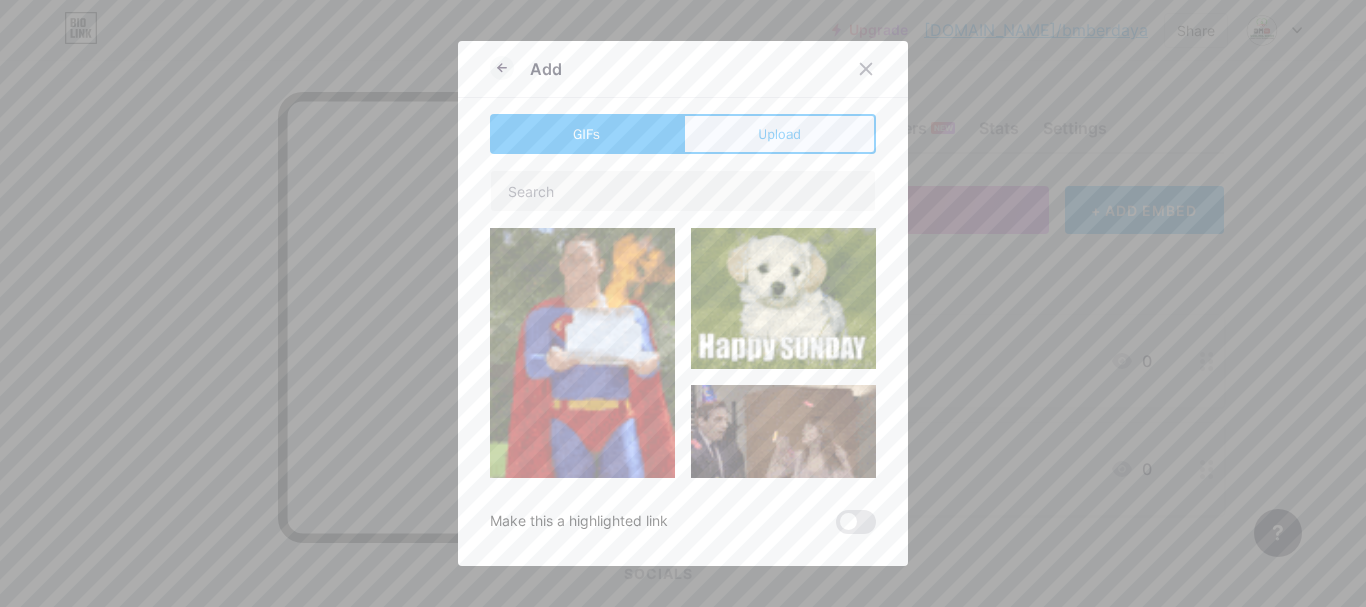 click on "Upload" at bounding box center [779, 134] 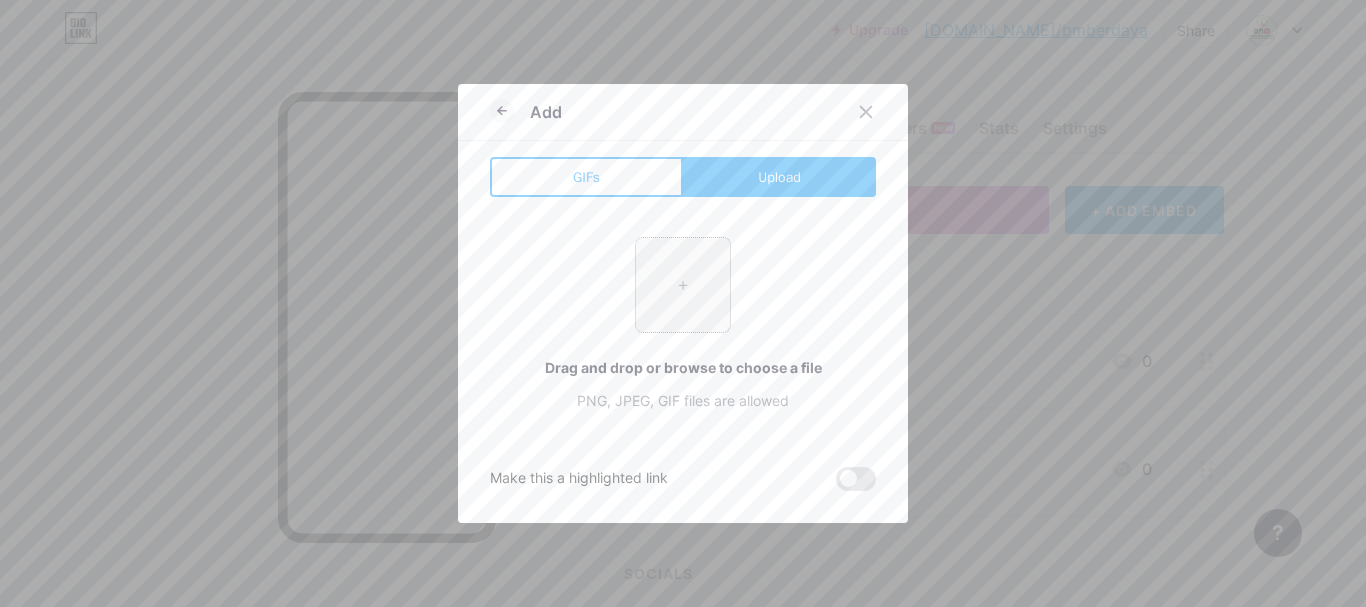 click at bounding box center [683, 285] 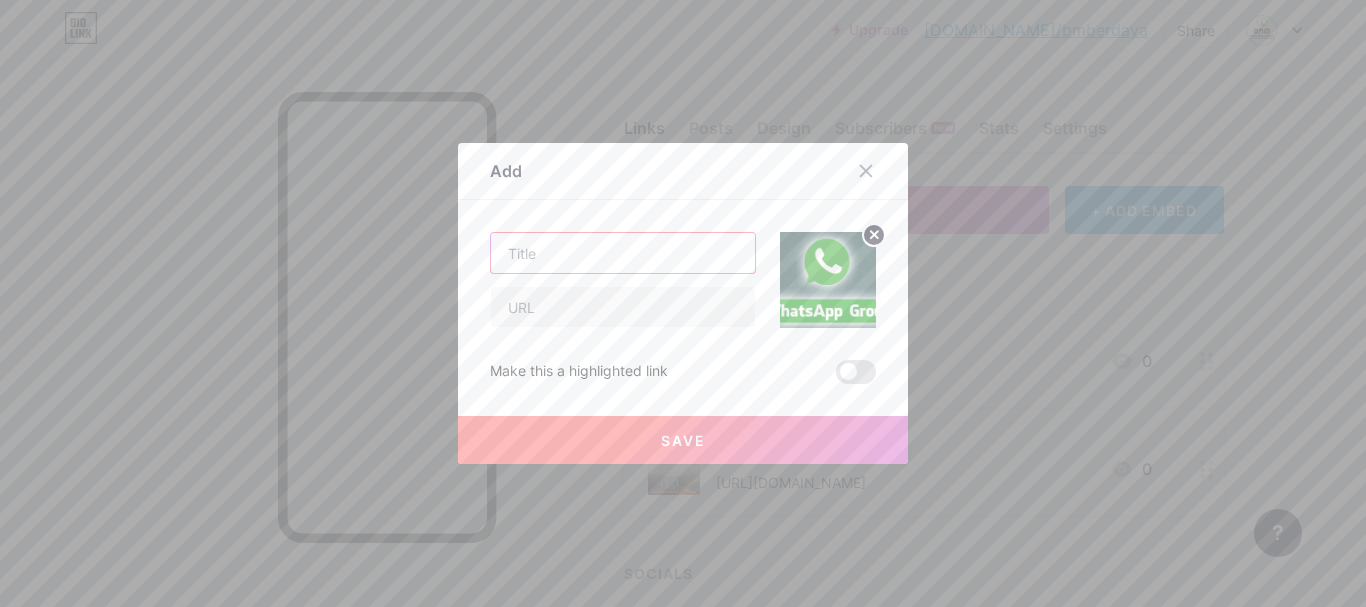 click at bounding box center [623, 253] 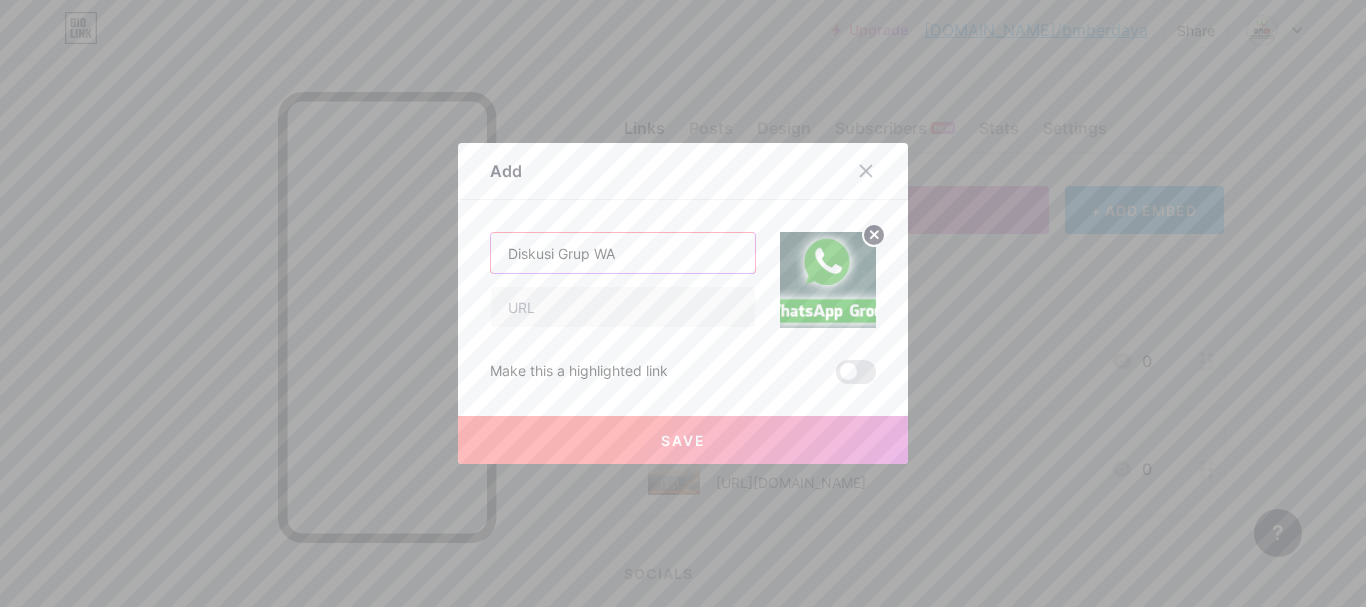 type on "Diskusi Grup WA" 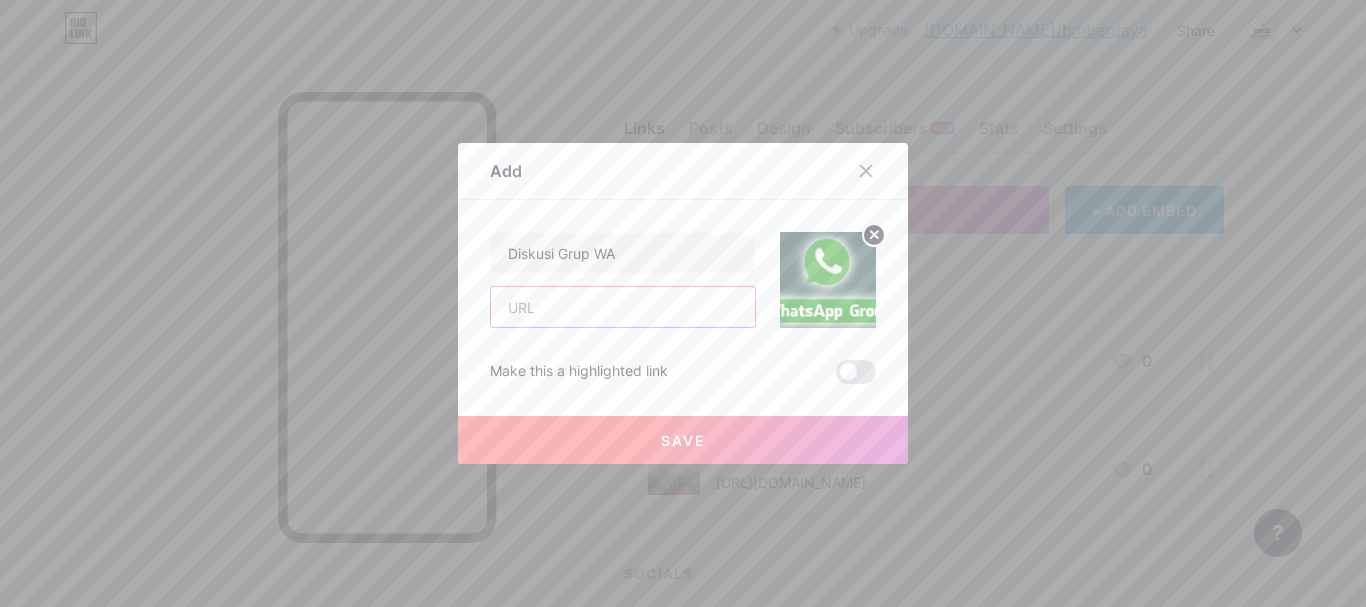 click at bounding box center [623, 307] 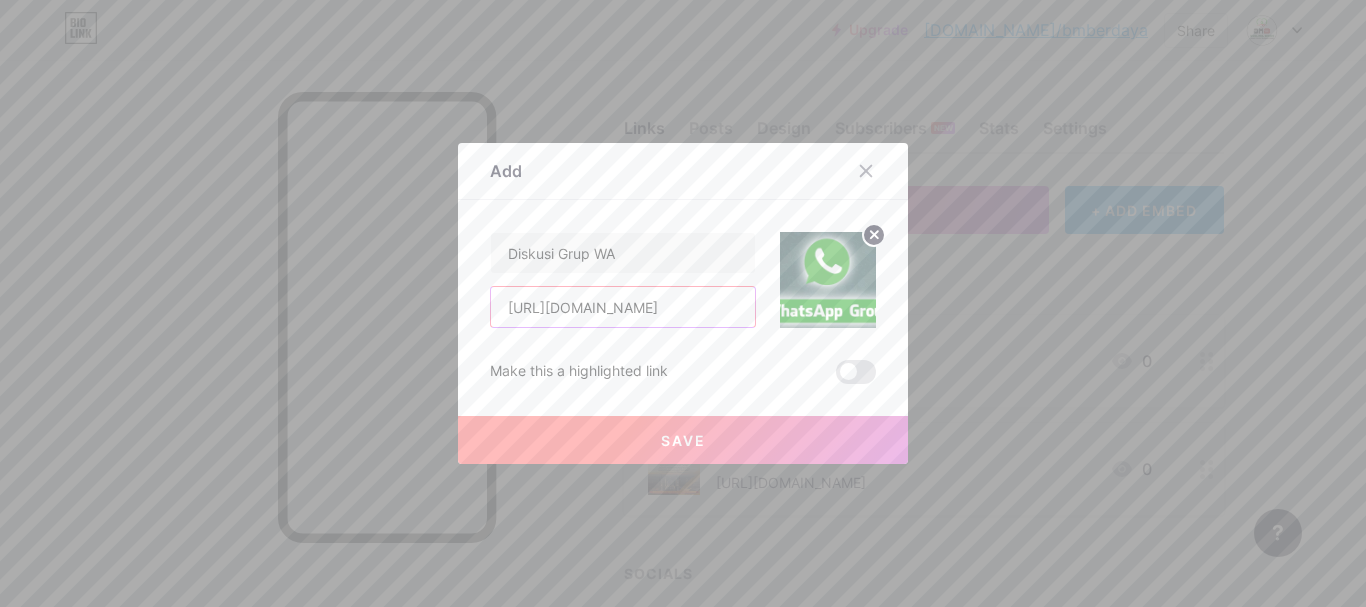 scroll, scrollTop: 0, scrollLeft: 139, axis: horizontal 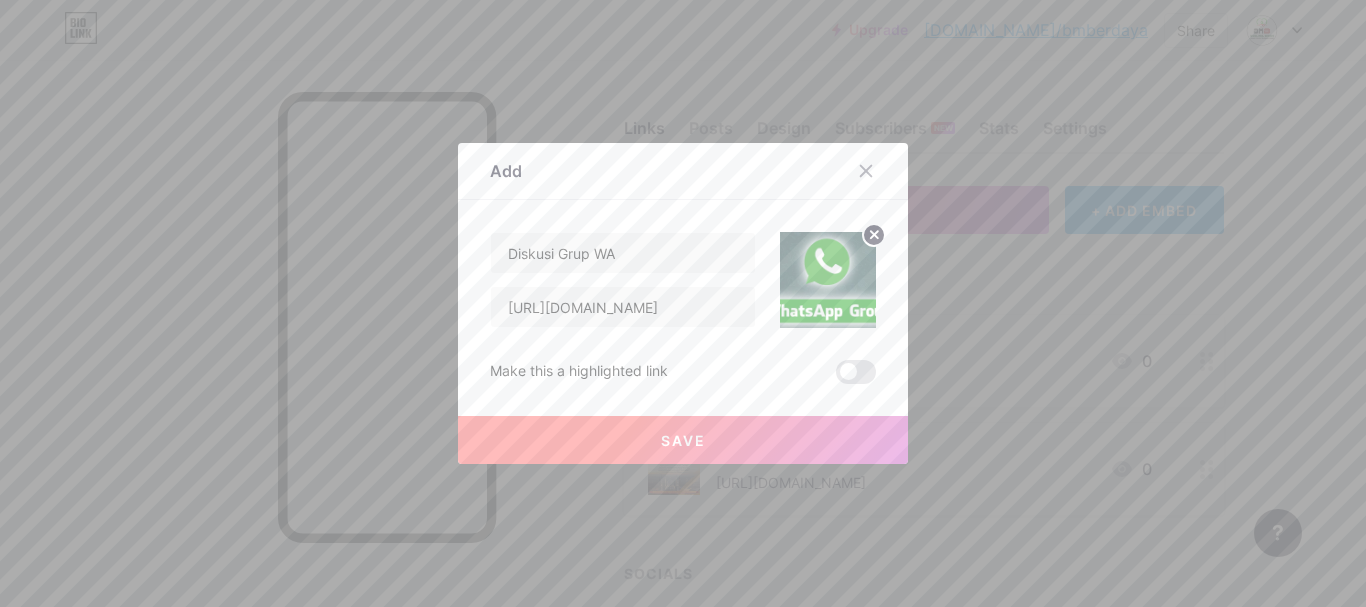 click on "Save" at bounding box center [683, 440] 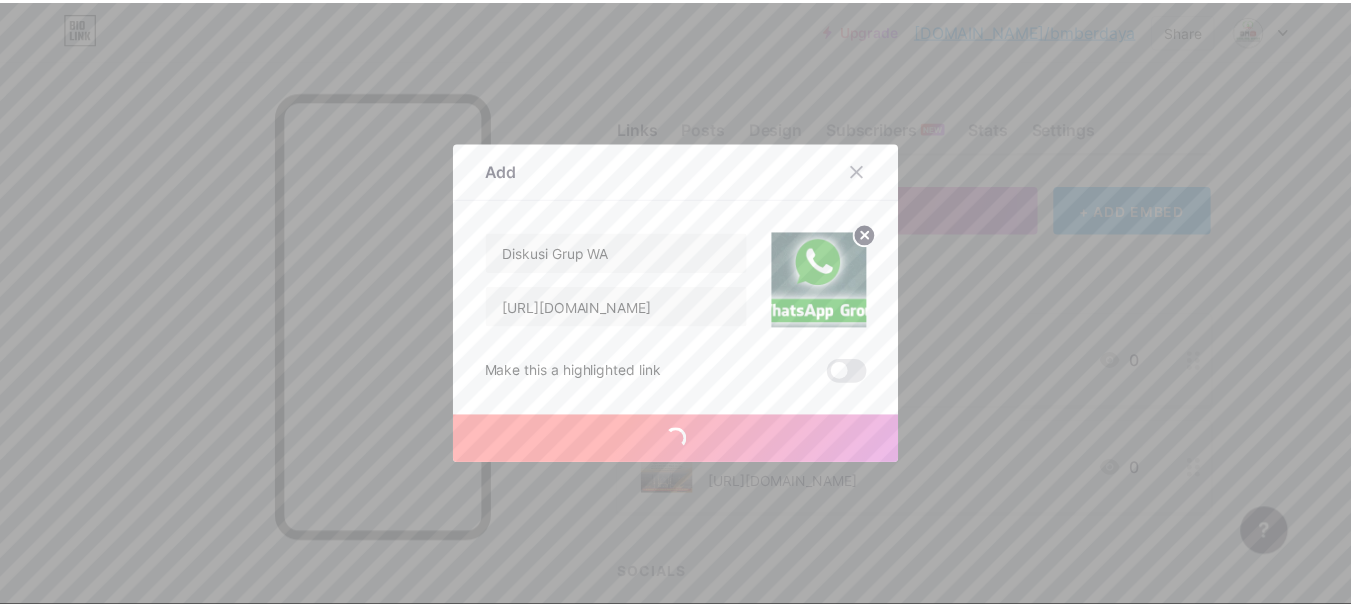 scroll, scrollTop: 0, scrollLeft: 0, axis: both 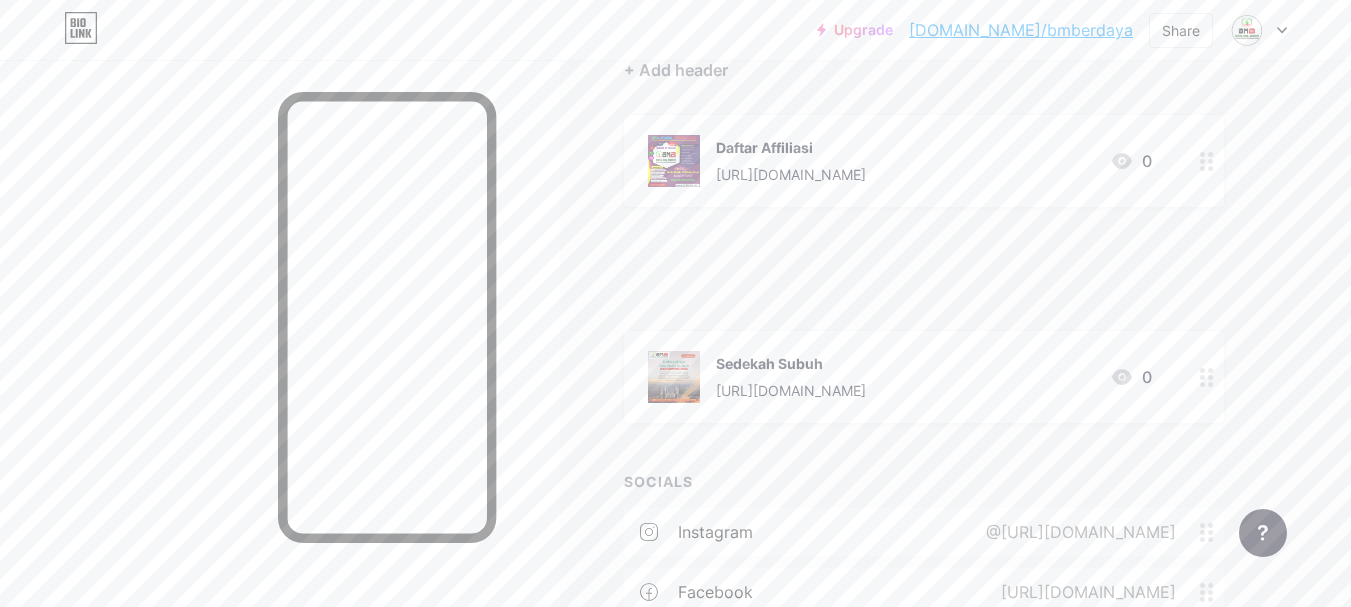 type 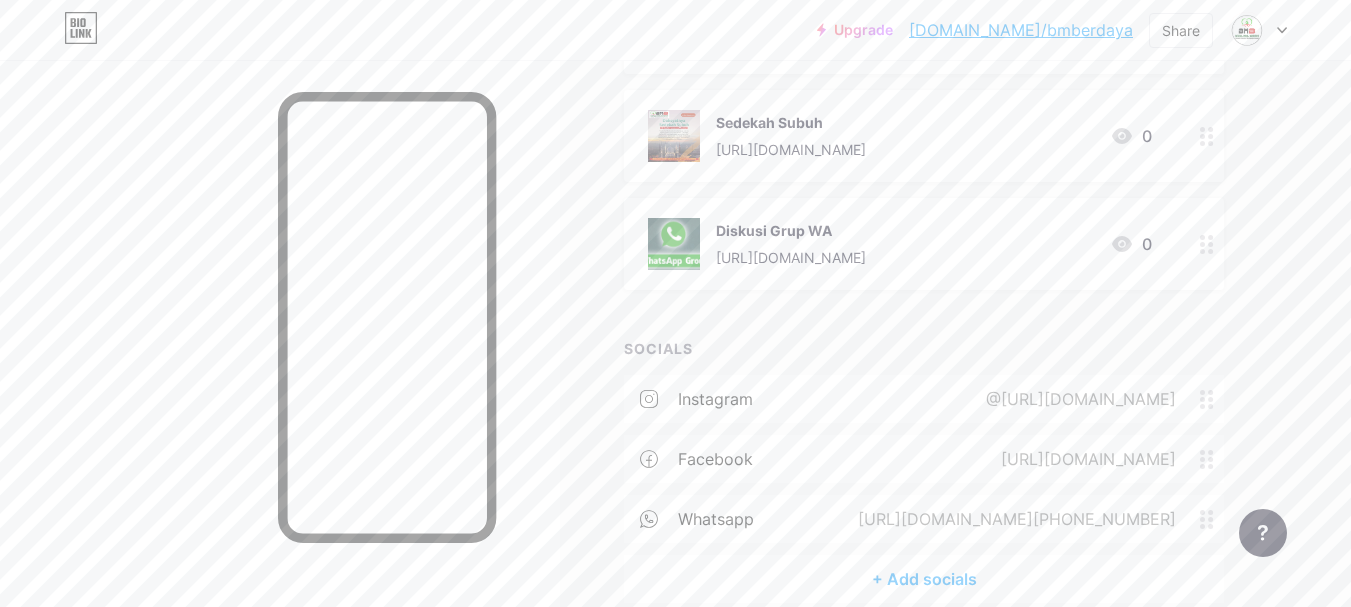 scroll, scrollTop: 400, scrollLeft: 0, axis: vertical 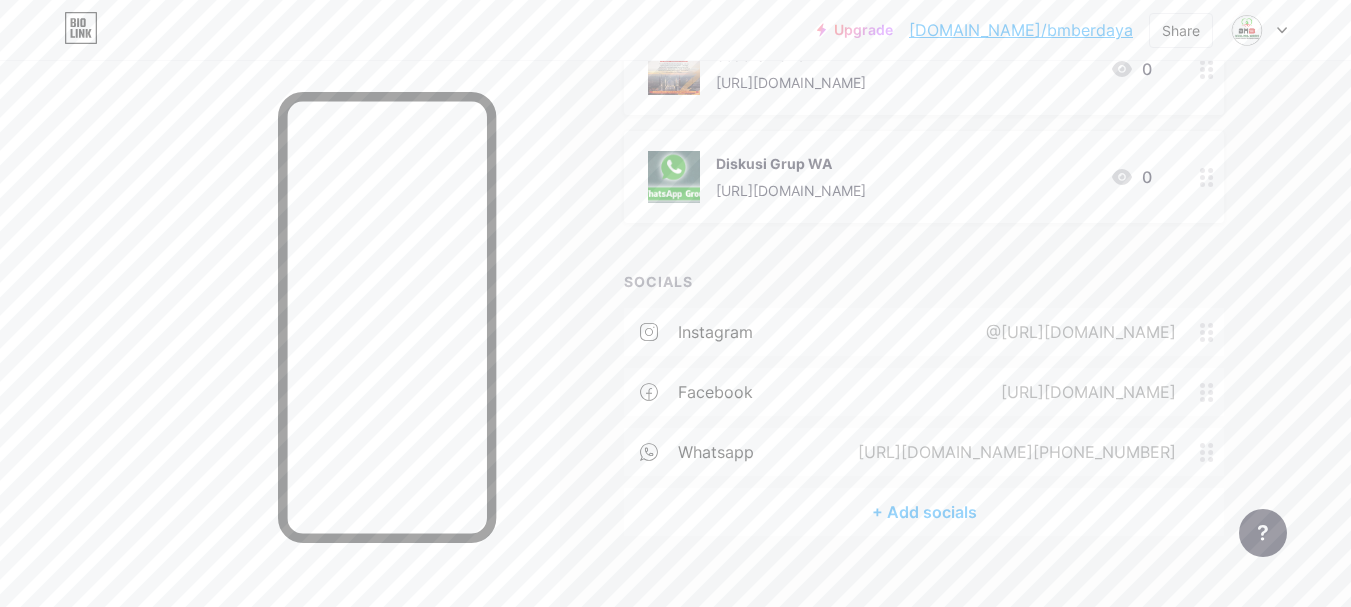 click on "+ Add socials" at bounding box center [924, 512] 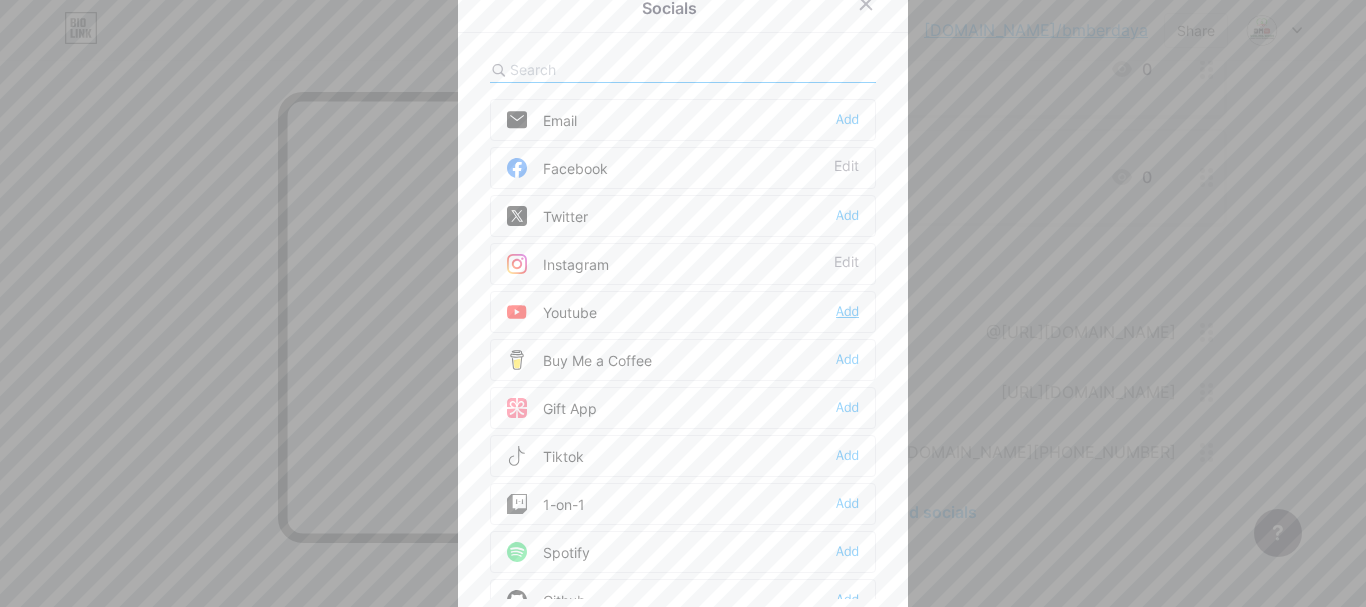 click on "Add" at bounding box center [847, 312] 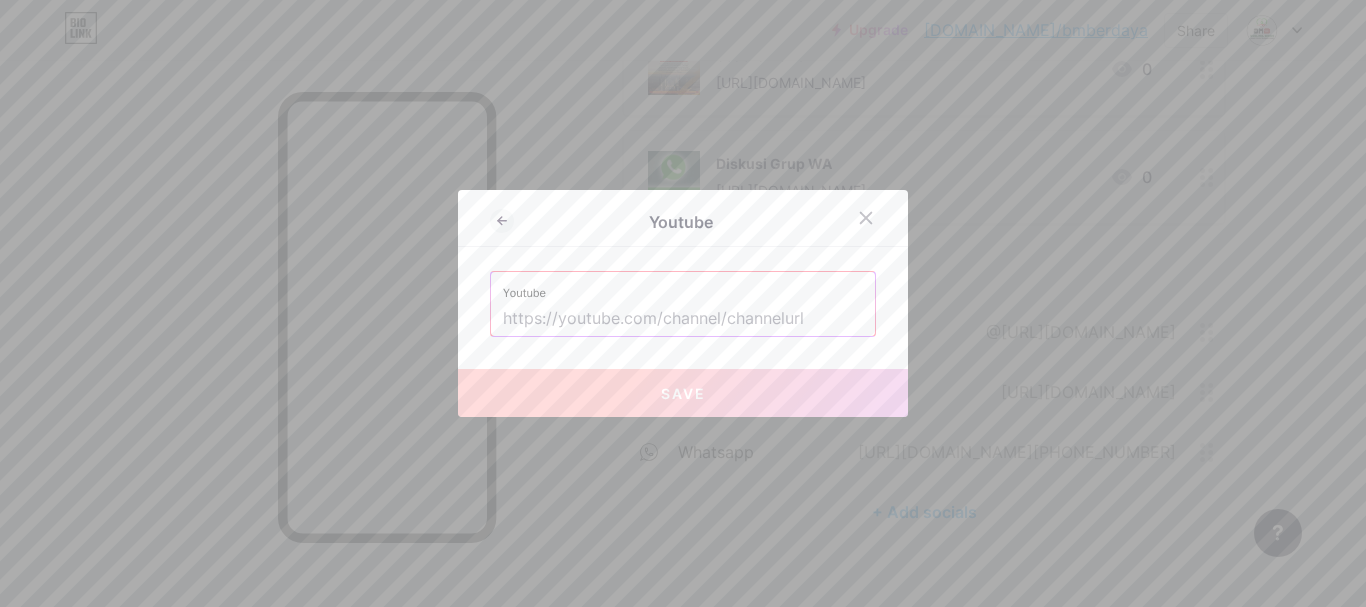 click at bounding box center (683, 319) 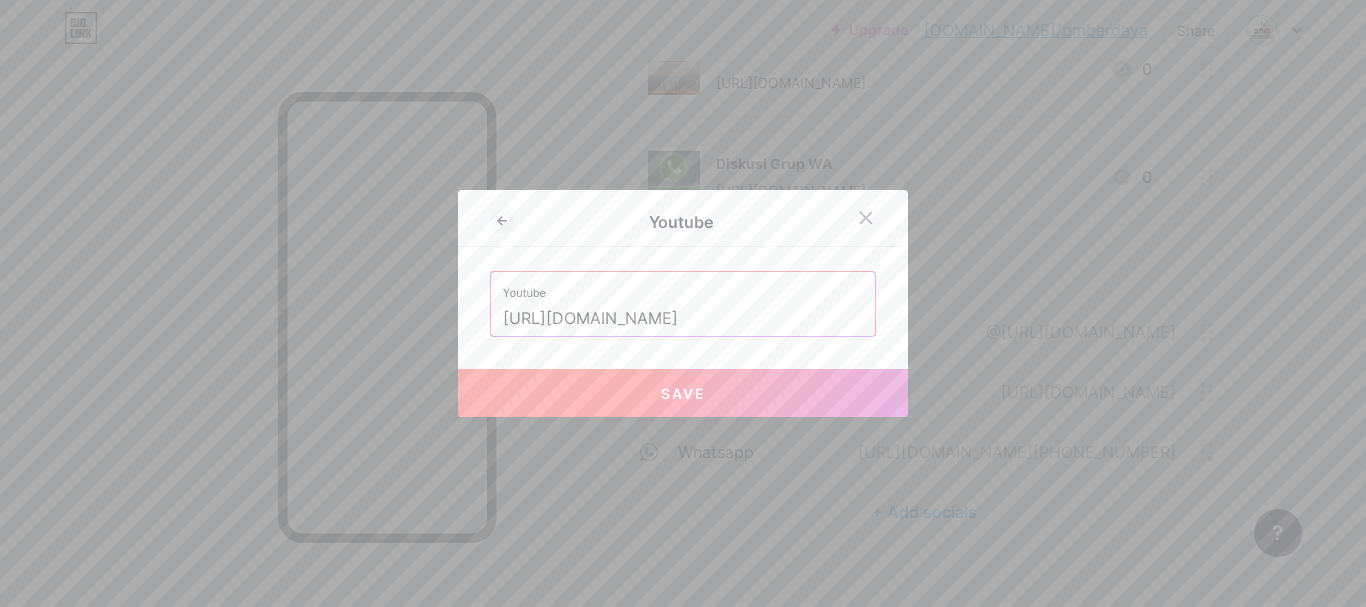 type on "[URL][DOMAIN_NAME]" 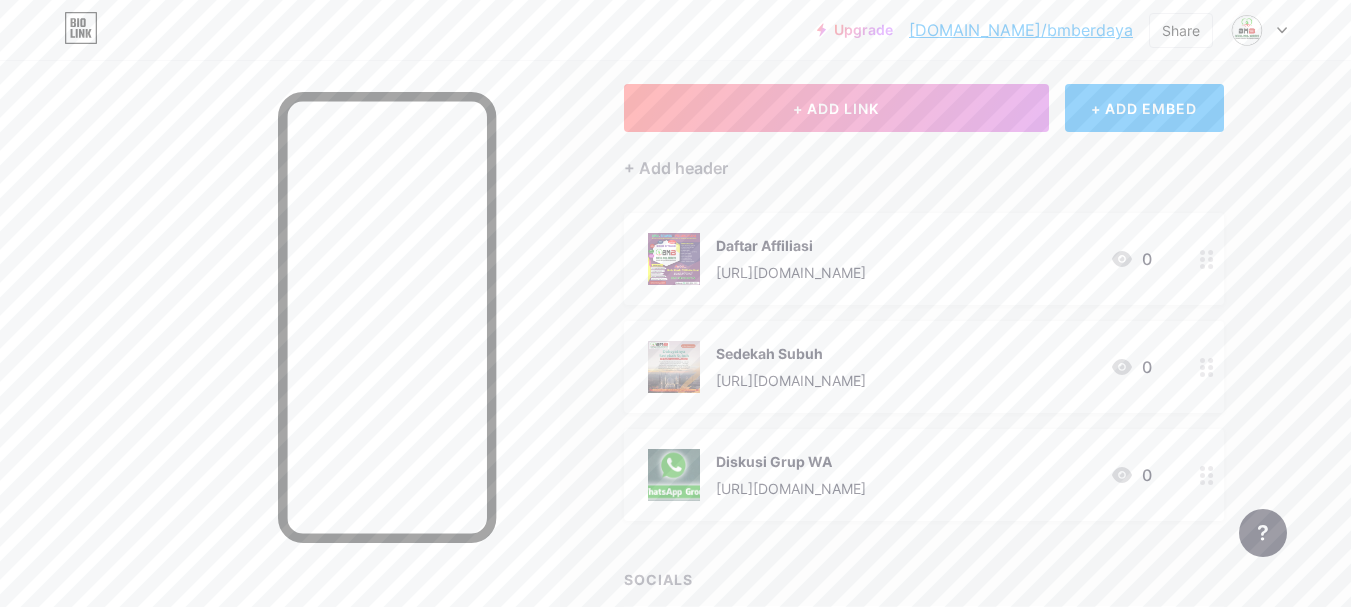 scroll, scrollTop: 100, scrollLeft: 0, axis: vertical 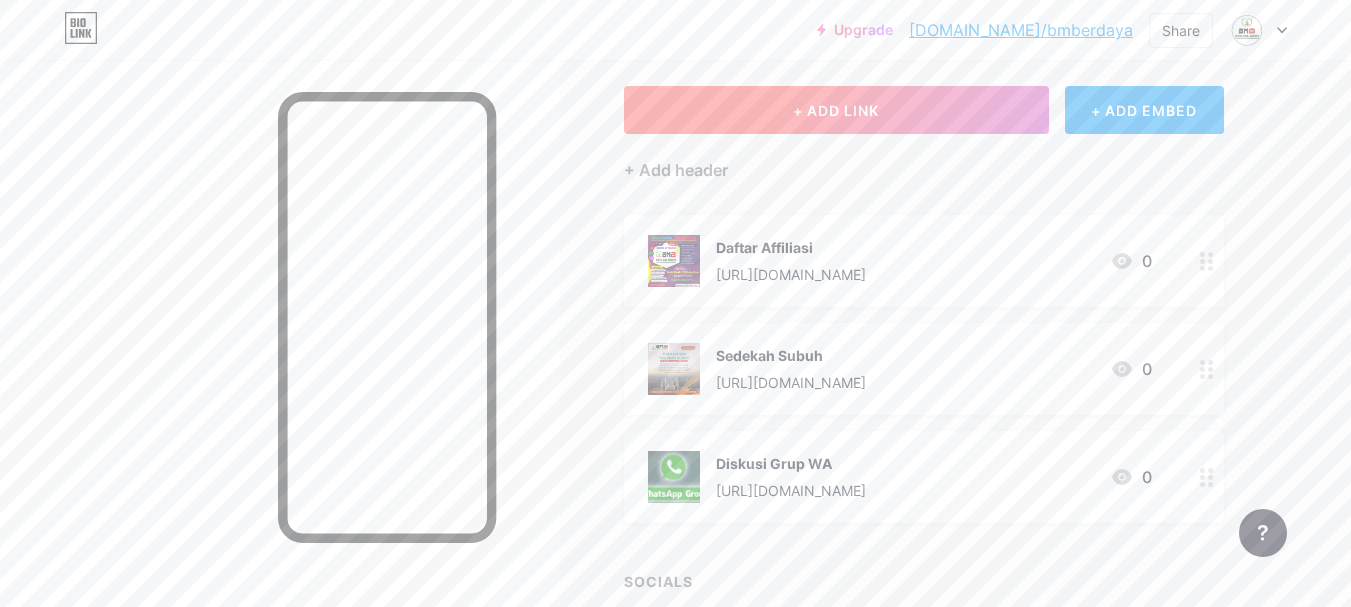 click on "+ ADD LINK" at bounding box center (836, 110) 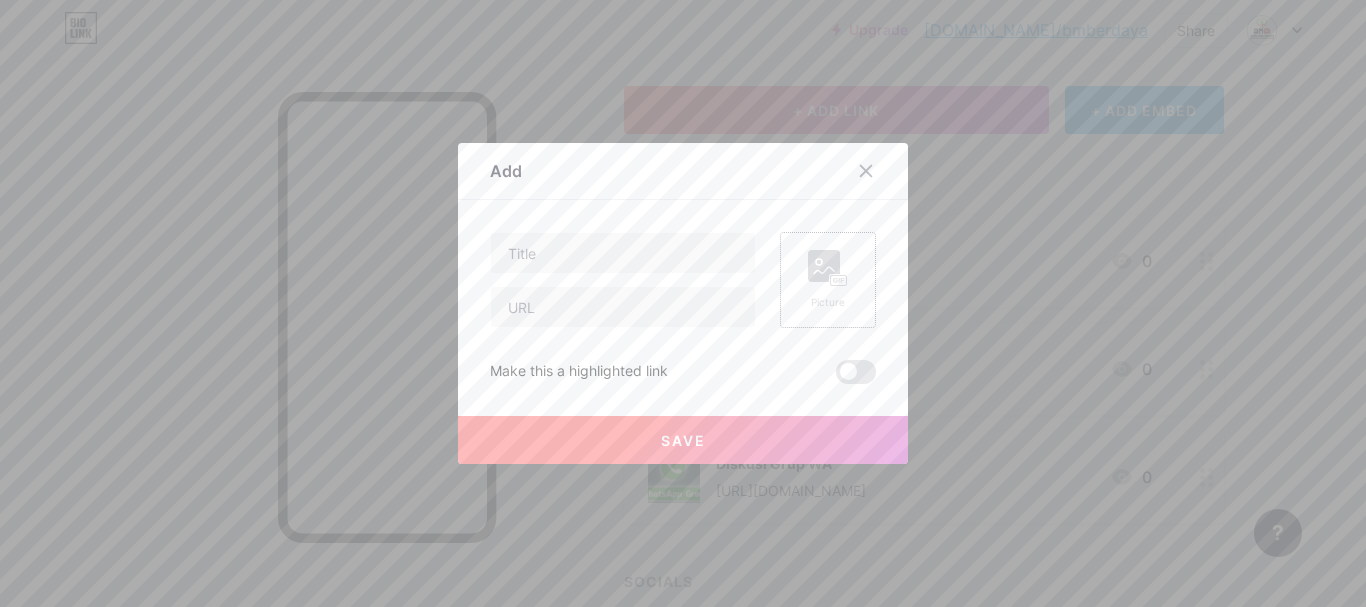 click 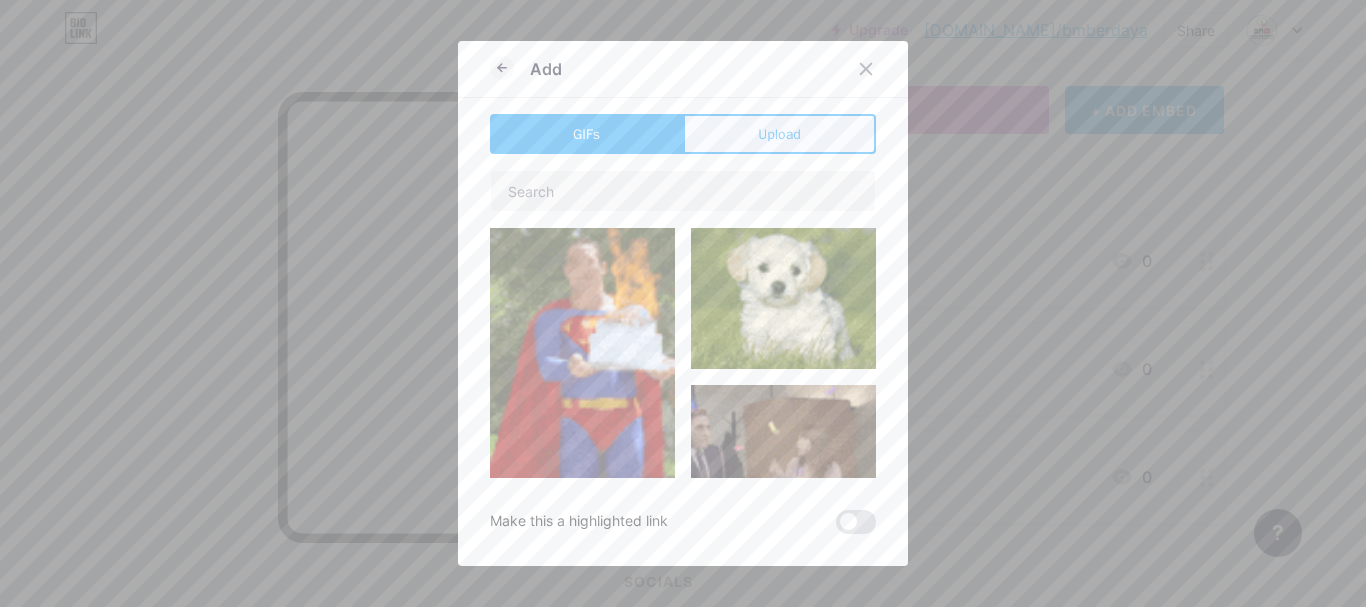 click on "Upload" at bounding box center (779, 134) 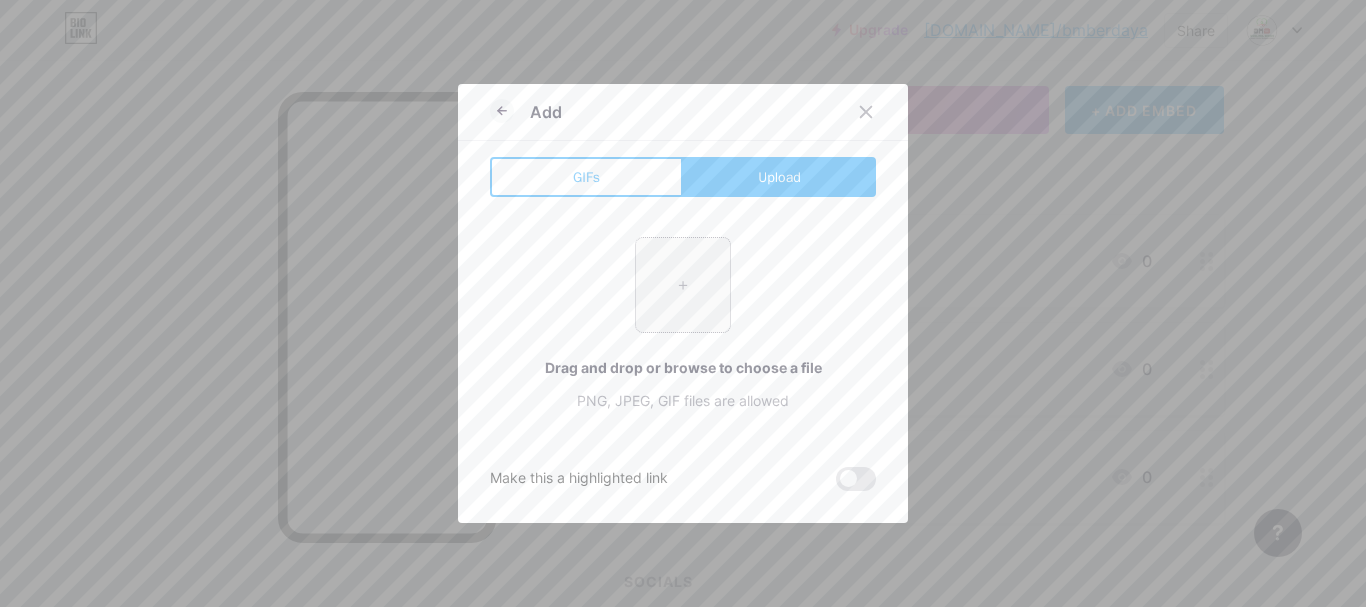click at bounding box center (683, 285) 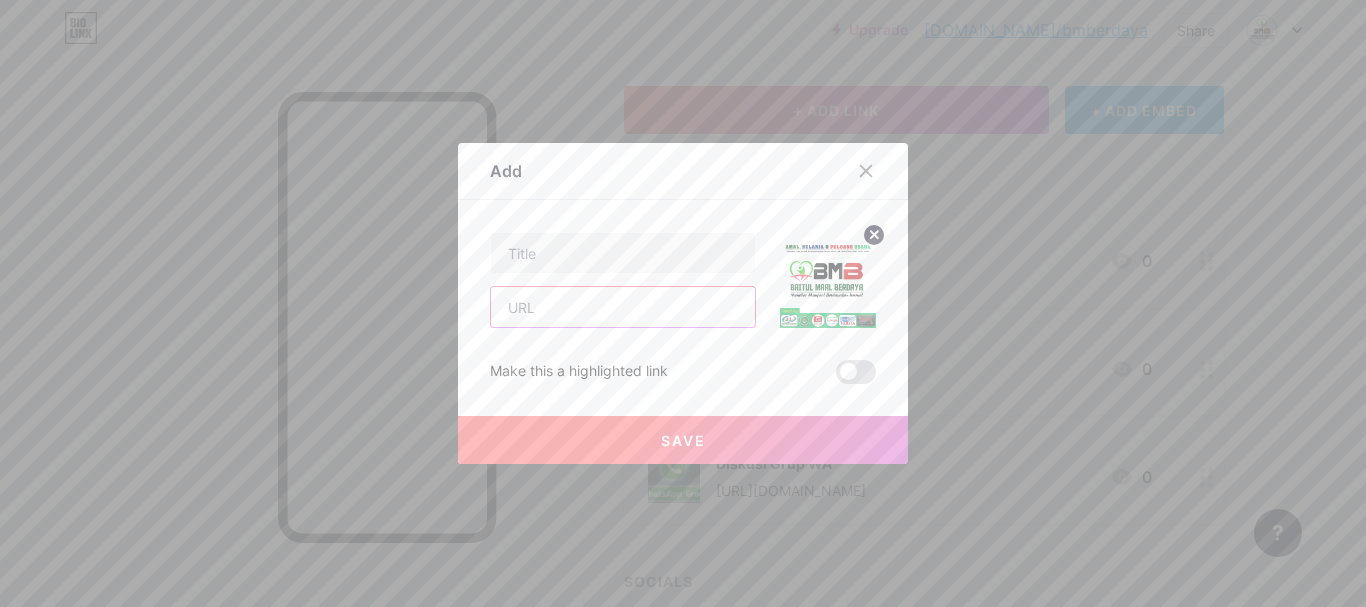 click at bounding box center [623, 307] 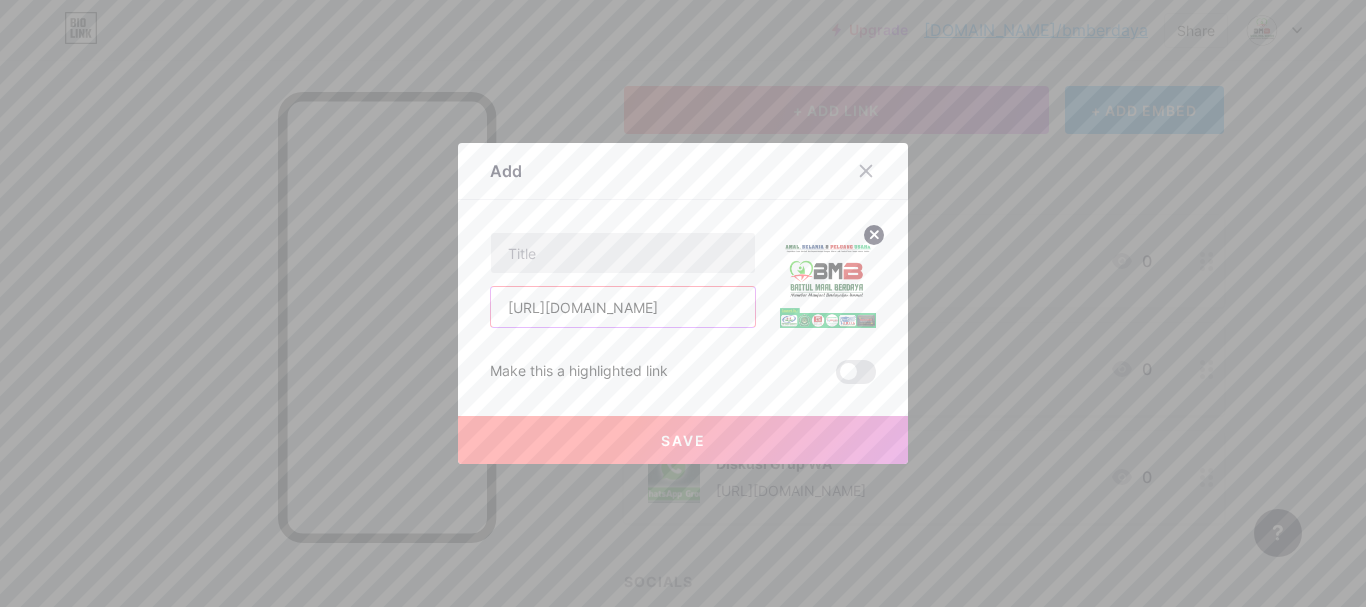 type on "[URL][DOMAIN_NAME]" 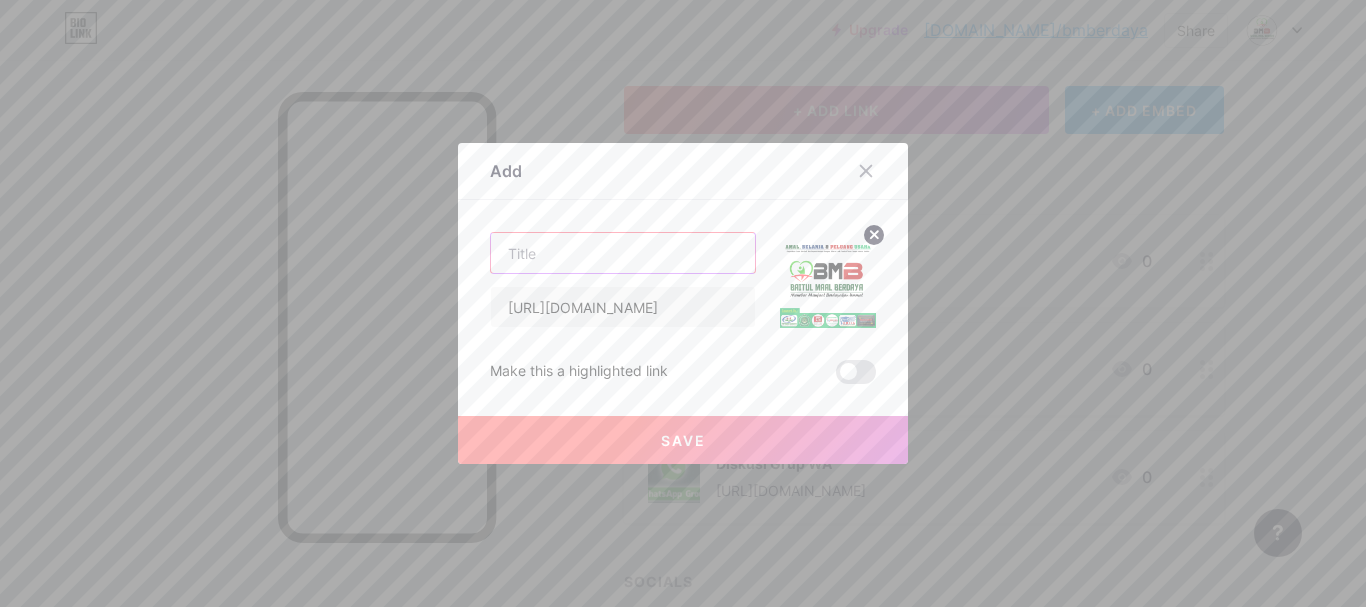 click at bounding box center (623, 253) 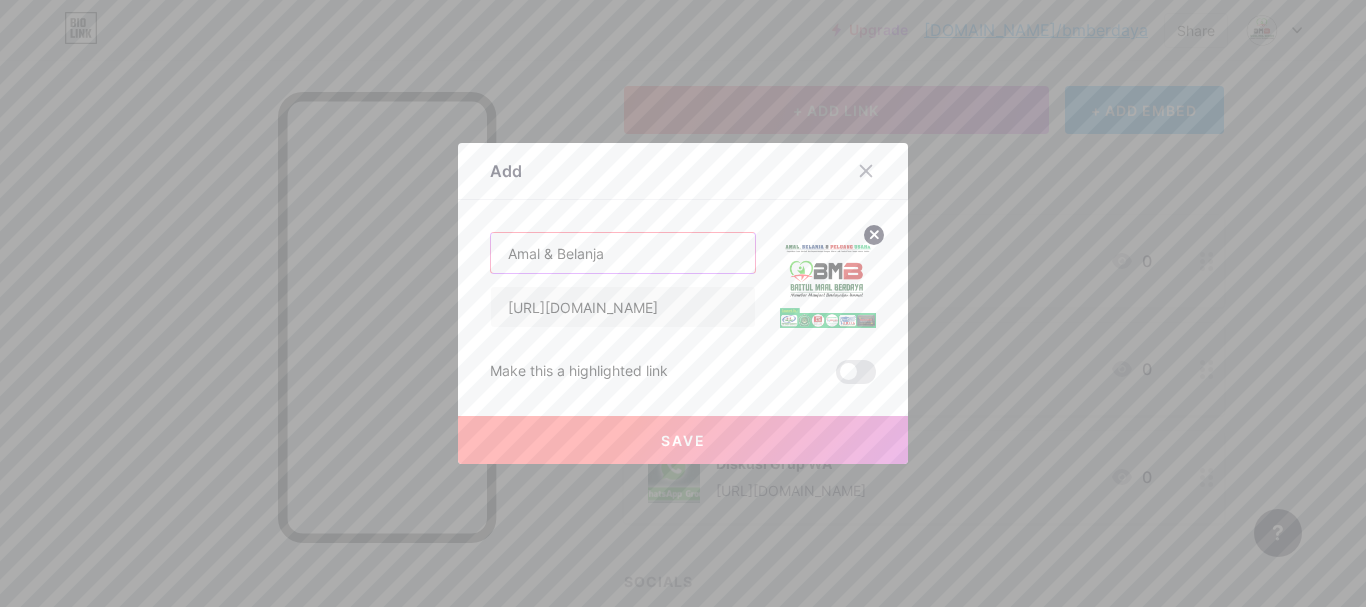 type on "Amal & Belanja" 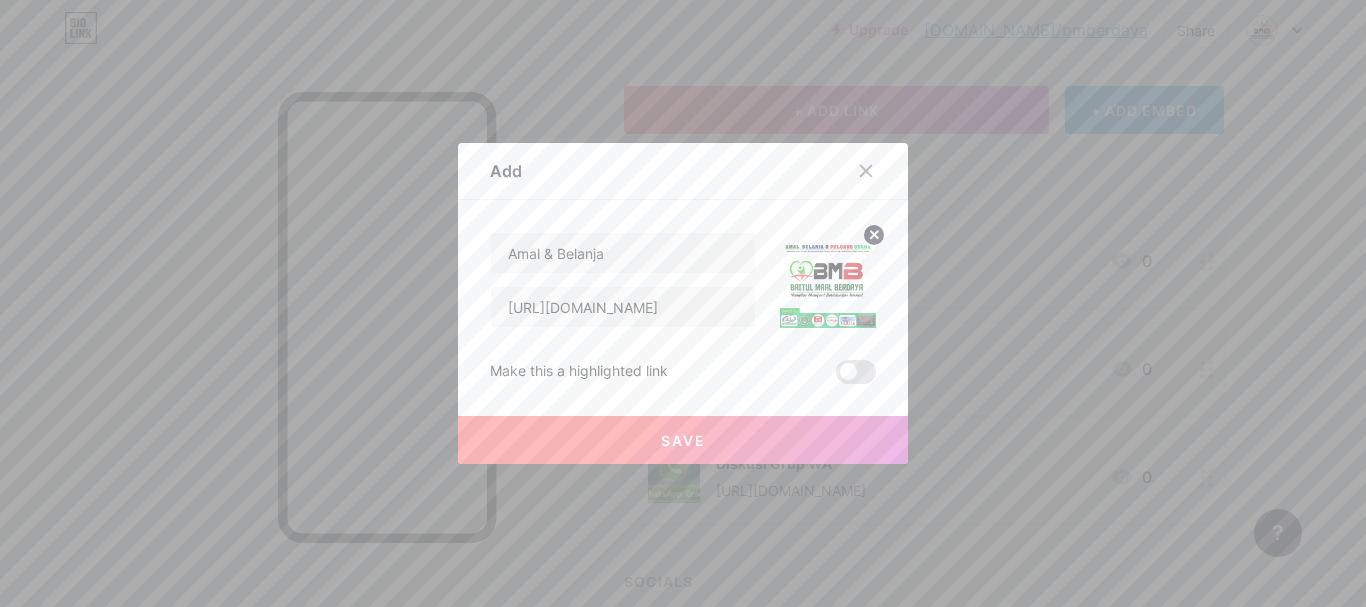 click on "Save" at bounding box center (683, 440) 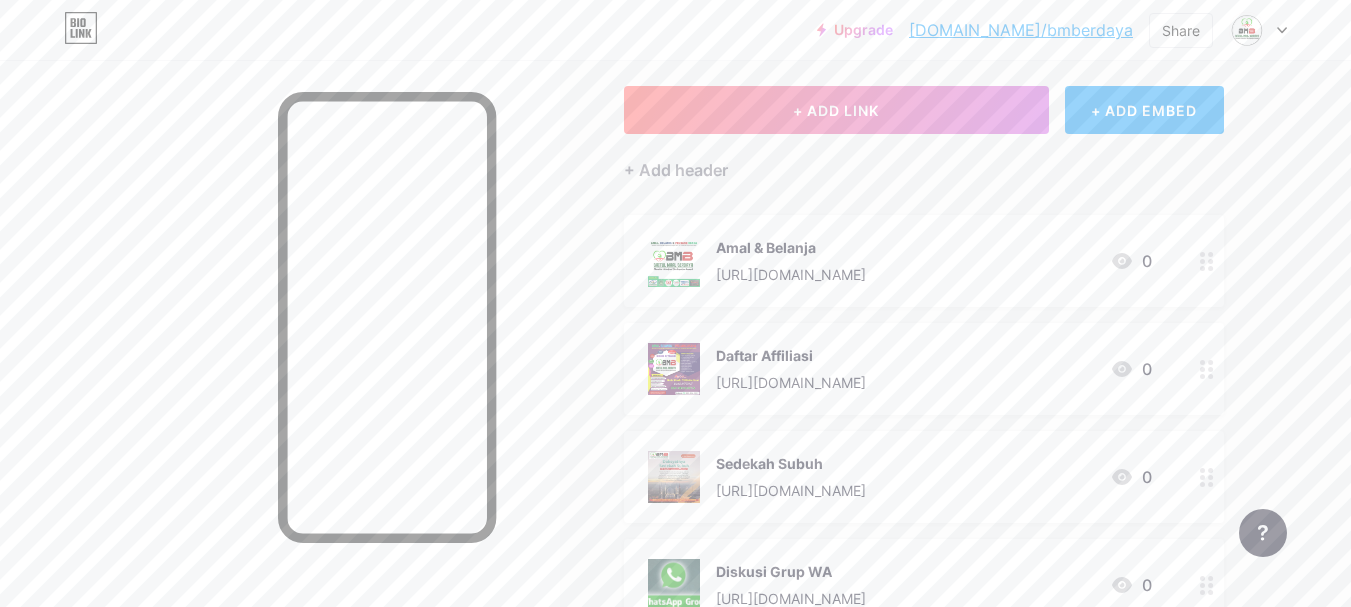 click on "Amal & Belanja
[URL][DOMAIN_NAME]" at bounding box center [791, 261] 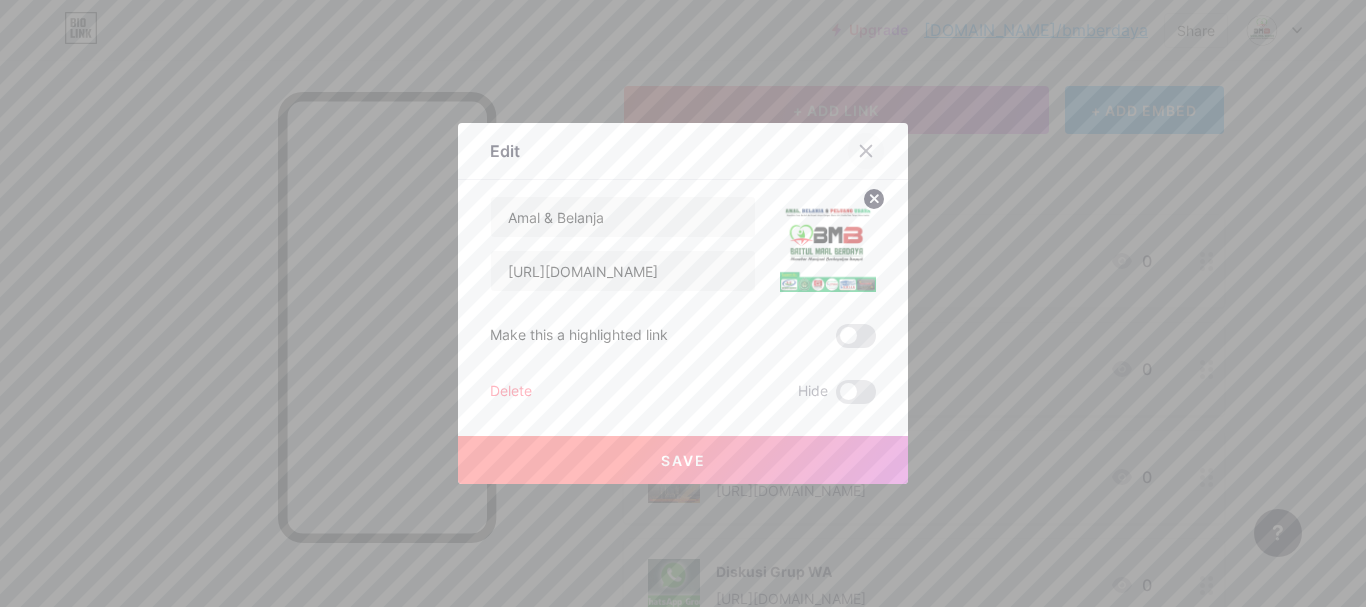 click 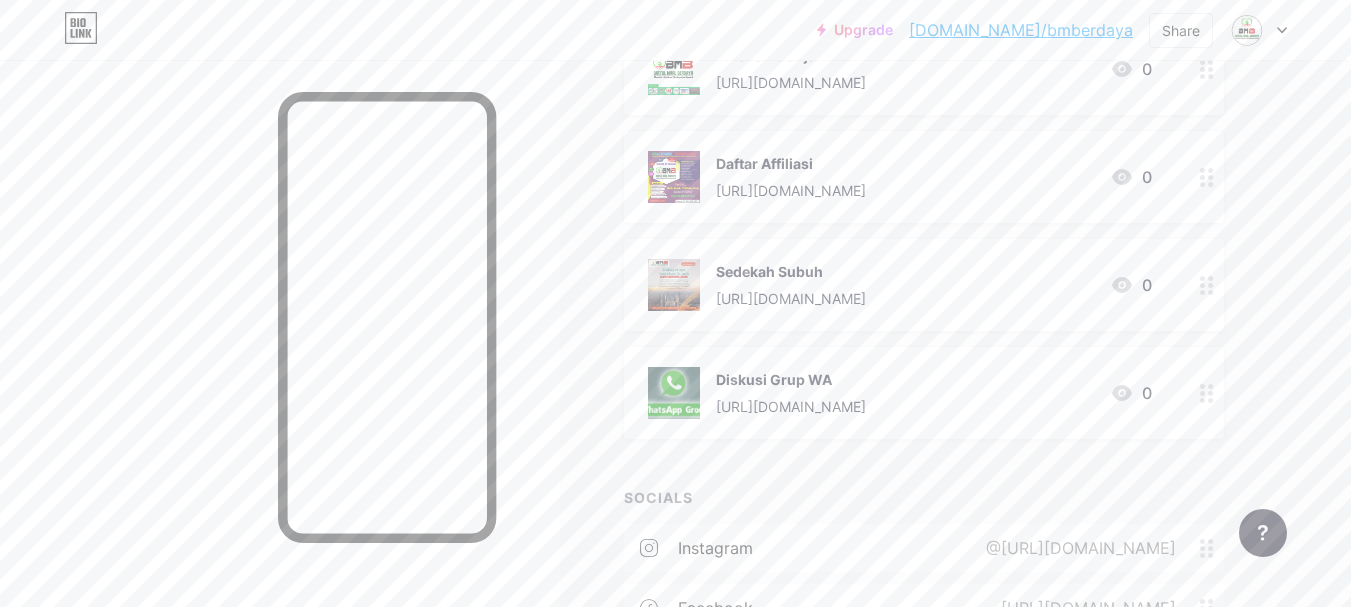 scroll, scrollTop: 300, scrollLeft: 0, axis: vertical 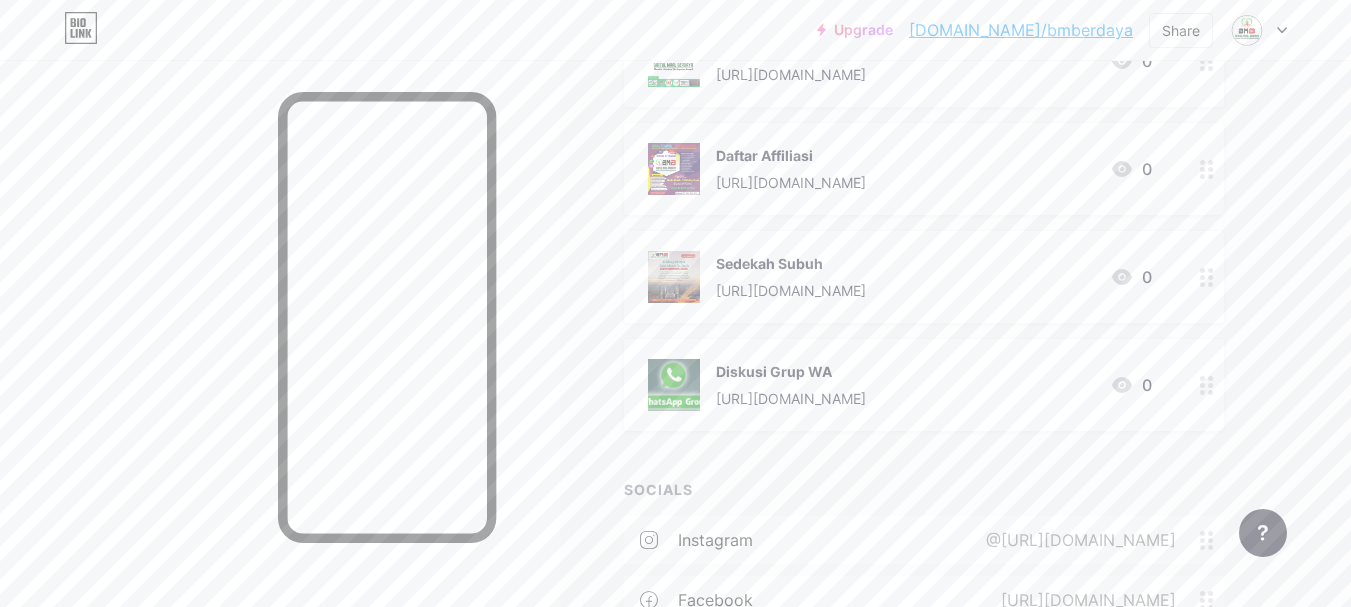 click on "Diskusi Grup WA" at bounding box center (791, 371) 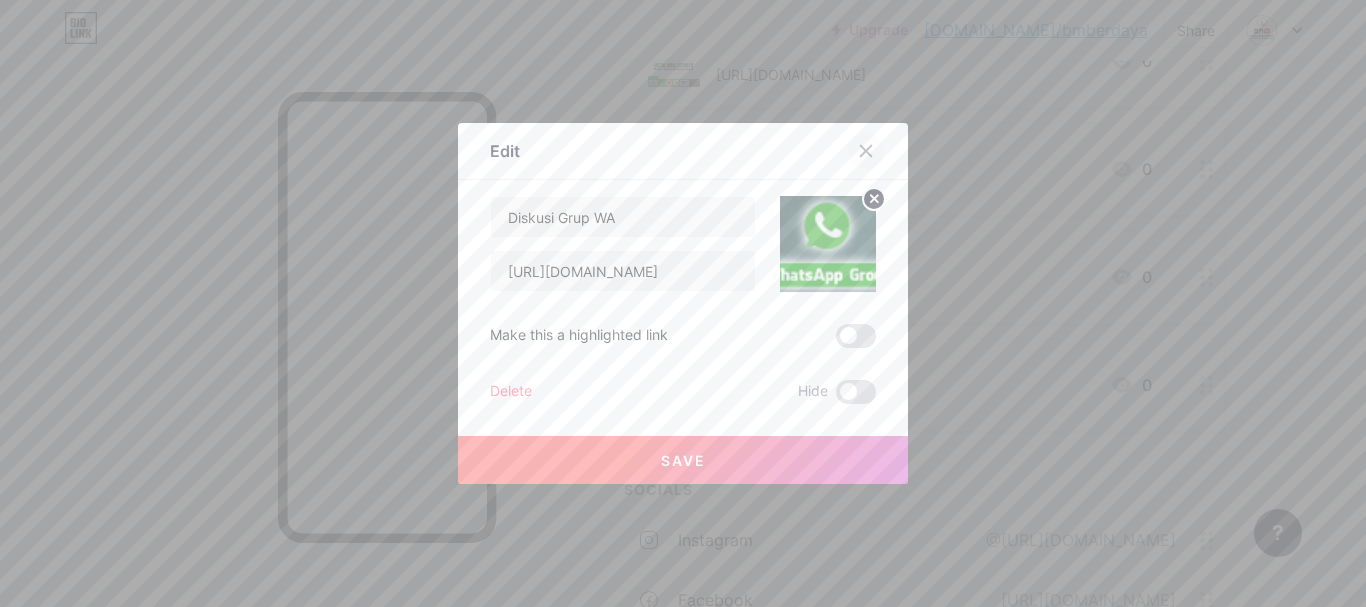 click 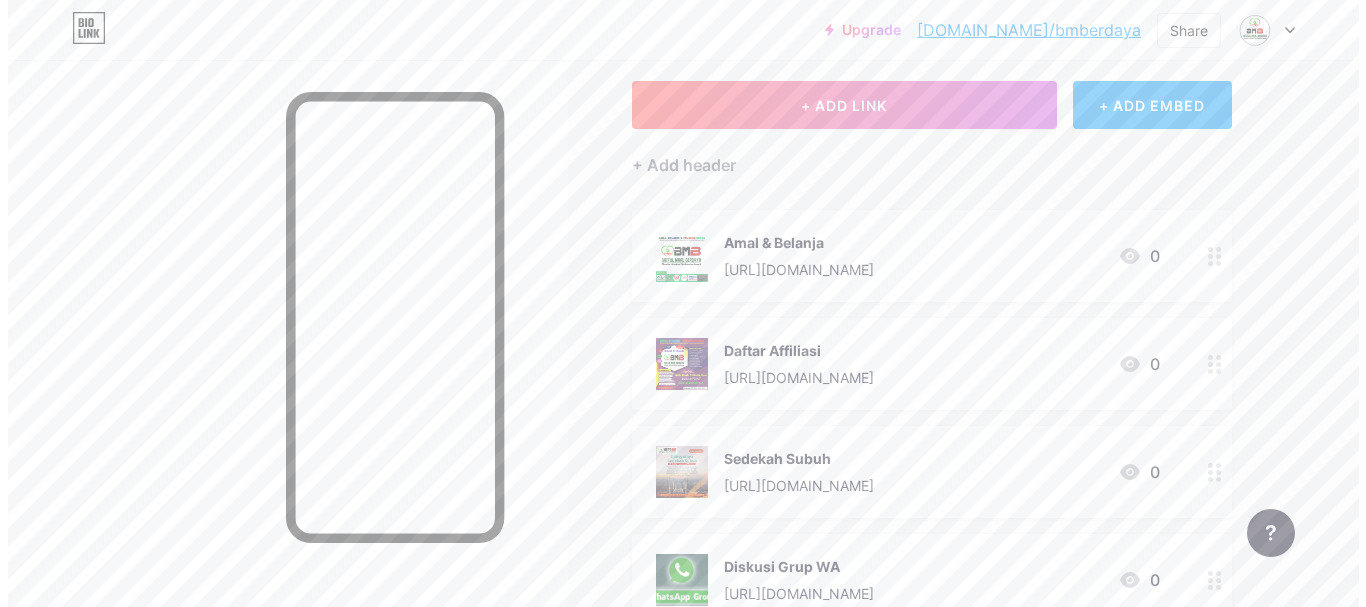 scroll, scrollTop: 100, scrollLeft: 0, axis: vertical 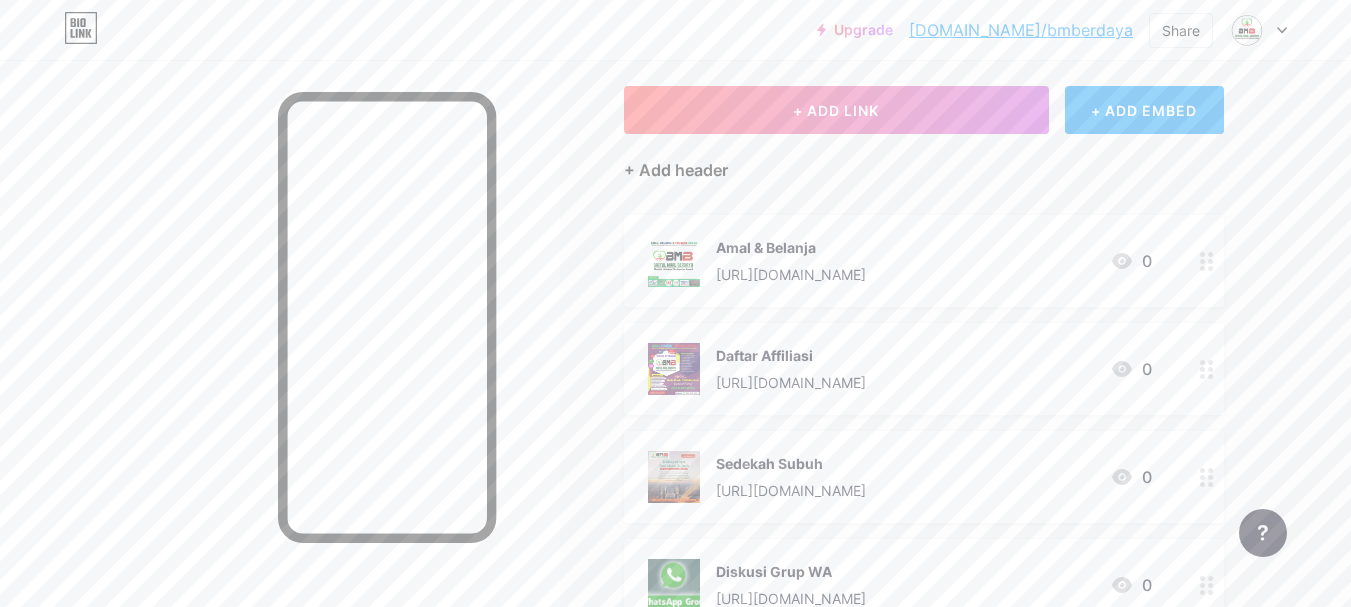 click on "+ Add header" at bounding box center (676, 170) 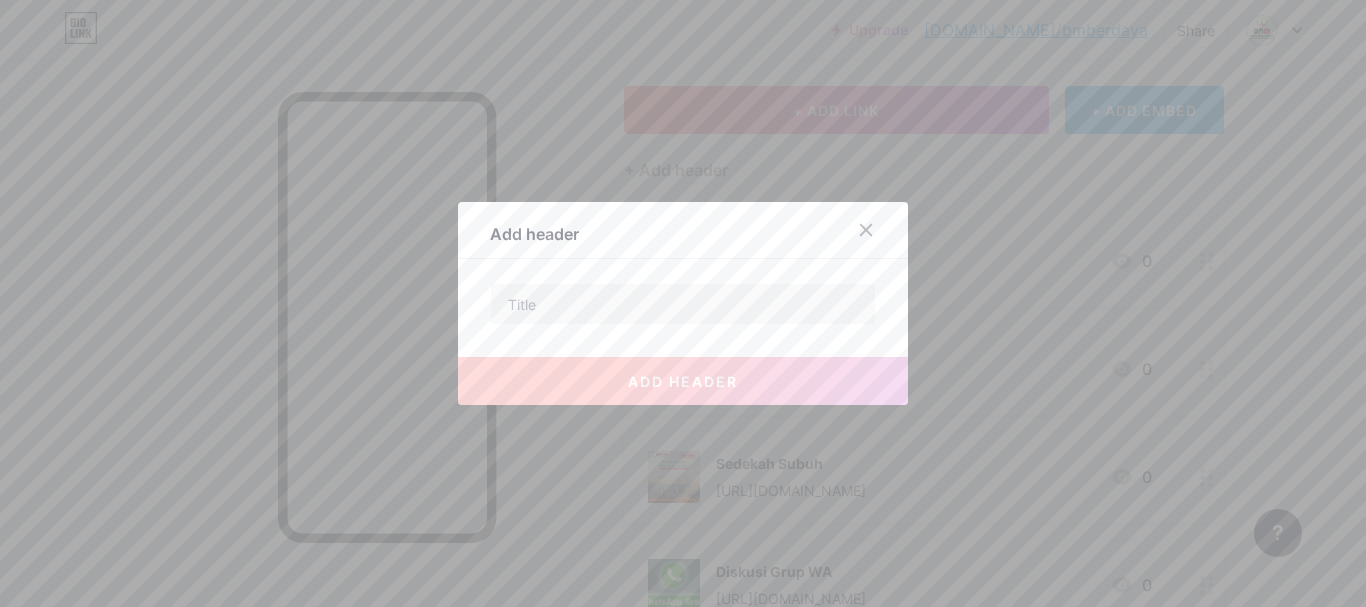 click at bounding box center (866, 230) 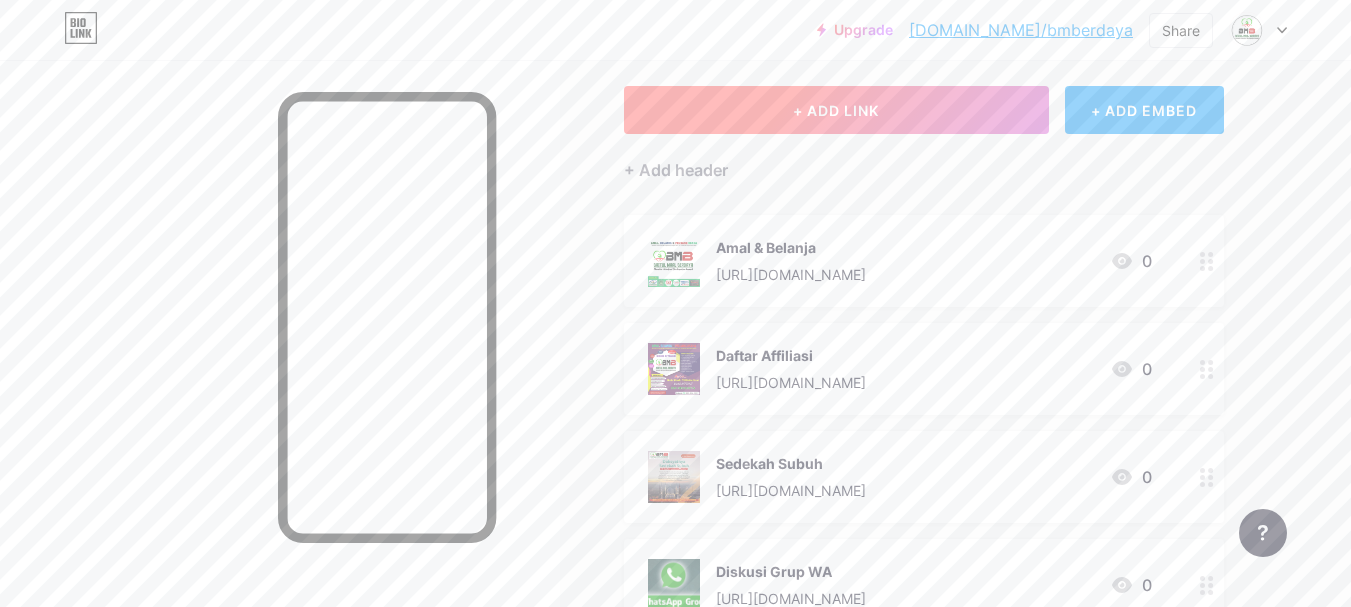 click on "+ ADD LINK" at bounding box center [836, 110] 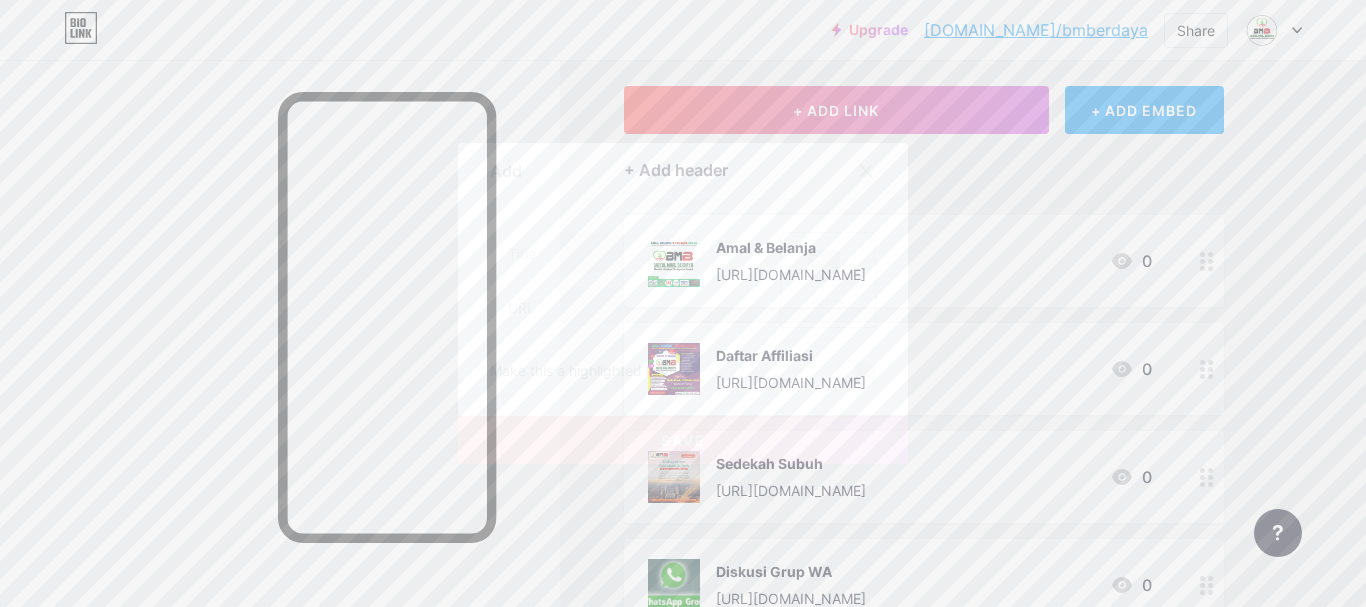 click 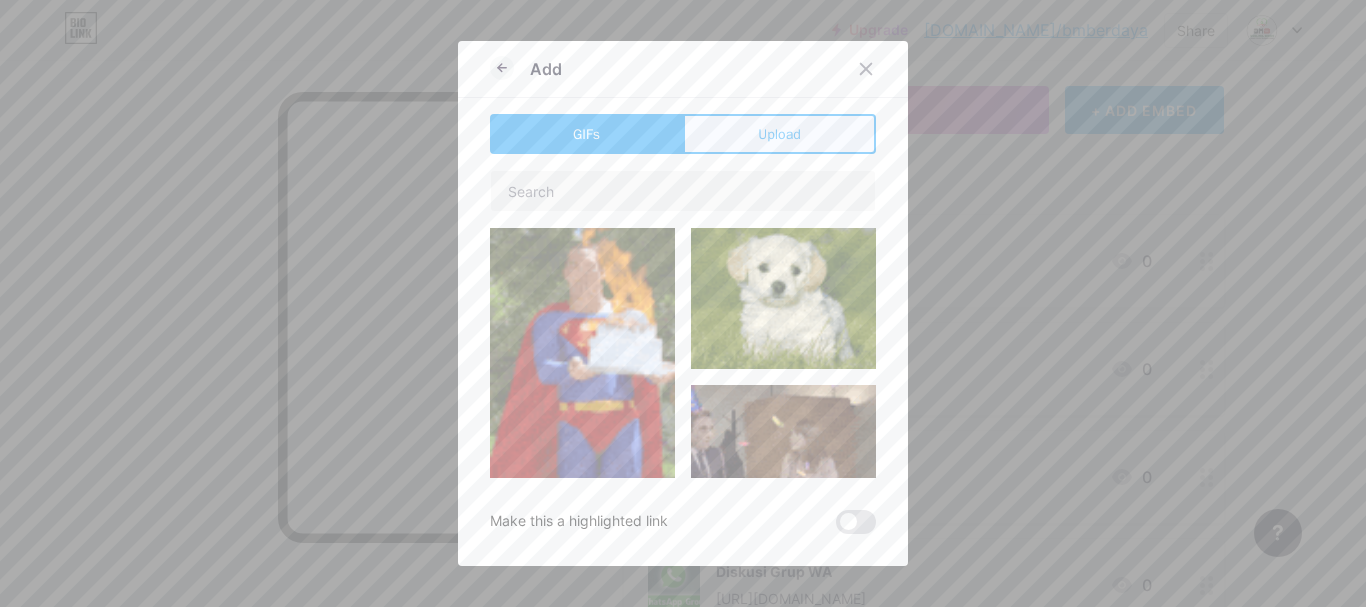 click on "Upload" at bounding box center (779, 134) 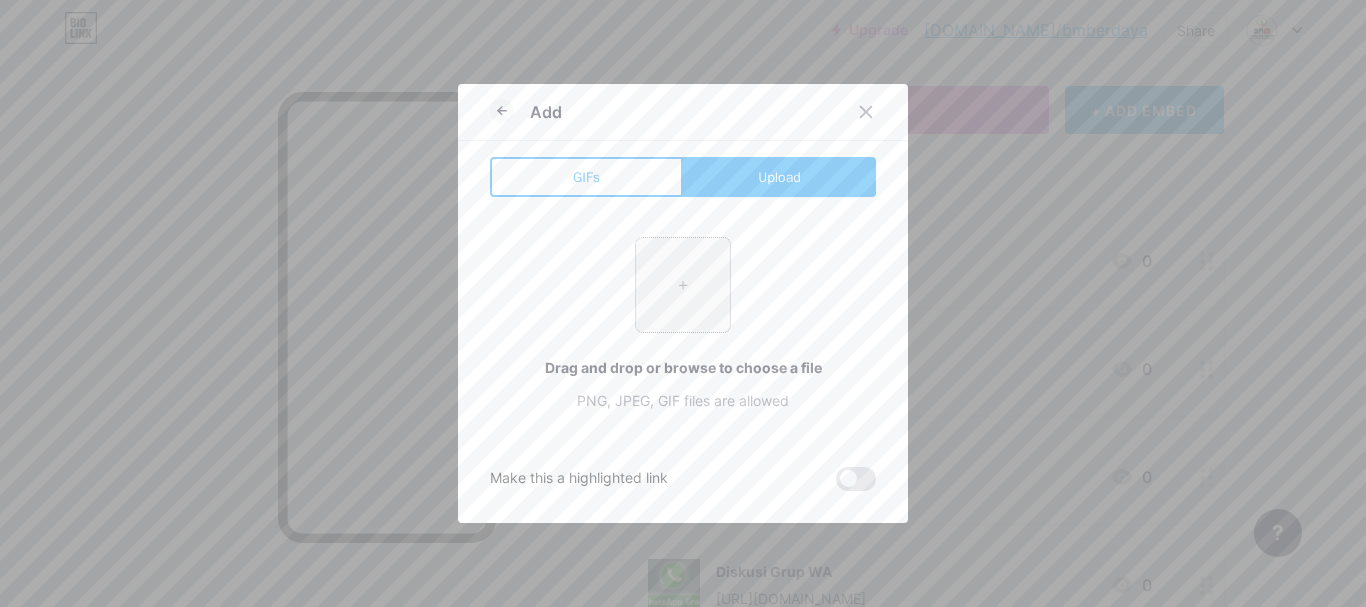click at bounding box center (683, 285) 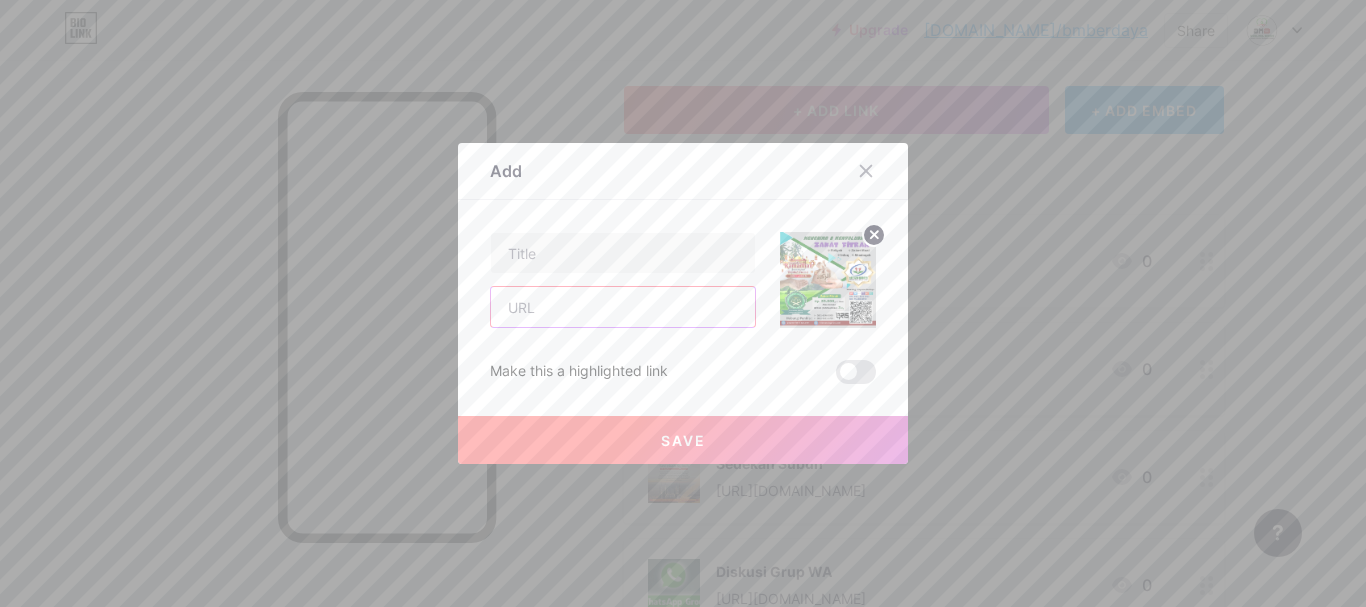 click at bounding box center (623, 307) 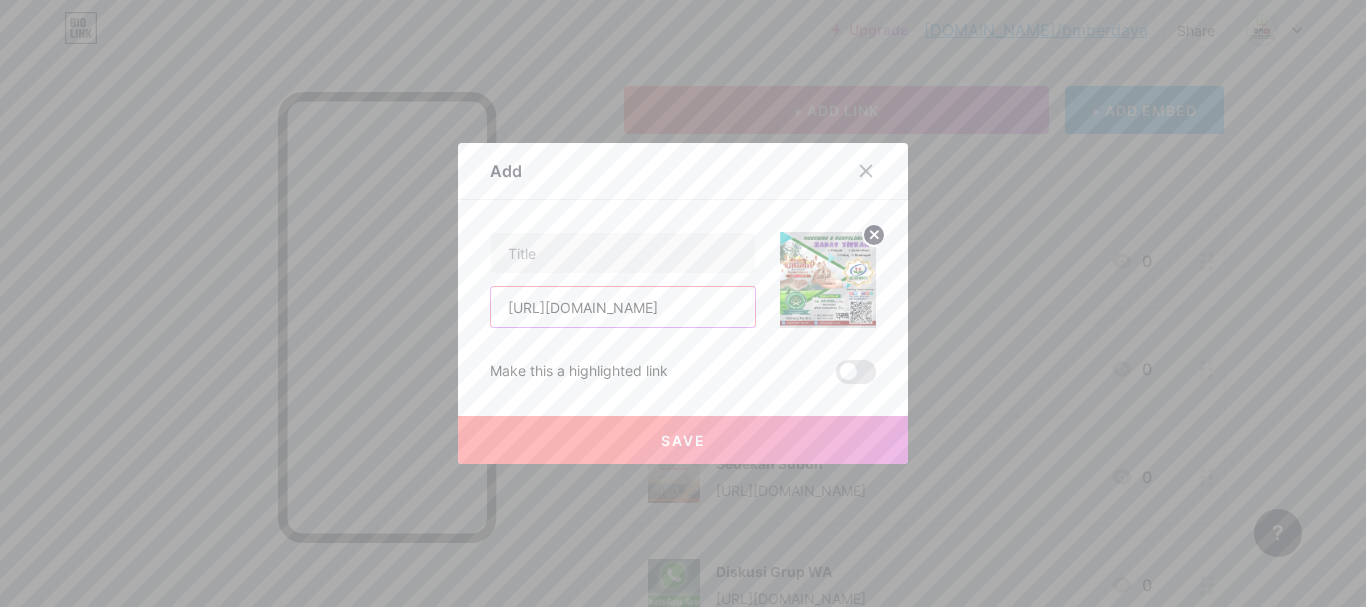 scroll, scrollTop: 0, scrollLeft: 2, axis: horizontal 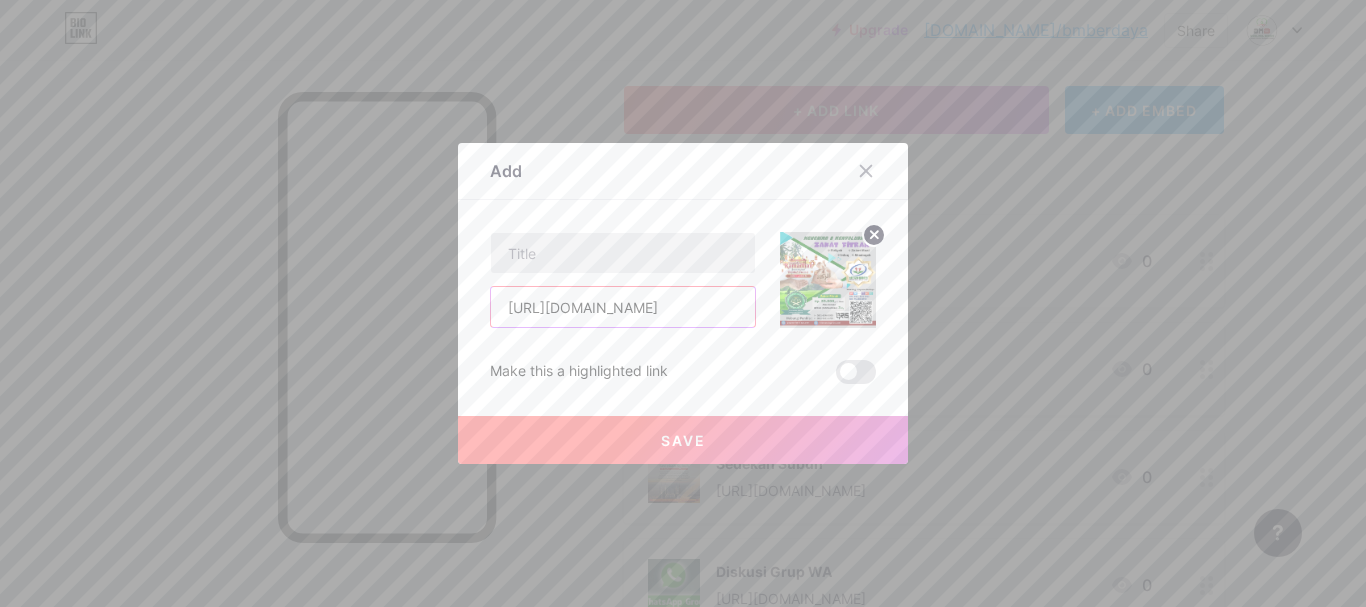 type on "[URL][DOMAIN_NAME]" 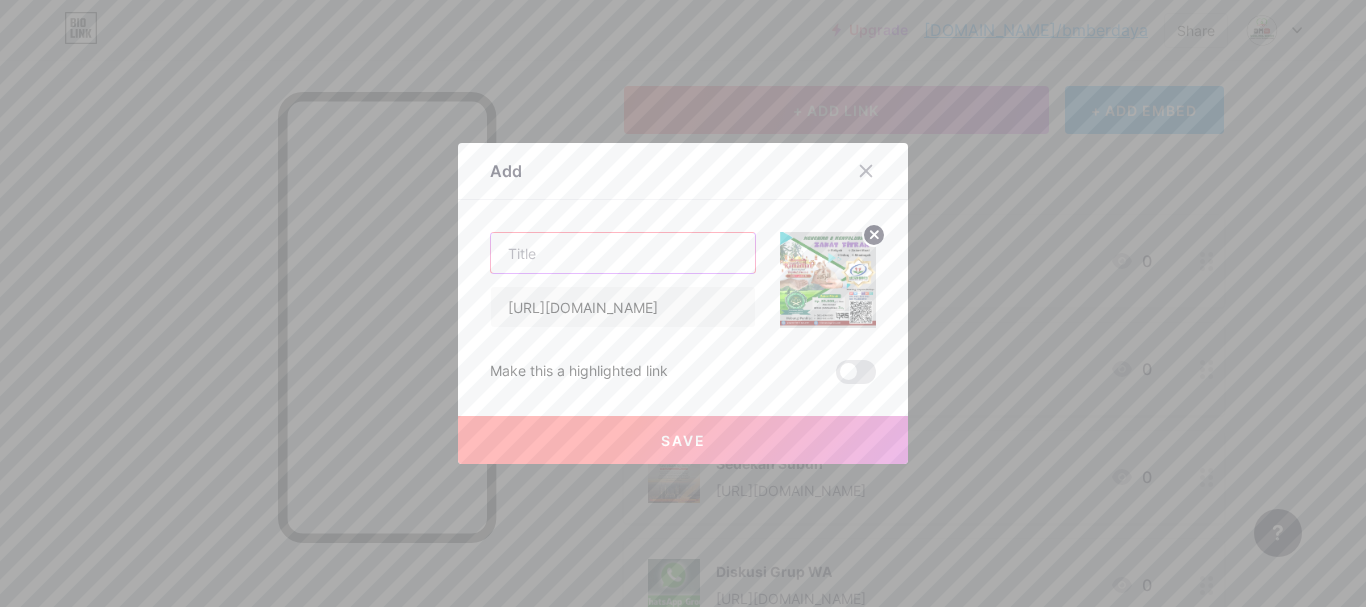 click at bounding box center [623, 253] 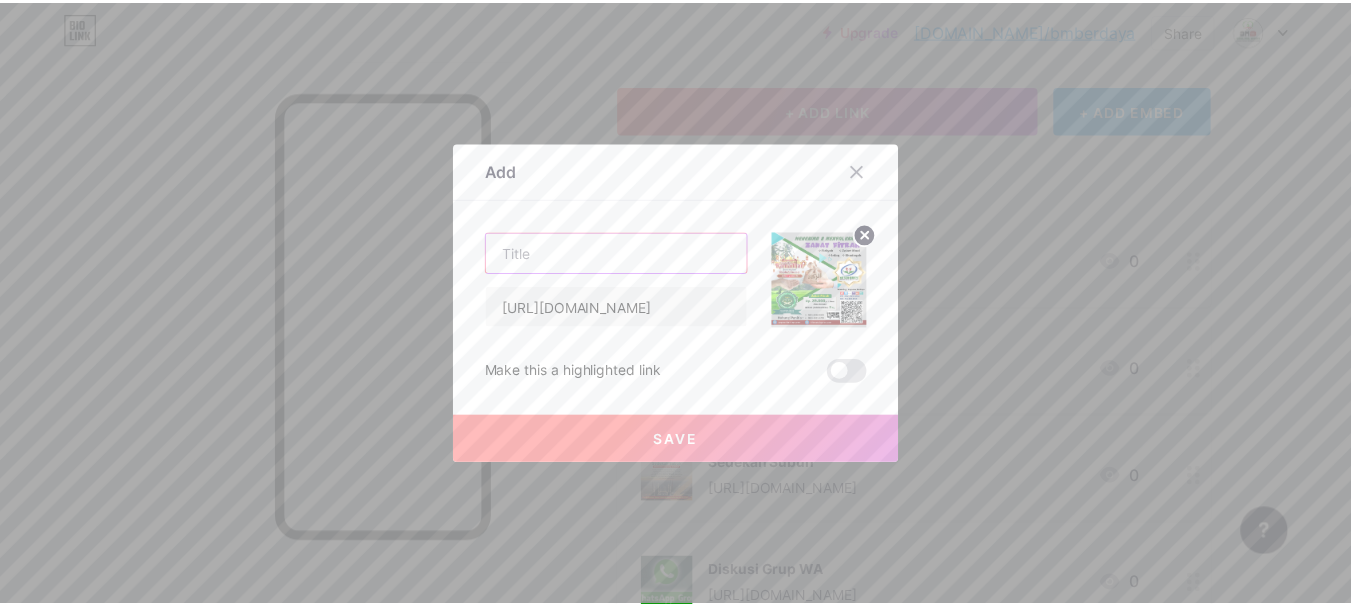 scroll, scrollTop: 0, scrollLeft: 0, axis: both 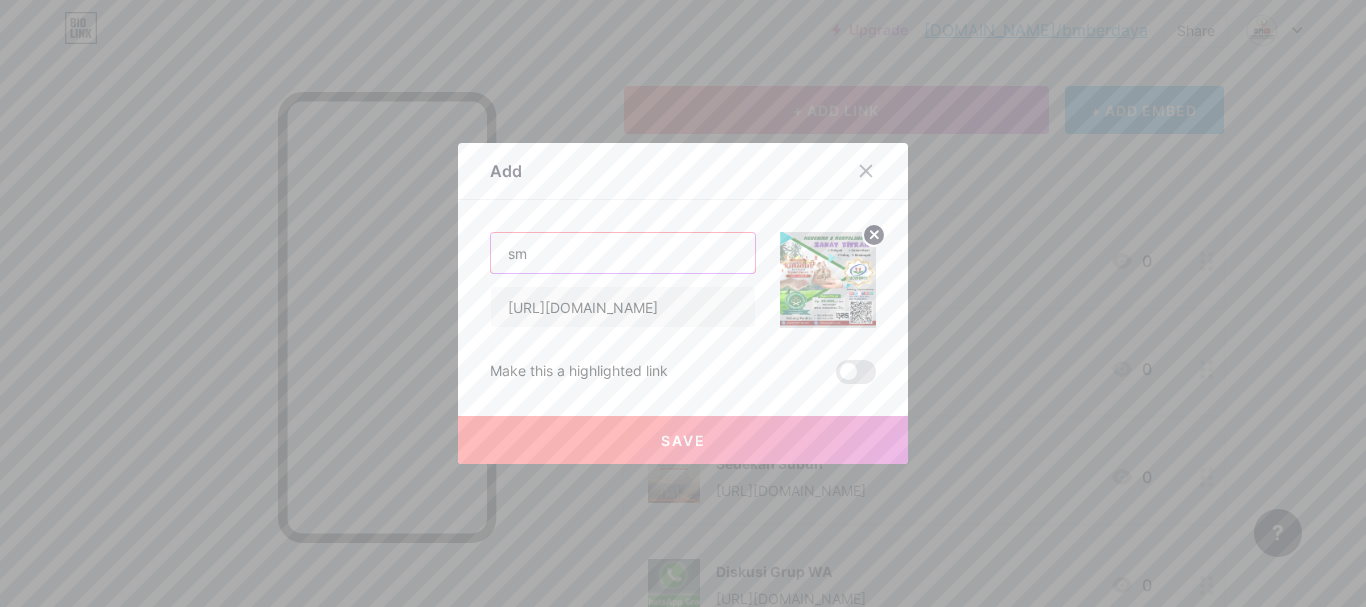 type on "sm" 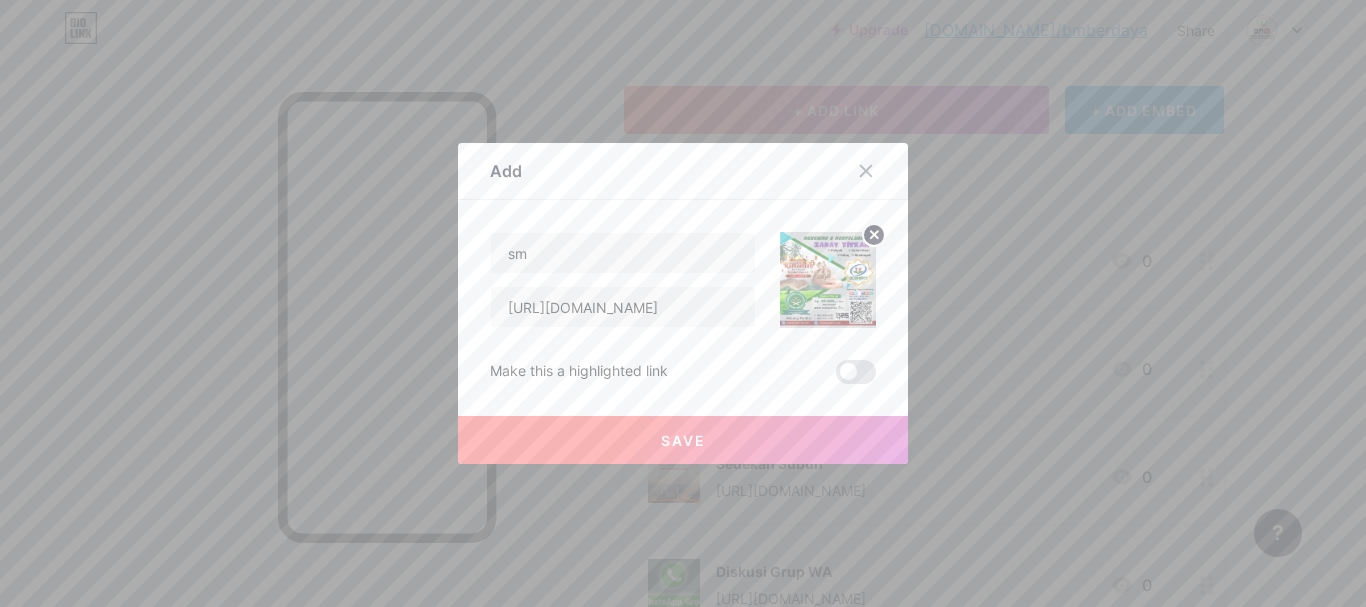 click on "Save" at bounding box center (683, 440) 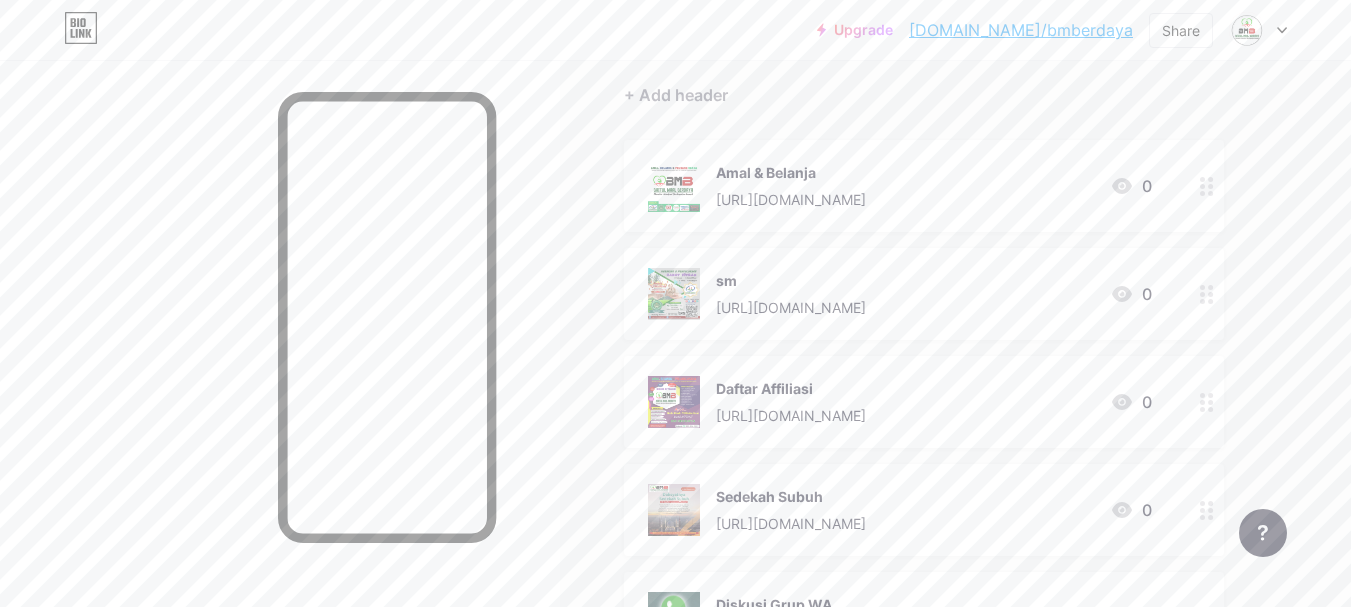 scroll, scrollTop: 200, scrollLeft: 0, axis: vertical 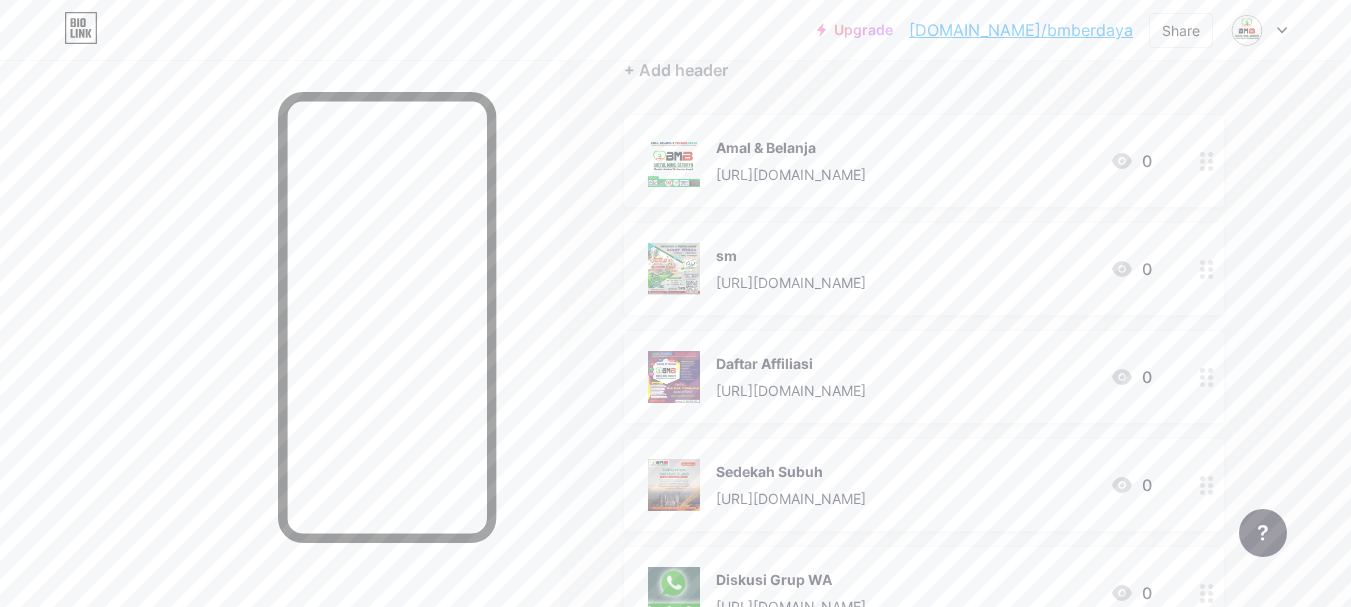 click on "Sedekah Subuh" at bounding box center (791, 471) 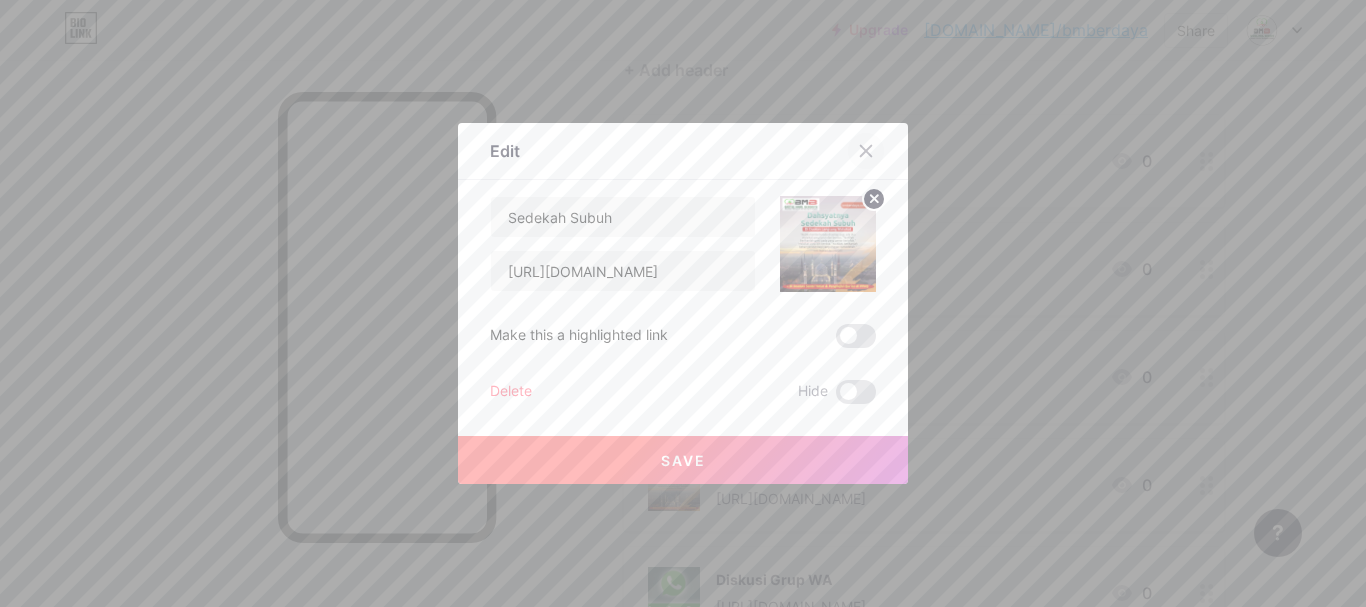 click 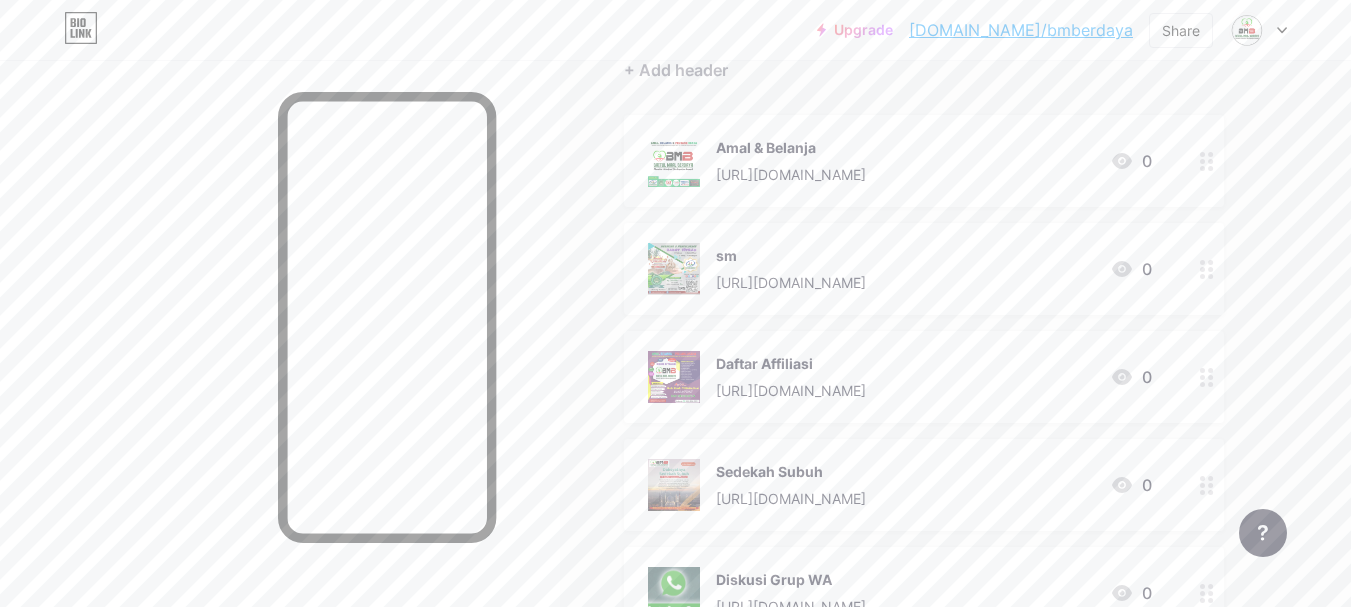 click on "[URL][DOMAIN_NAME]" at bounding box center (791, 498) 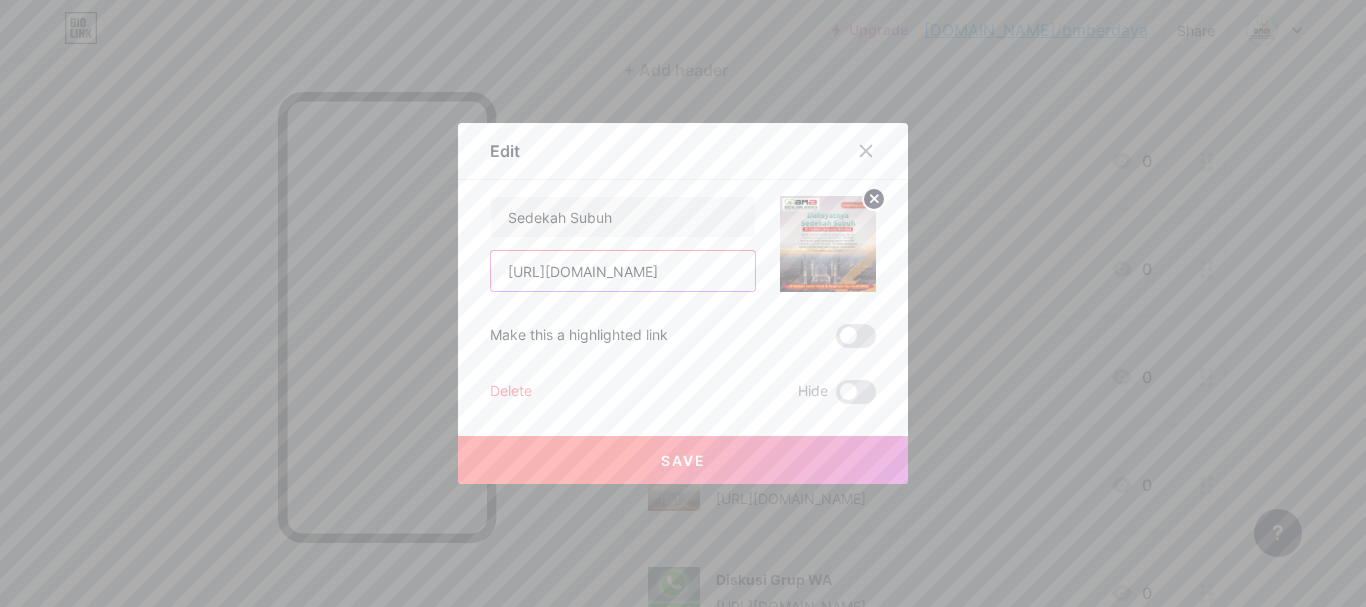 click on "[URL][DOMAIN_NAME]" at bounding box center [623, 271] 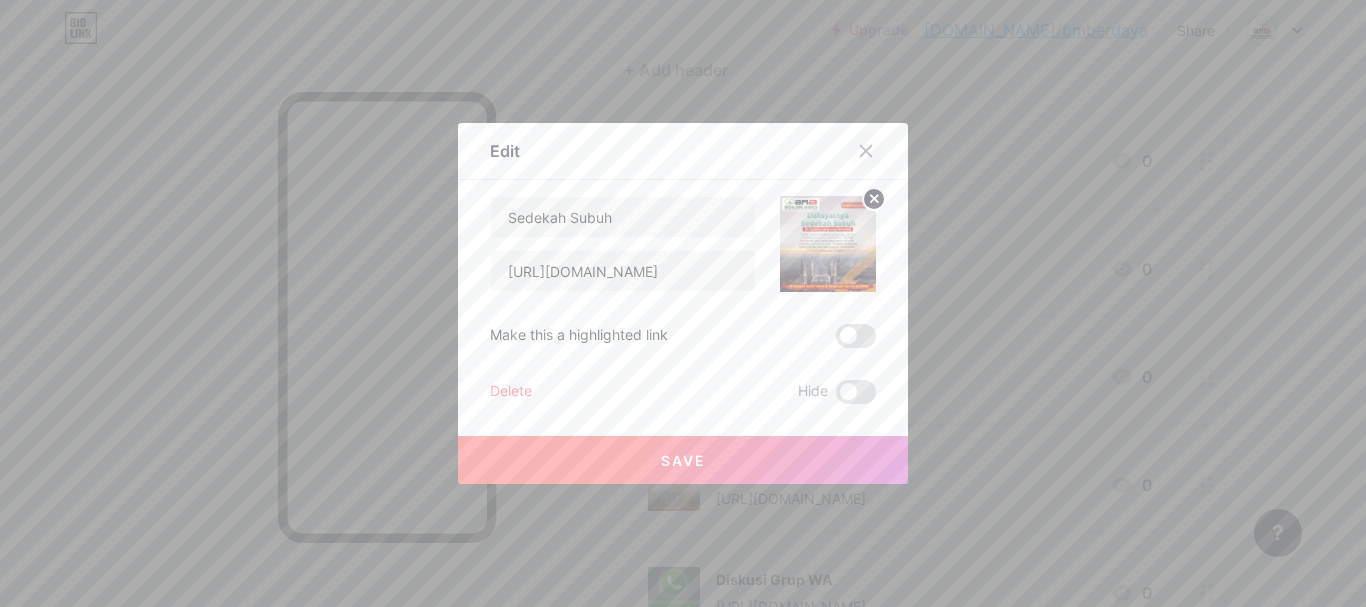 click 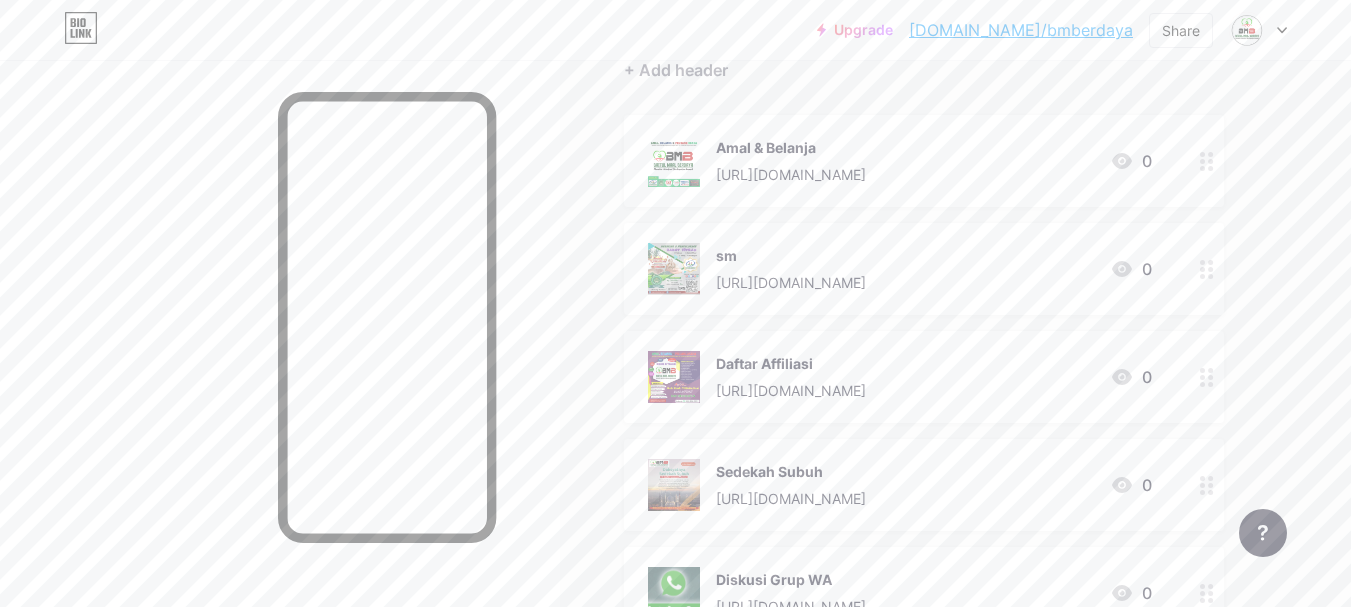 click on "[DOMAIN_NAME]/bmberdaya" at bounding box center (1021, 30) 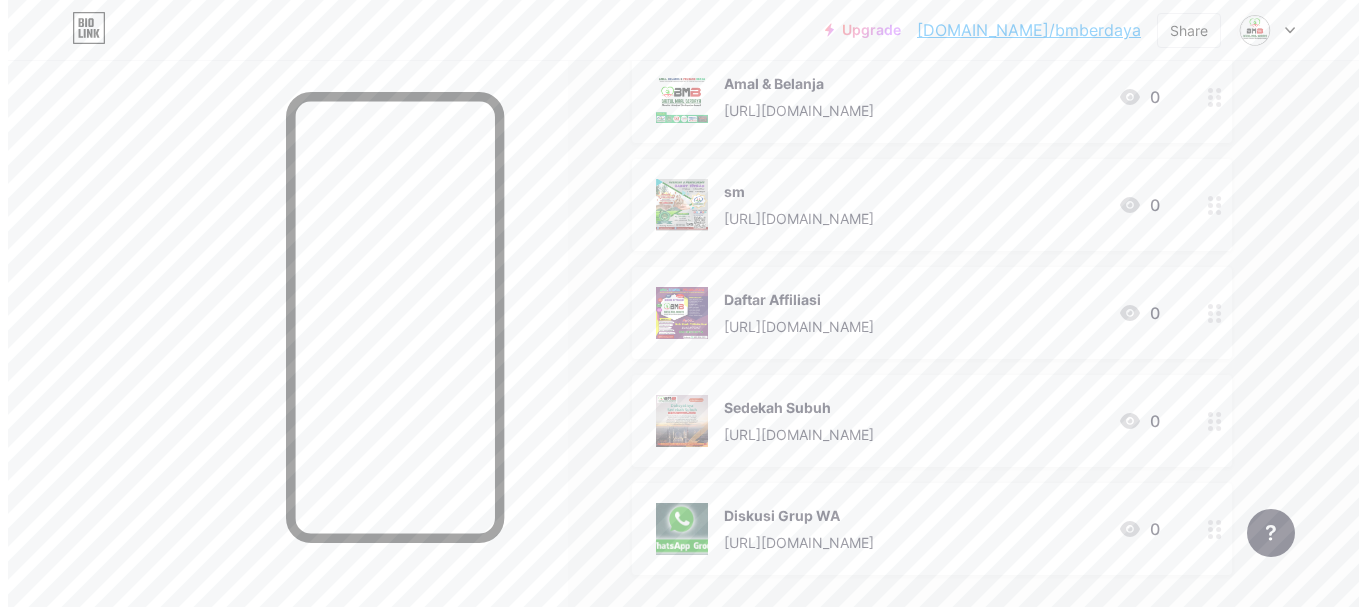 scroll, scrollTop: 300, scrollLeft: 0, axis: vertical 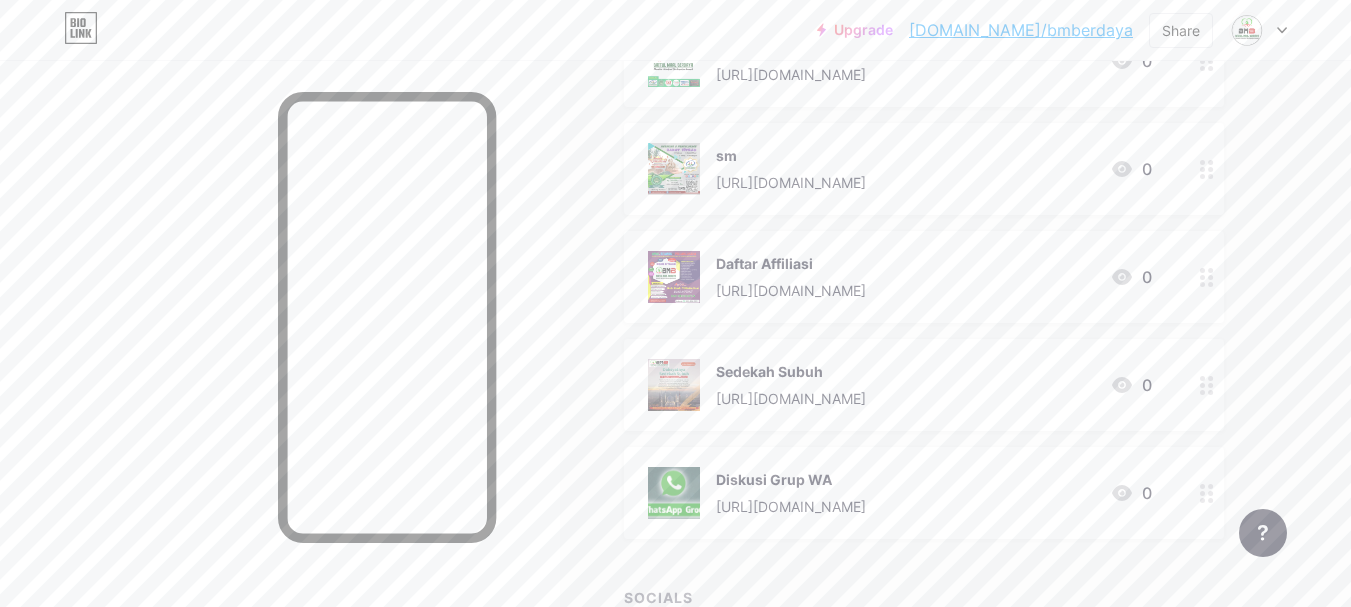click on "sm" at bounding box center [791, 155] 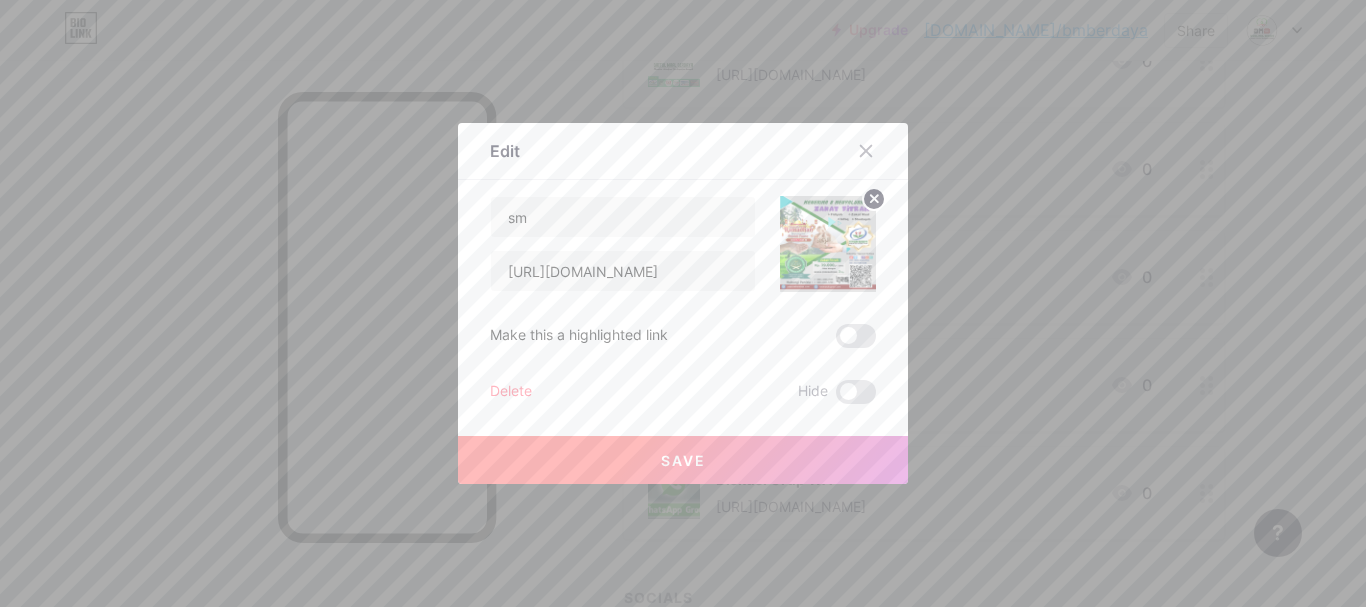 click at bounding box center [828, 244] 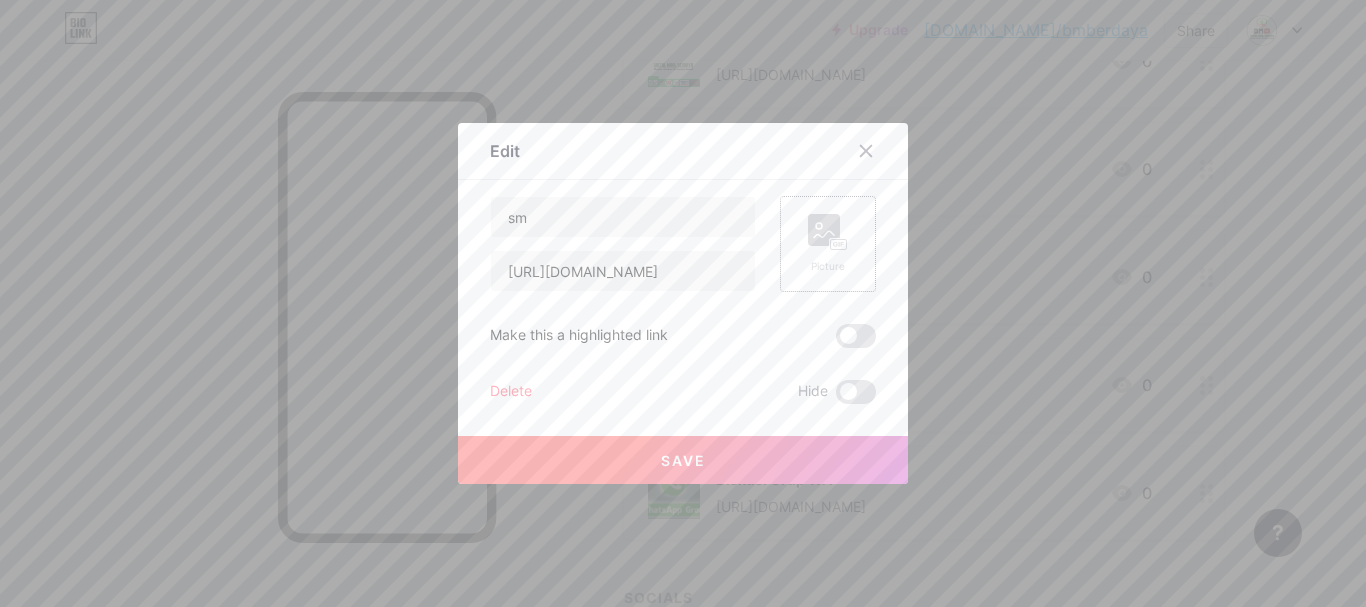click on "Picture" at bounding box center (828, 244) 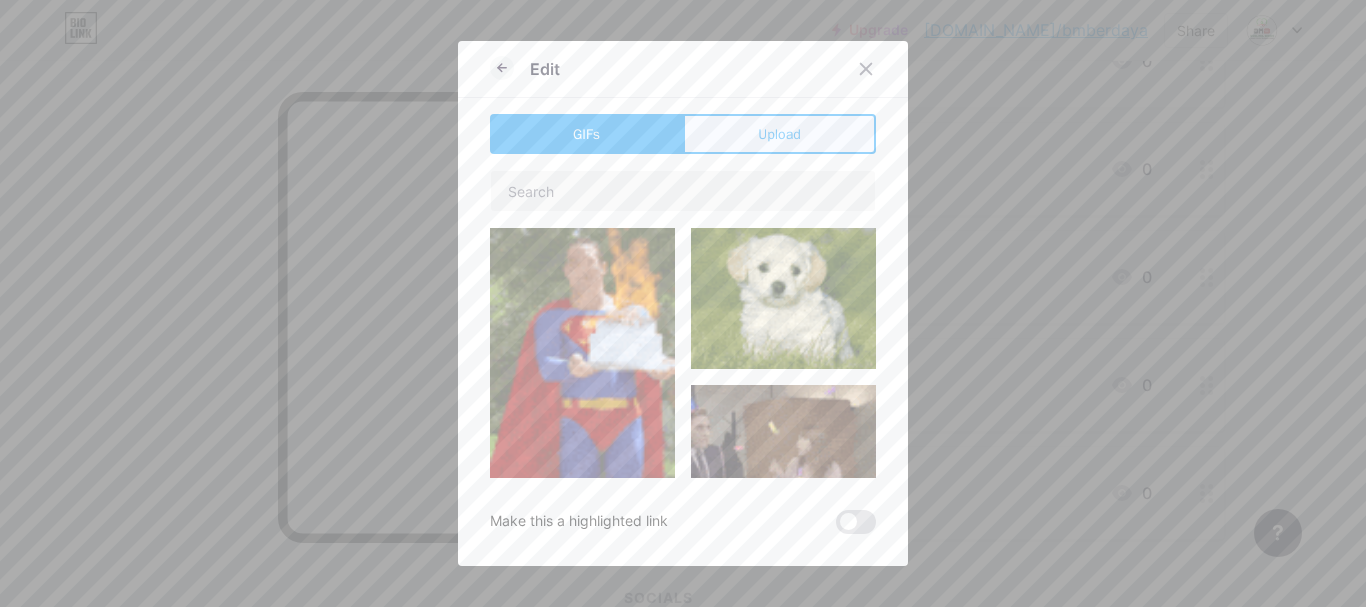 click on "Upload" at bounding box center [779, 134] 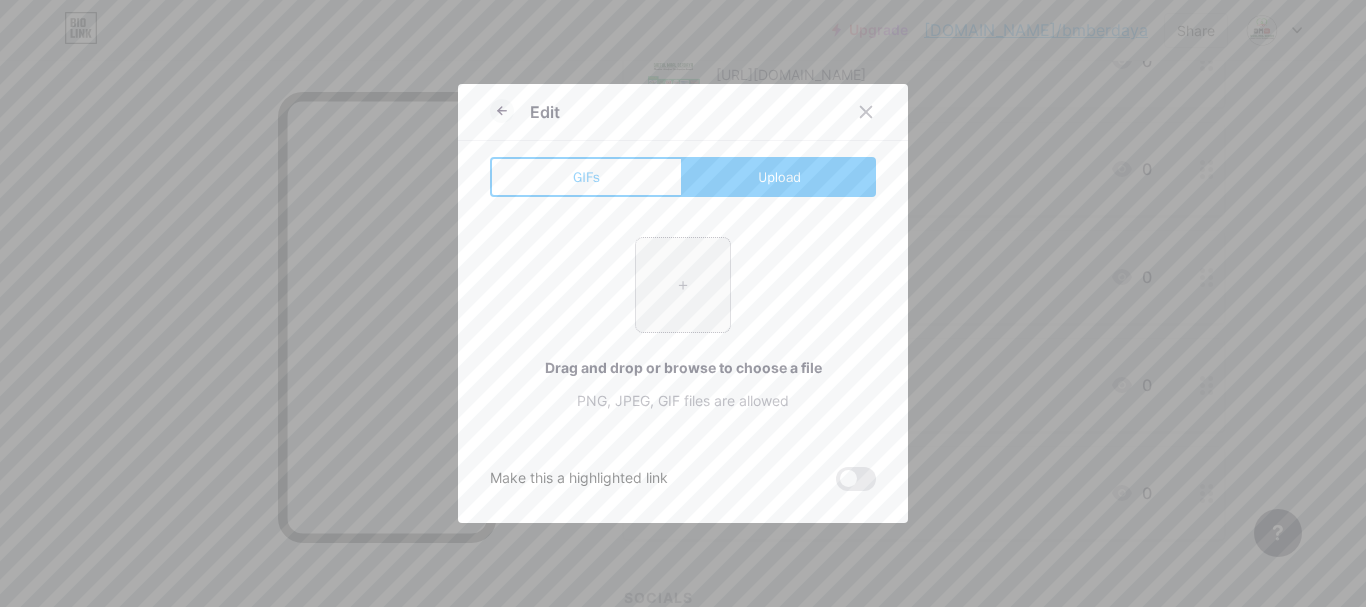 click at bounding box center (683, 285) 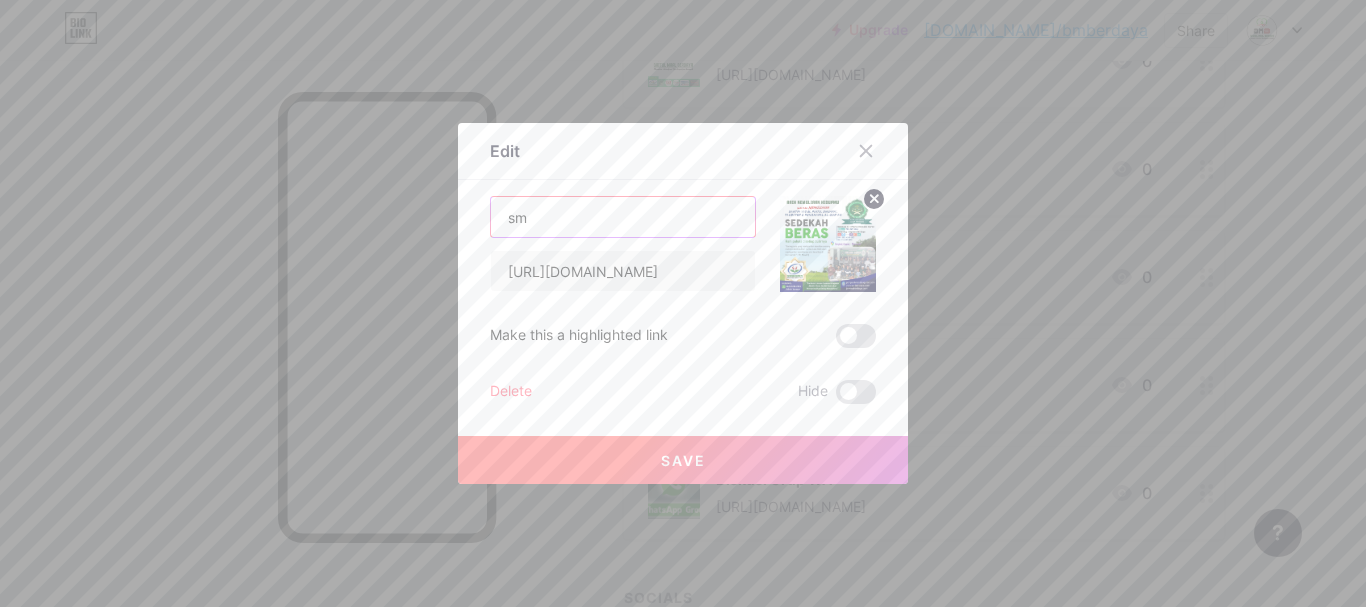 click on "sm" at bounding box center [623, 217] 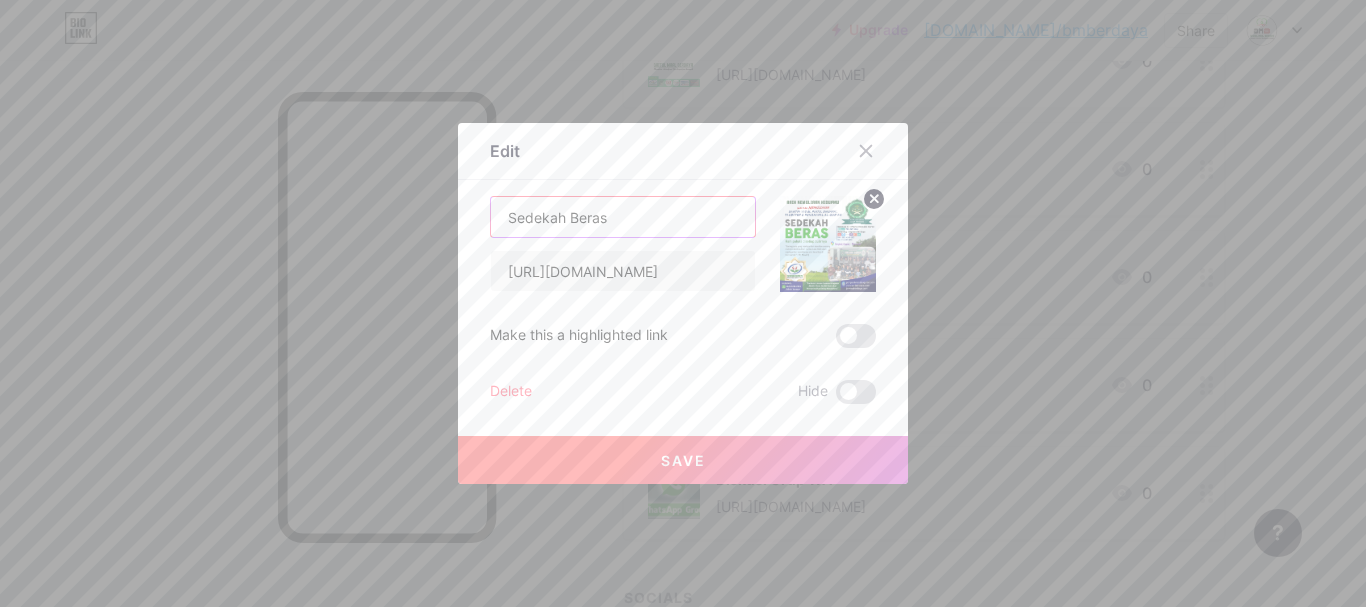 type on "Sedekah Beras" 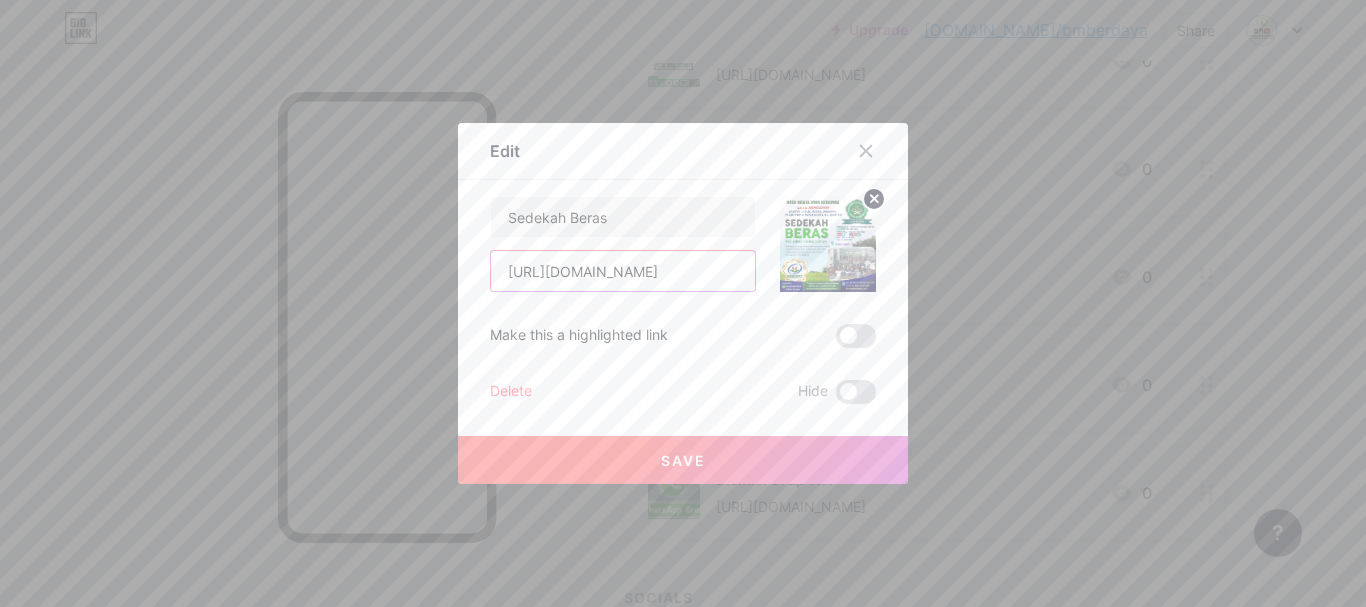 click on "[URL][DOMAIN_NAME]" at bounding box center (623, 271) 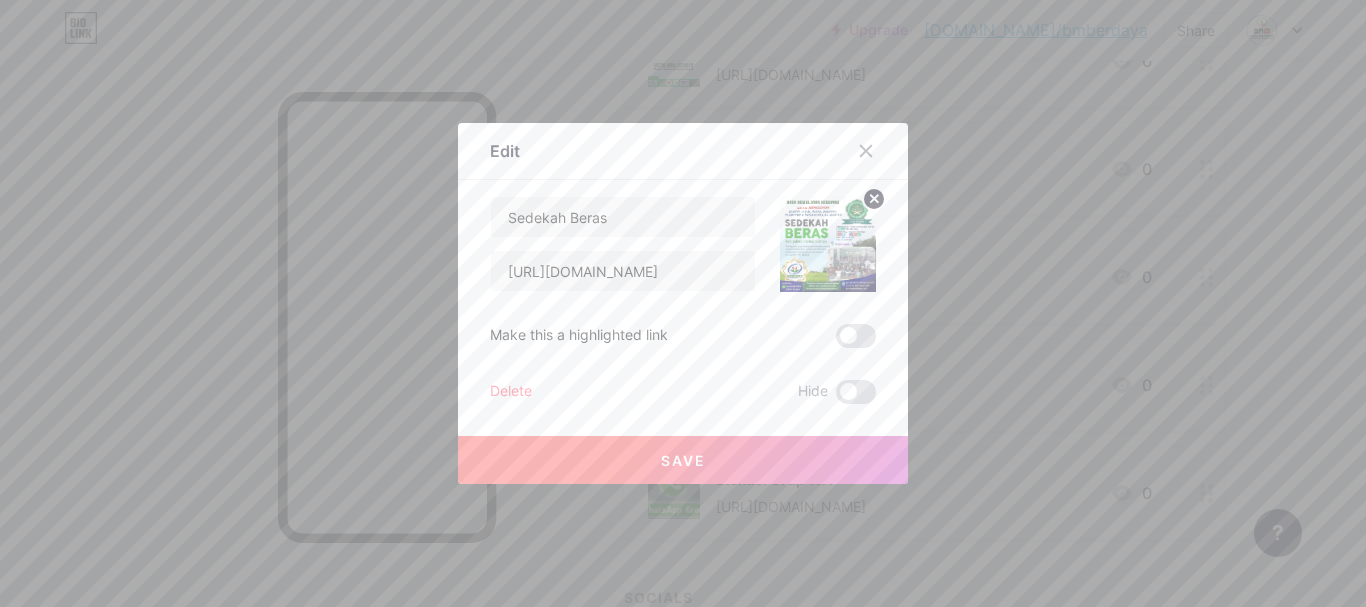 click on "Save" at bounding box center (683, 460) 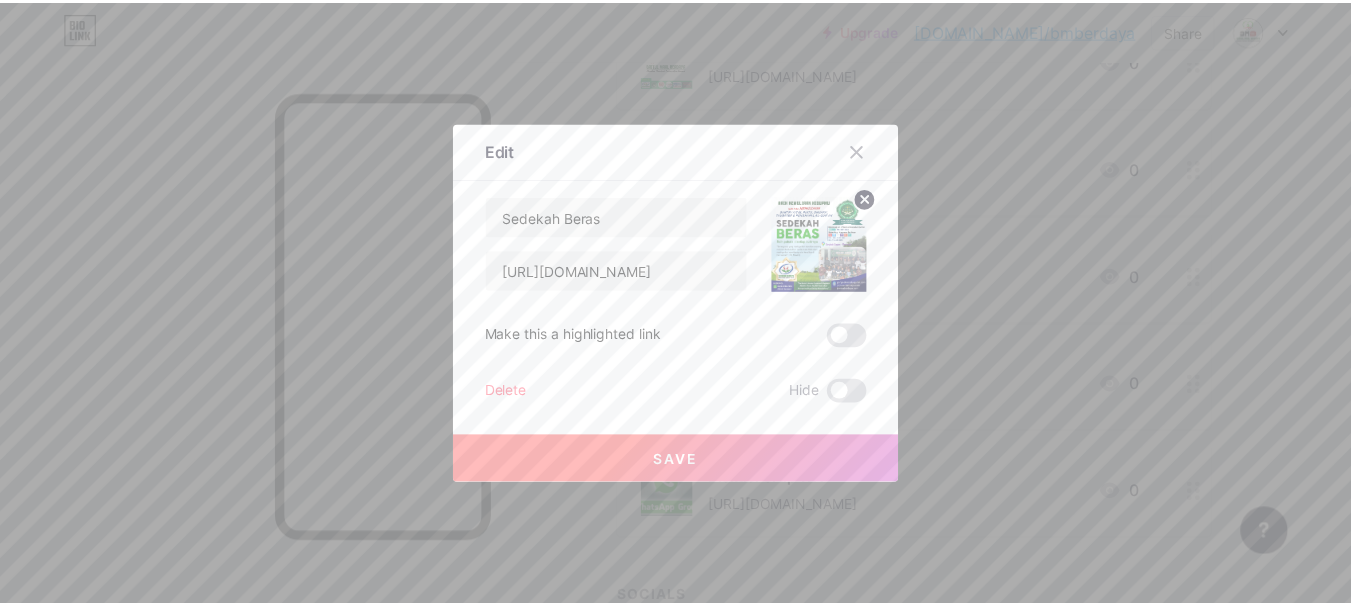 scroll, scrollTop: 0, scrollLeft: 0, axis: both 